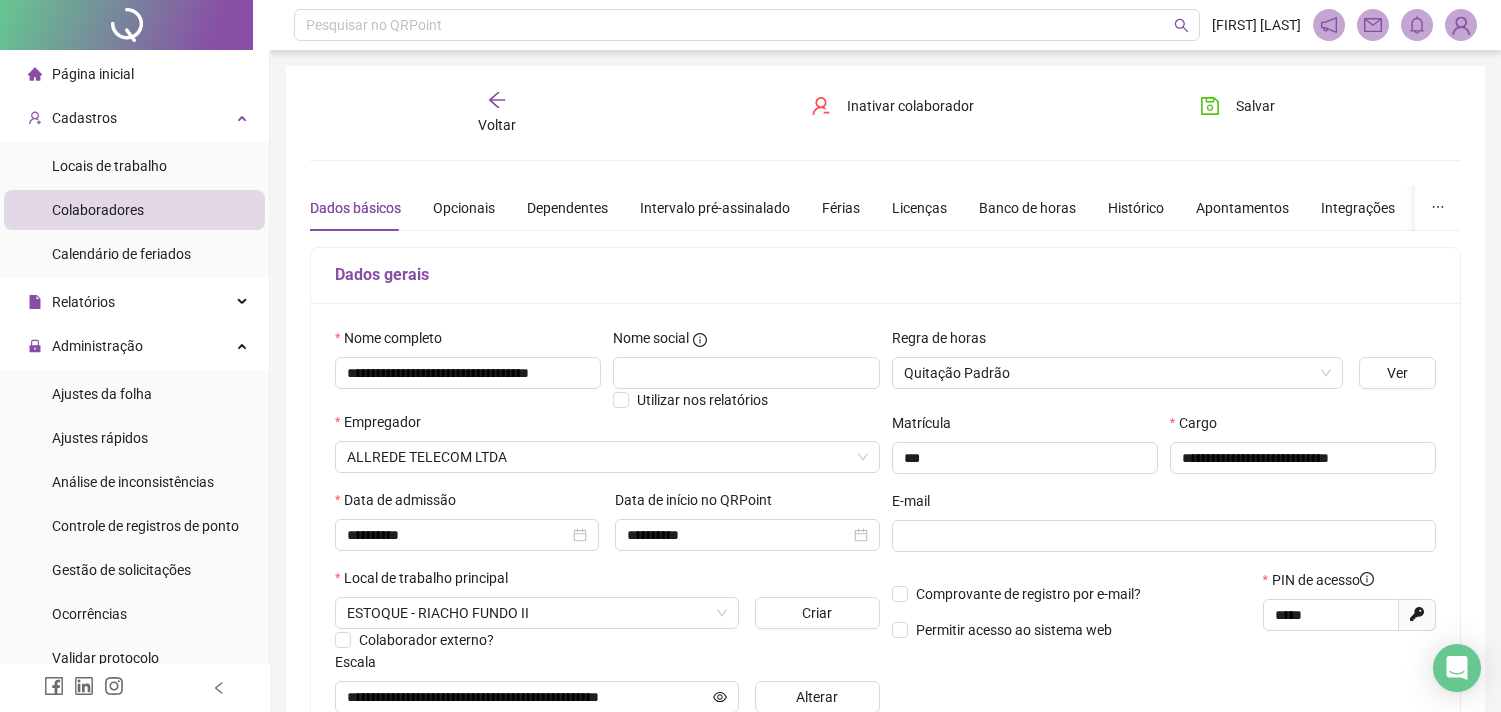 scroll, scrollTop: 0, scrollLeft: 0, axis: both 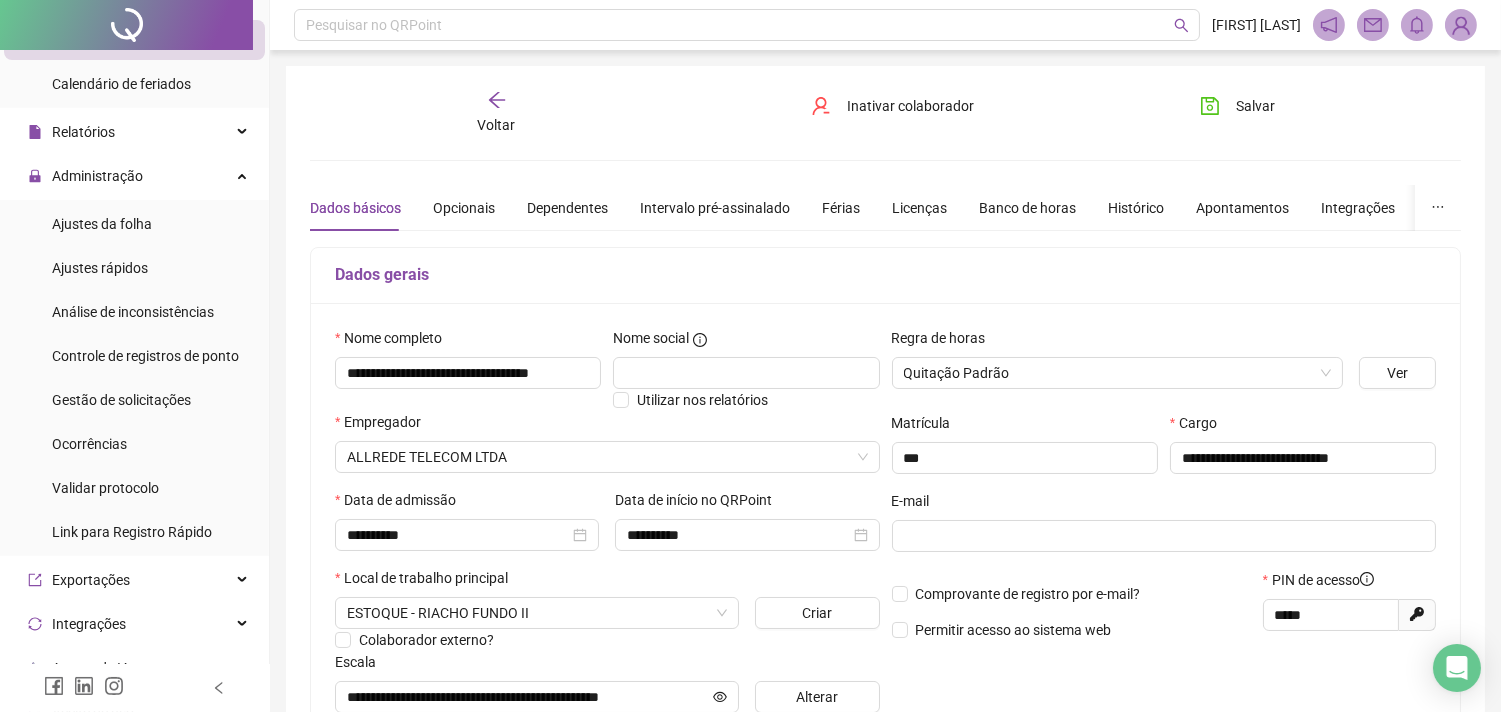 click on "**********" at bounding box center [885, 560] 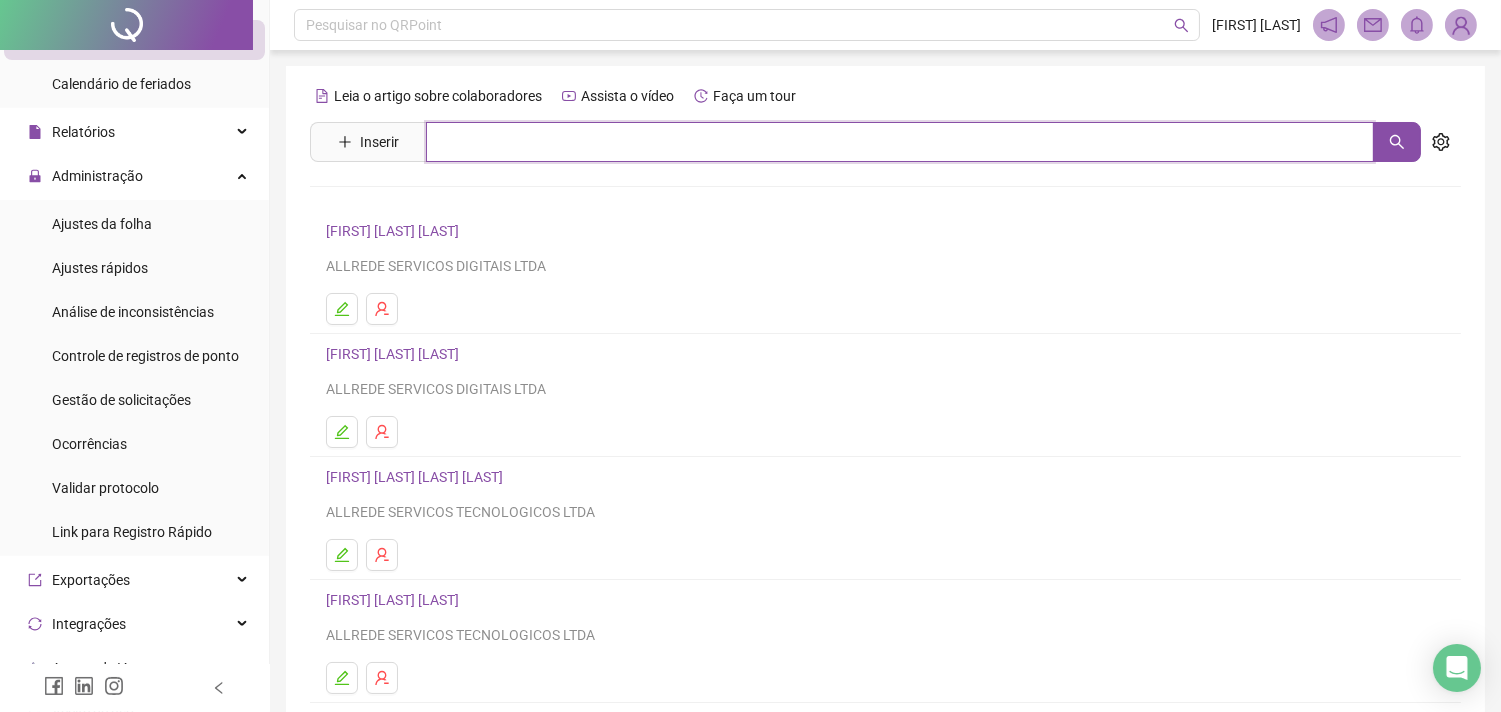 click at bounding box center [900, 142] 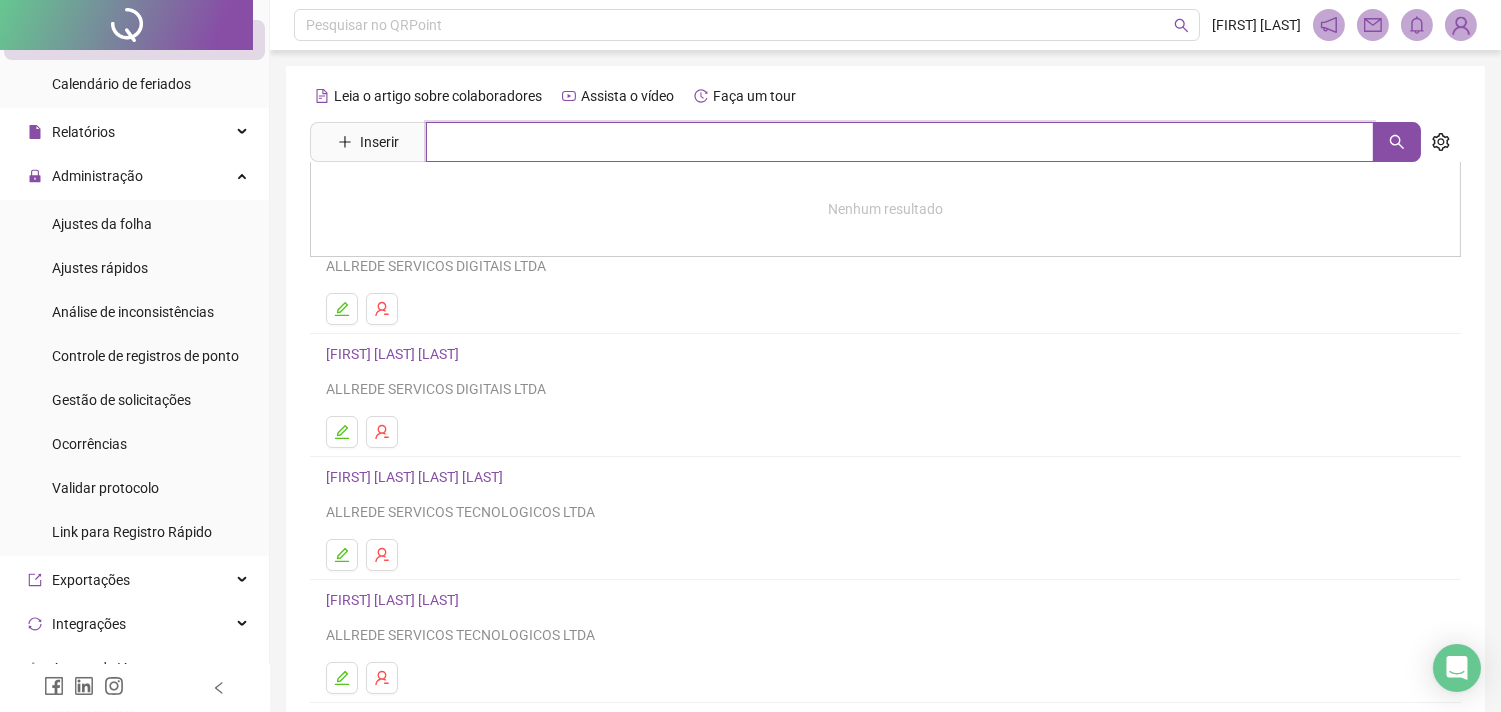 type on "*" 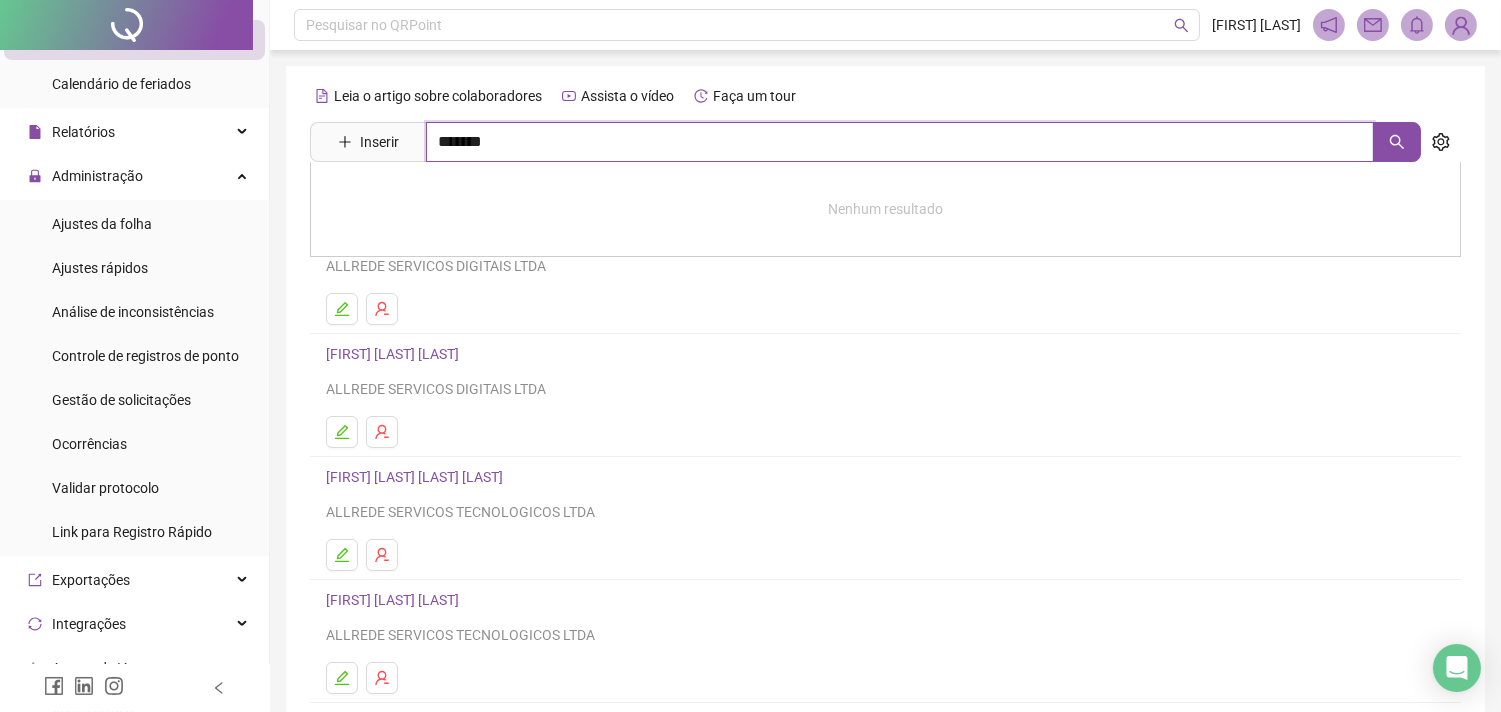 type on "*******" 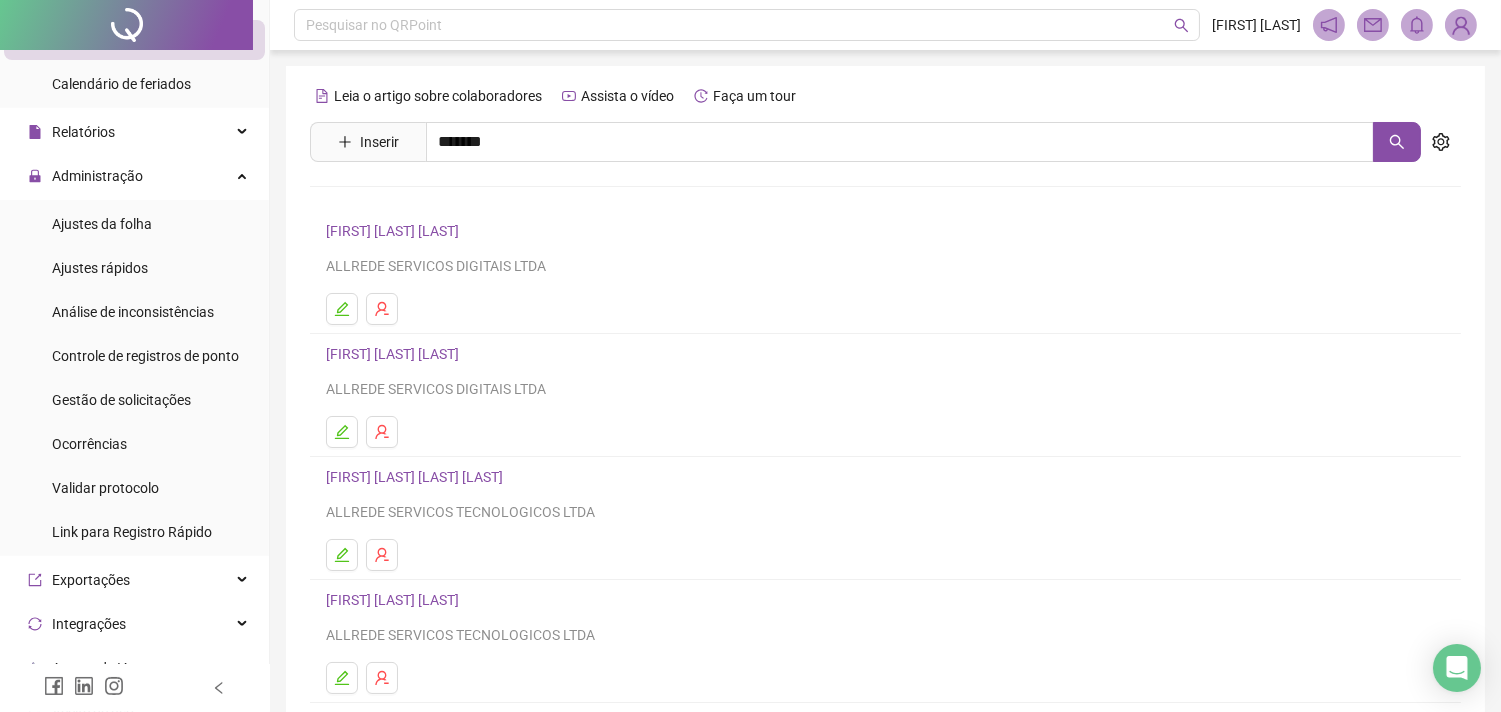 click on "[FIRST] [LAST] [LAST]" at bounding box center [435, 201] 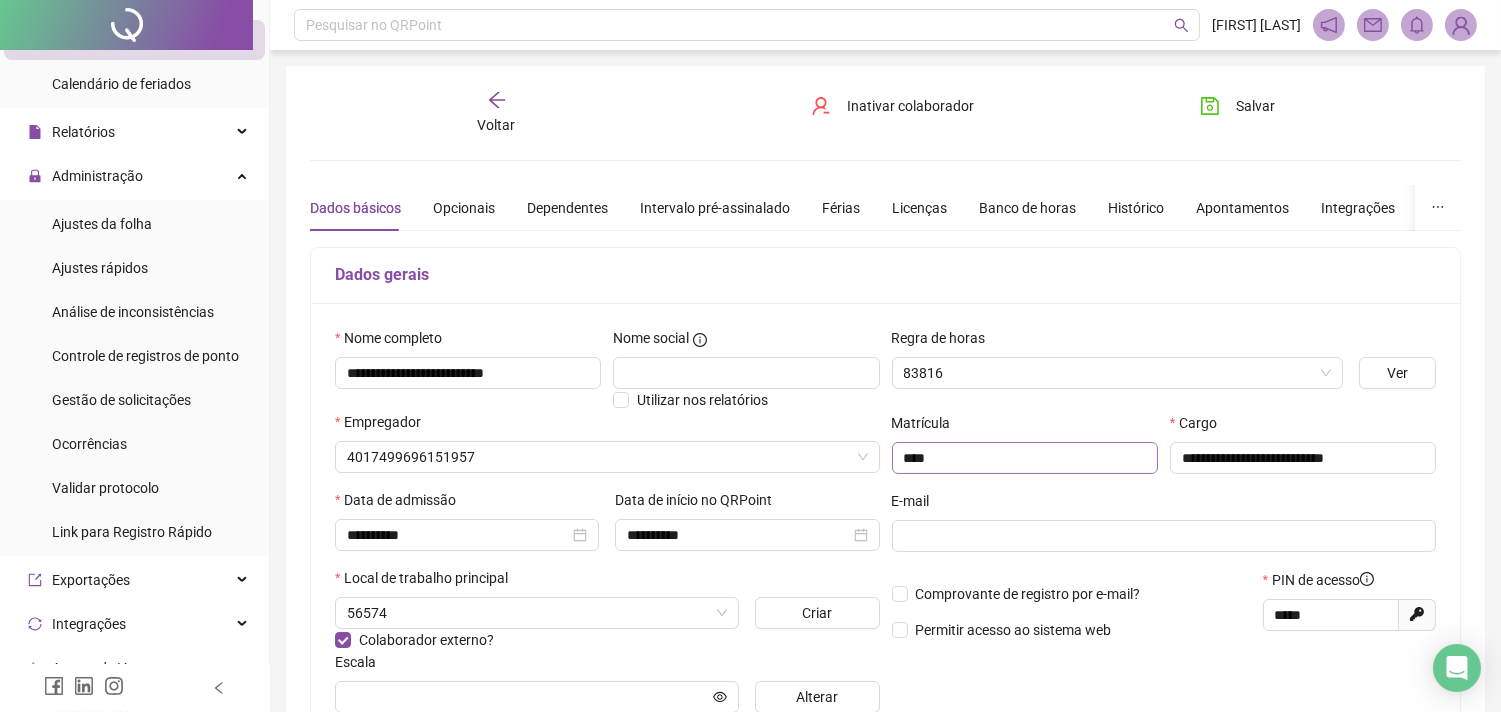 type on "**********" 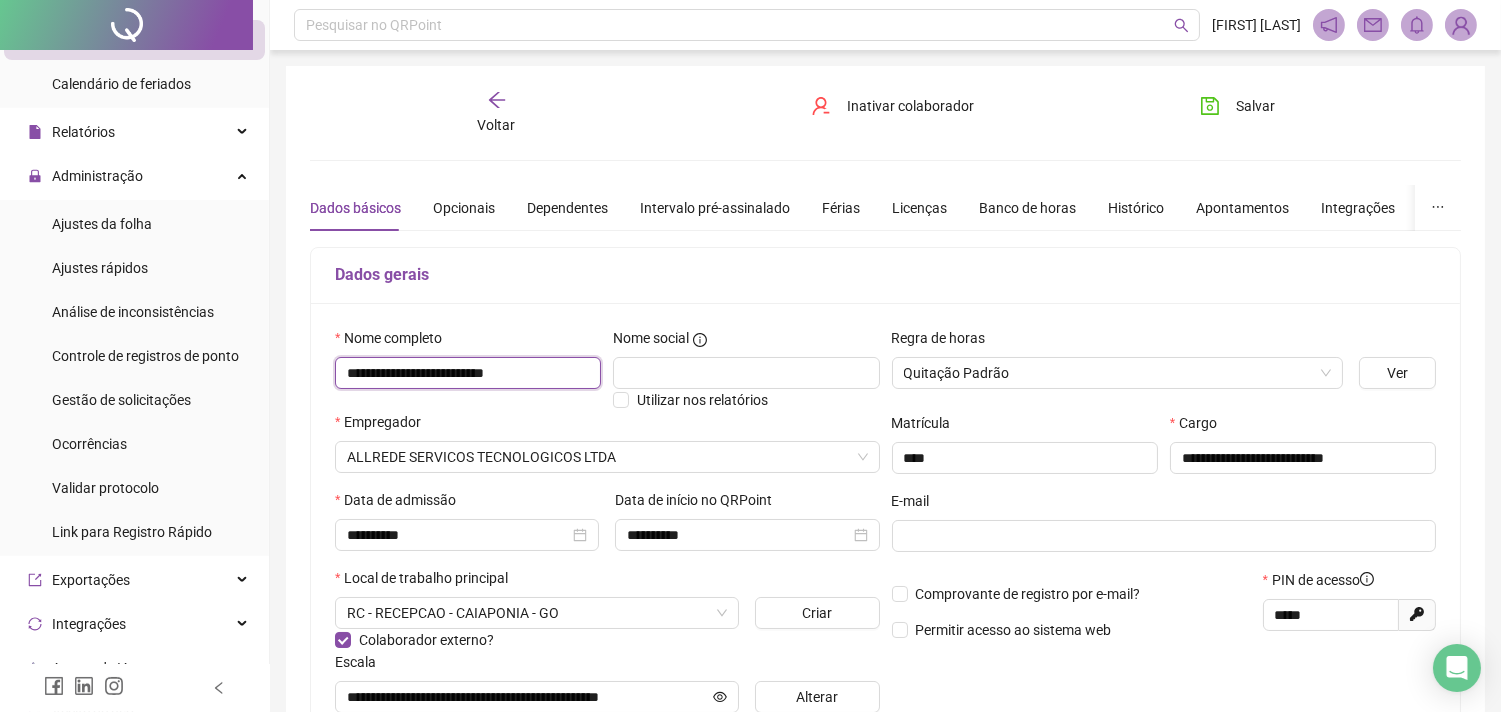 drag, startPoint x: 556, startPoint y: 371, endPoint x: 274, endPoint y: 372, distance: 282.00177 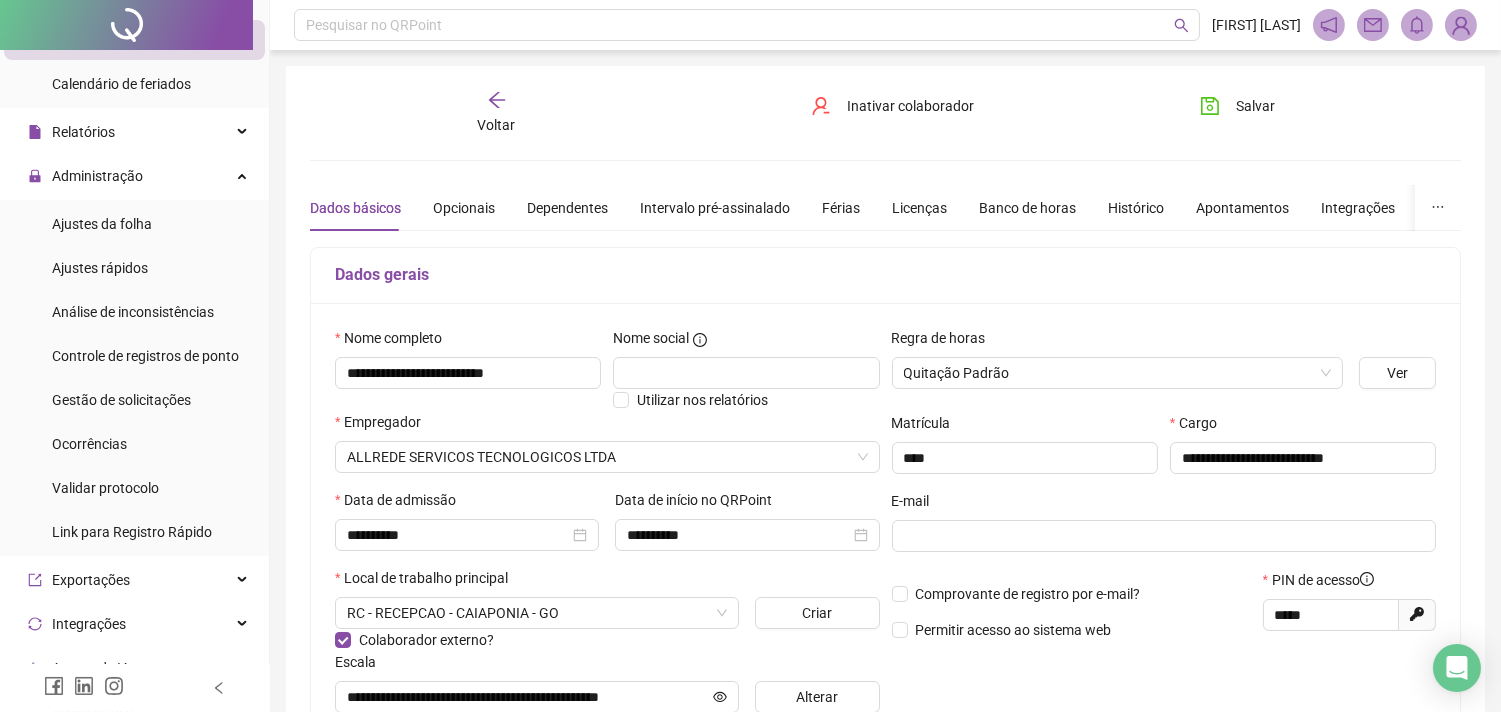 click on "Voltar" at bounding box center [496, 113] 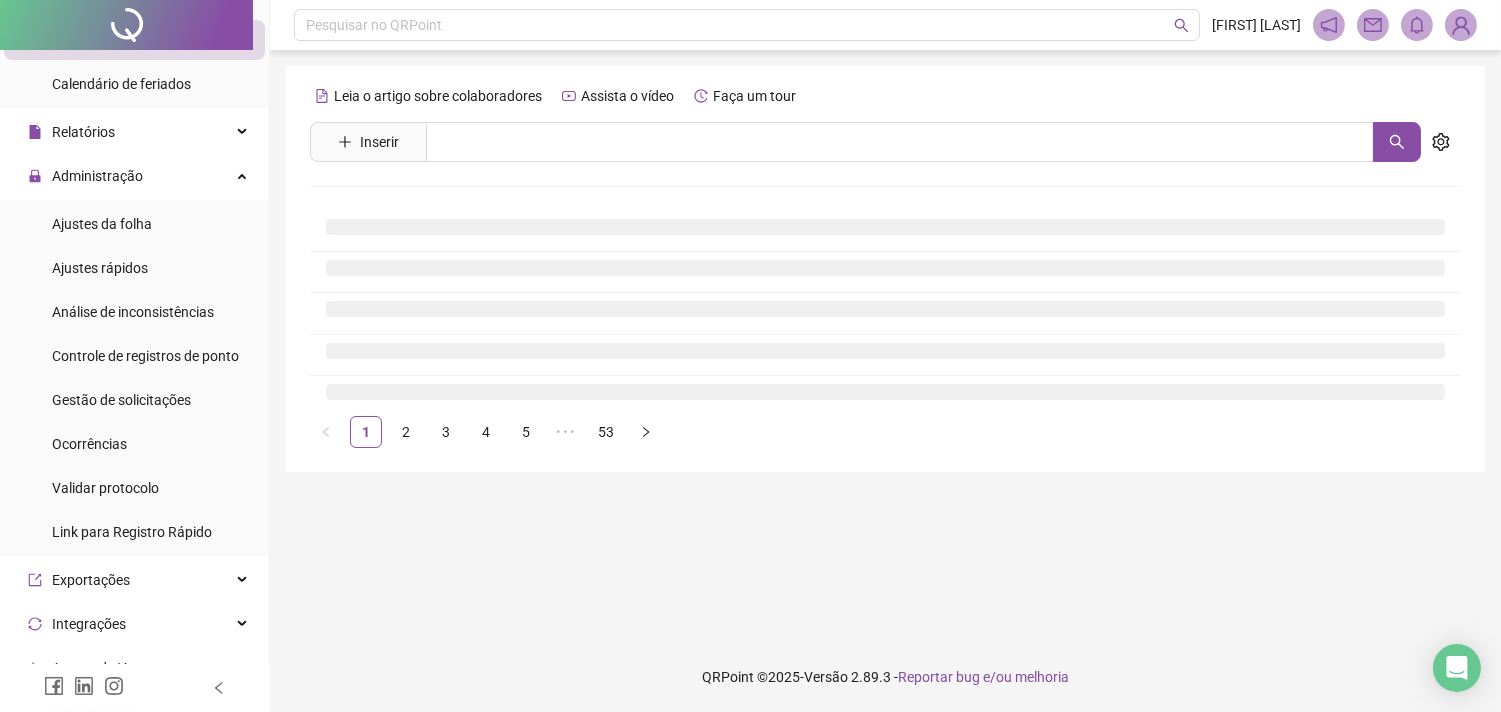 click on "Leia o artigo sobre colaboradores Assista o vídeo Faça um tour Inserir Nenhum resultado 1 2 3 4 5 ••• 53" at bounding box center [885, 264] 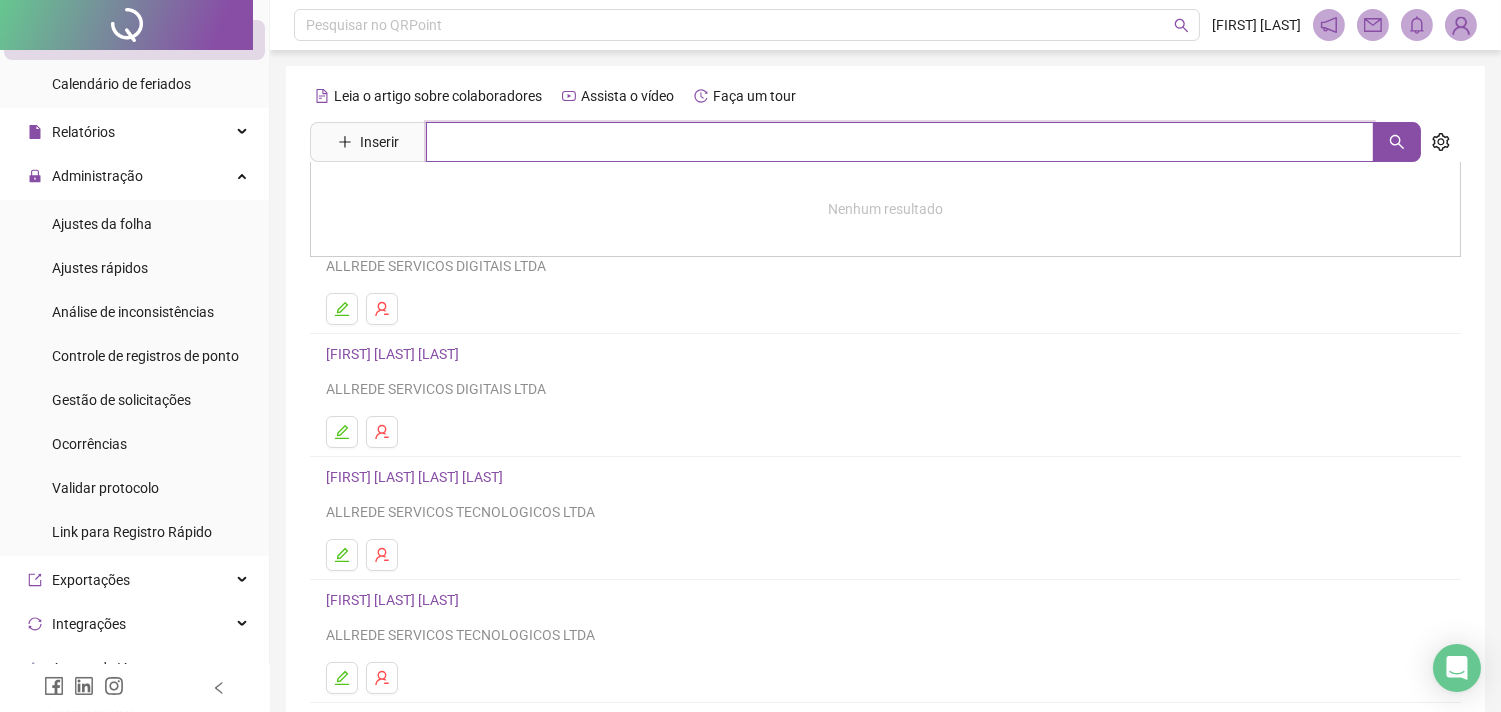 click at bounding box center (900, 142) 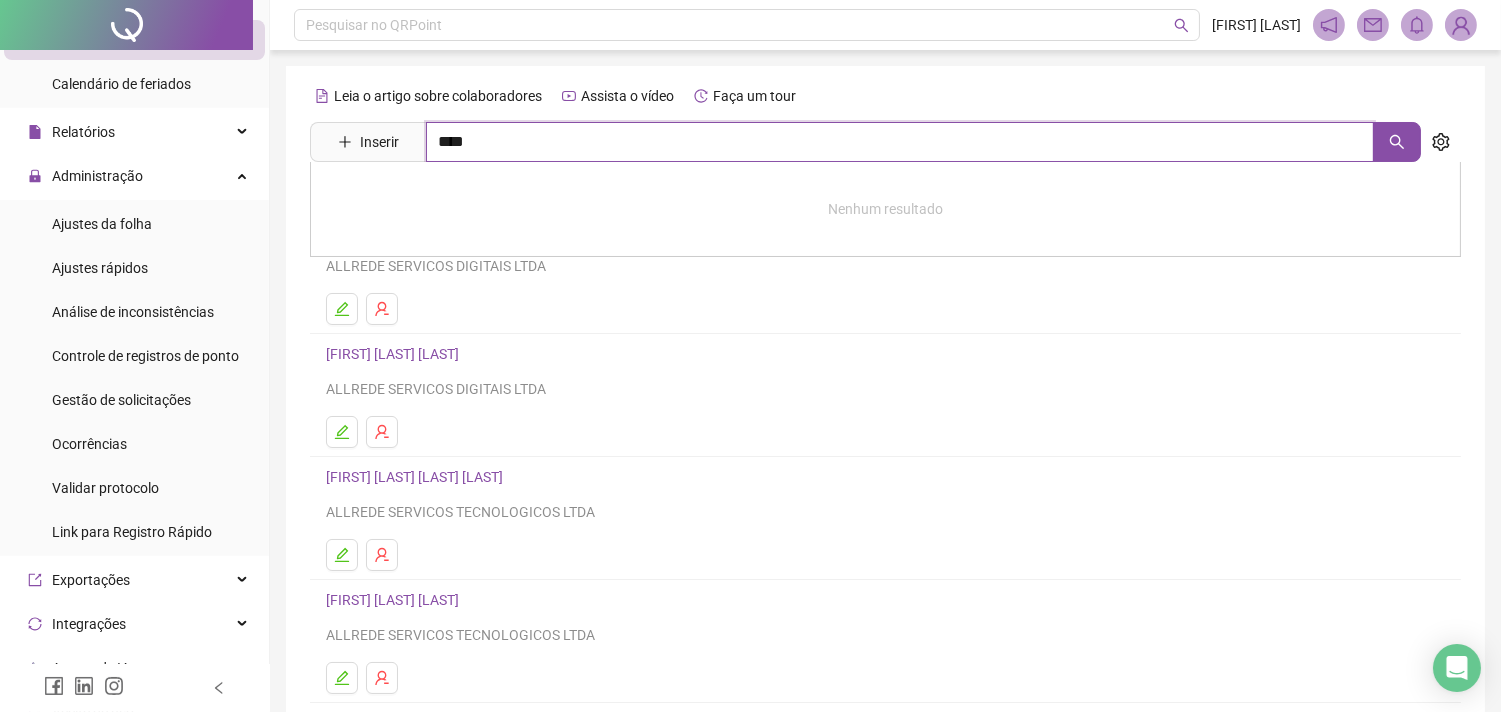 type on "****" 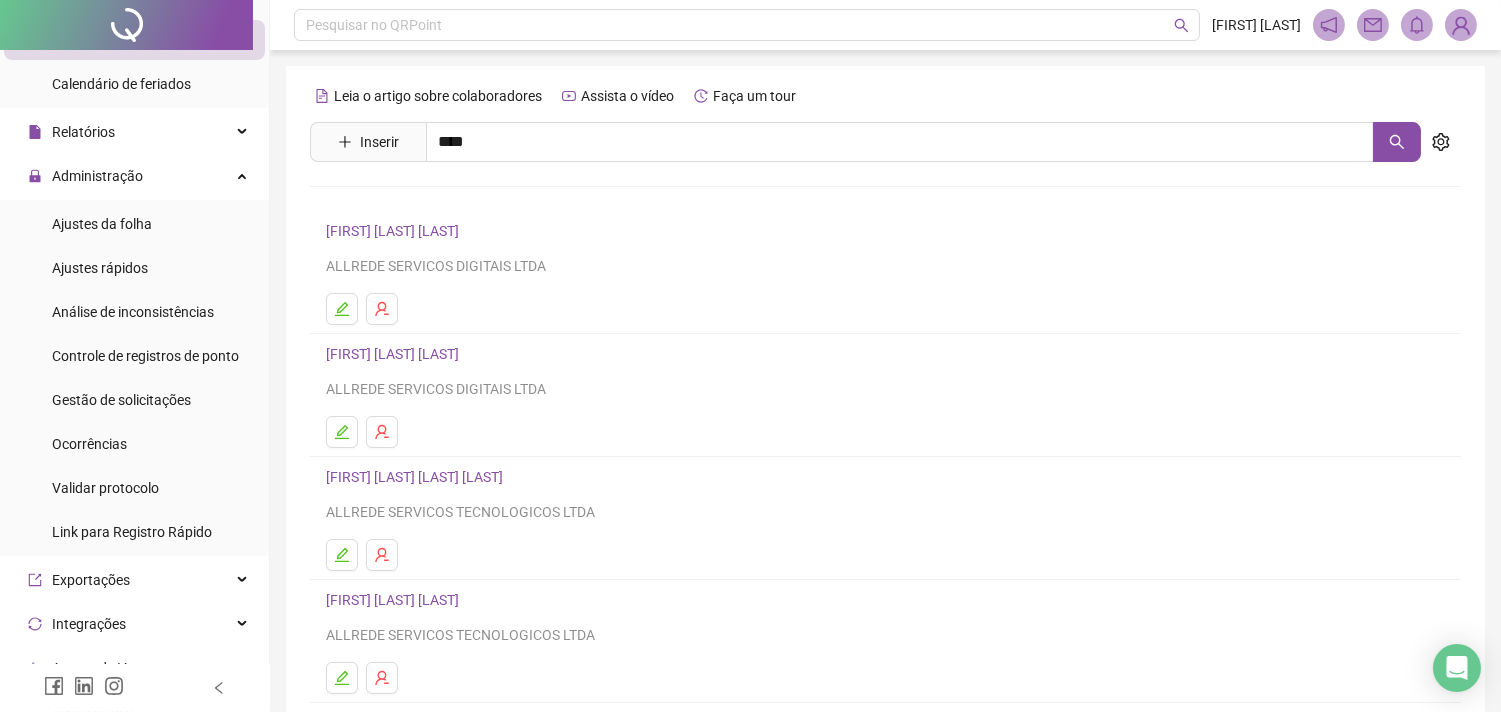 click on "LUDIMELI APARECIDA ALVES GOMES" at bounding box center (435, 201) 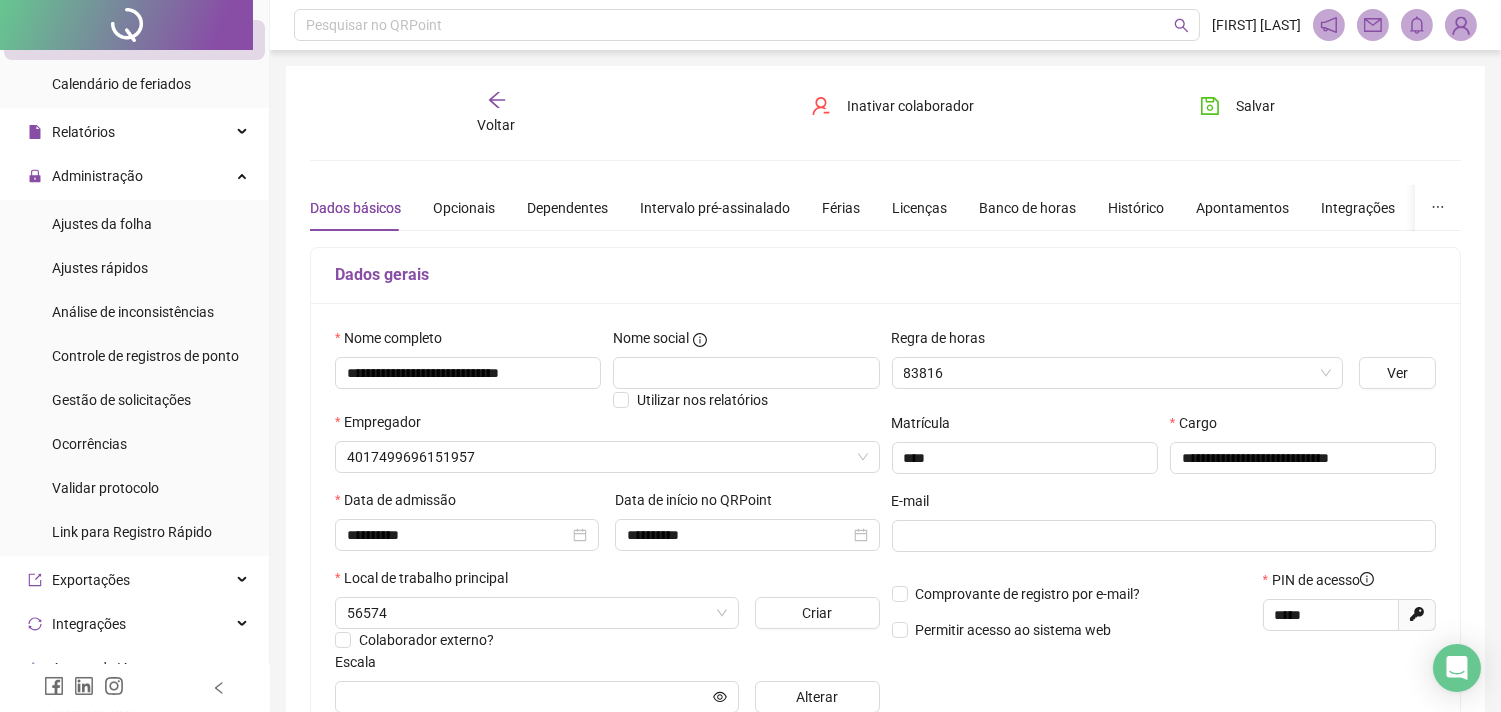 type on "**********" 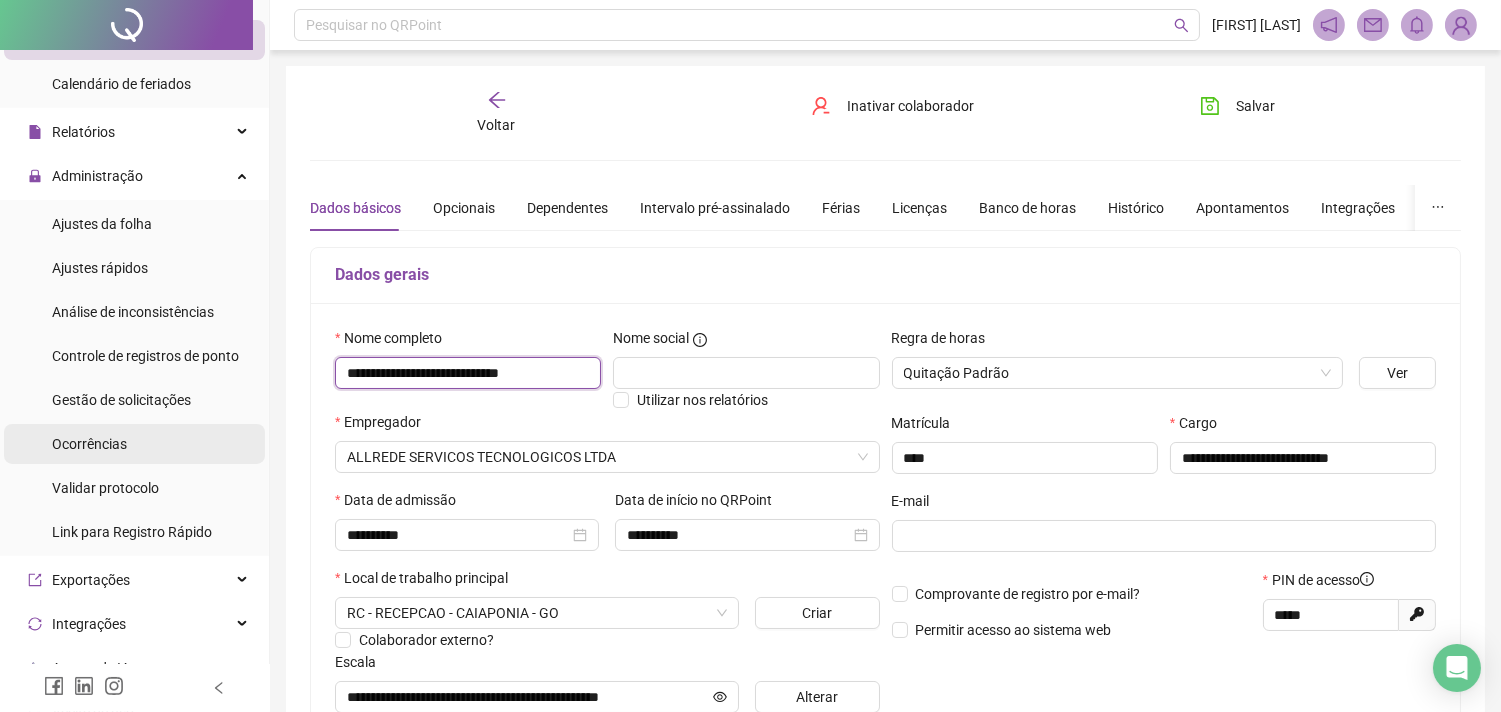 drag, startPoint x: 576, startPoint y: 378, endPoint x: 154, endPoint y: 444, distance: 427.12994 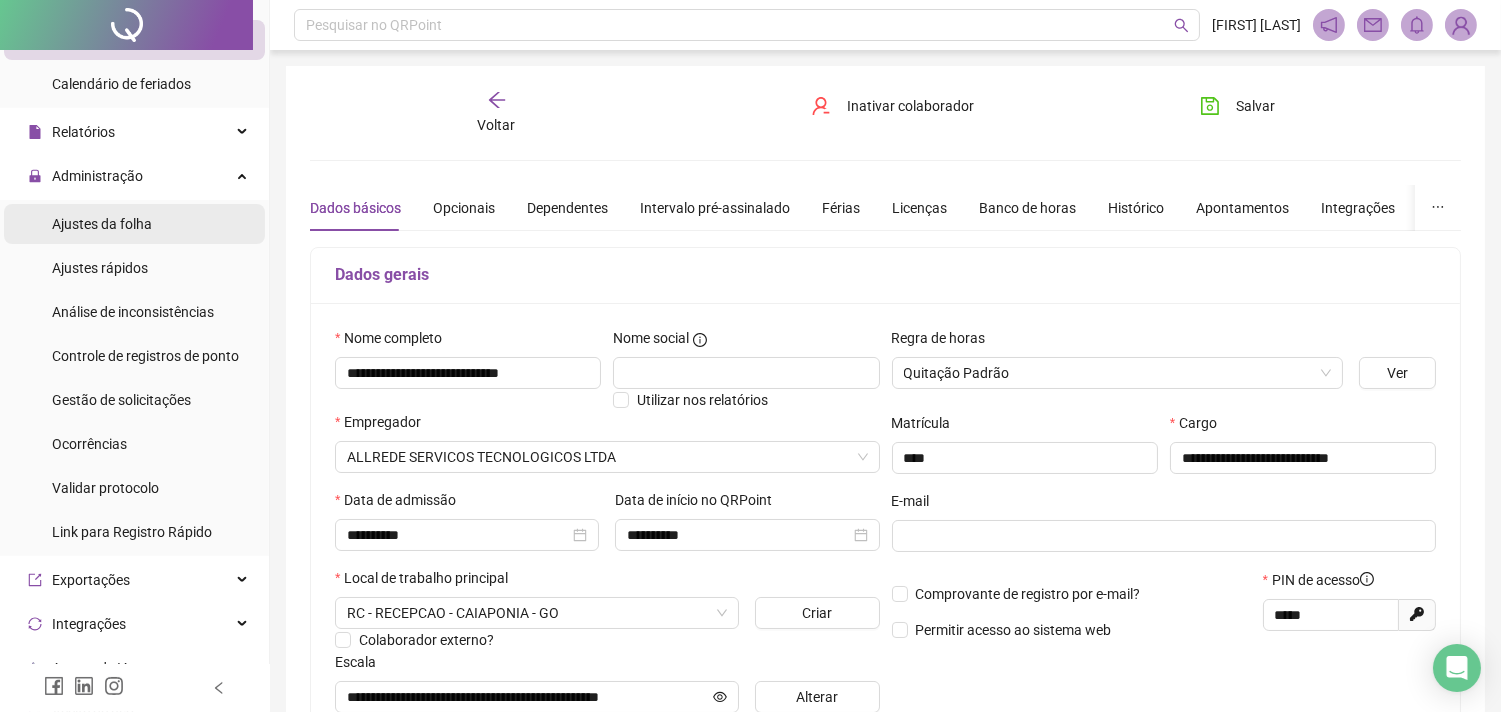 click on "Ajustes da folha" at bounding box center [134, 224] 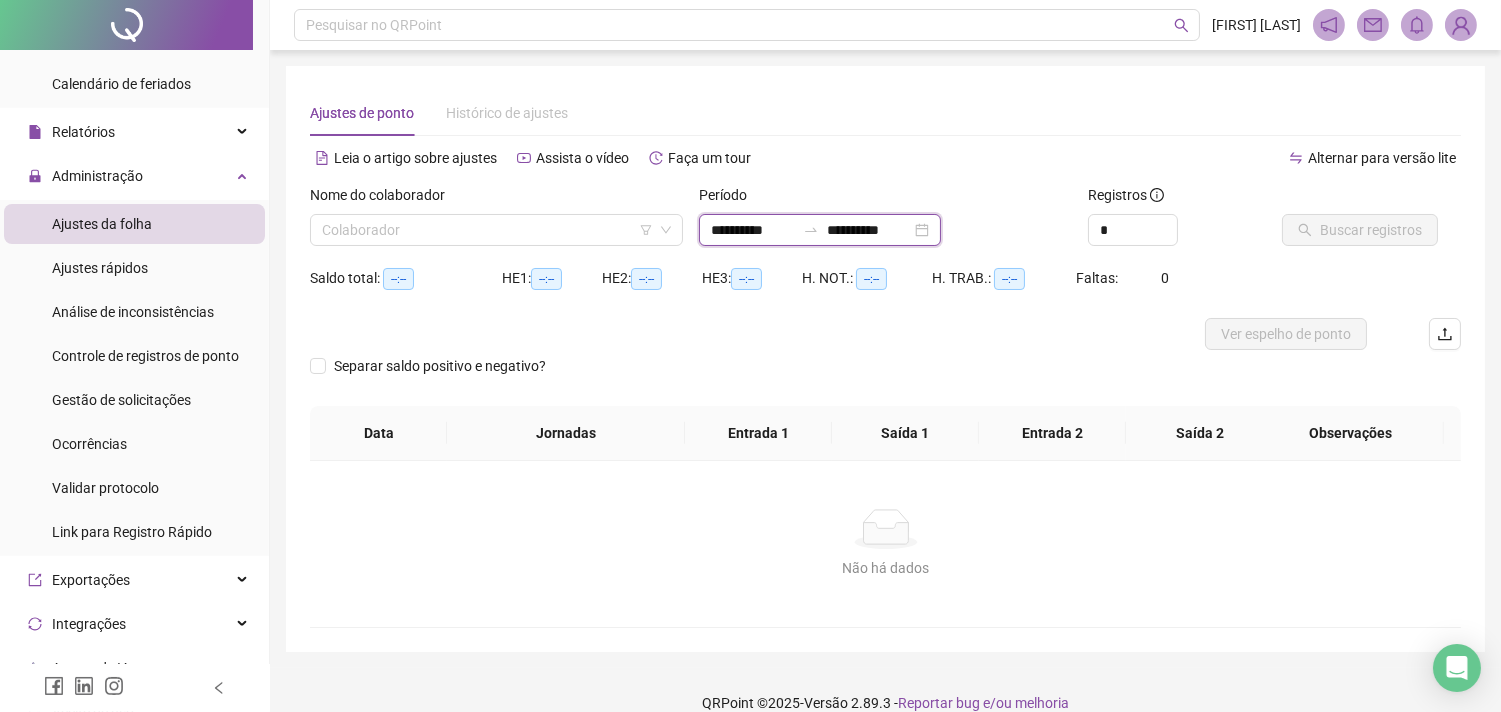 click on "**********" at bounding box center [753, 230] 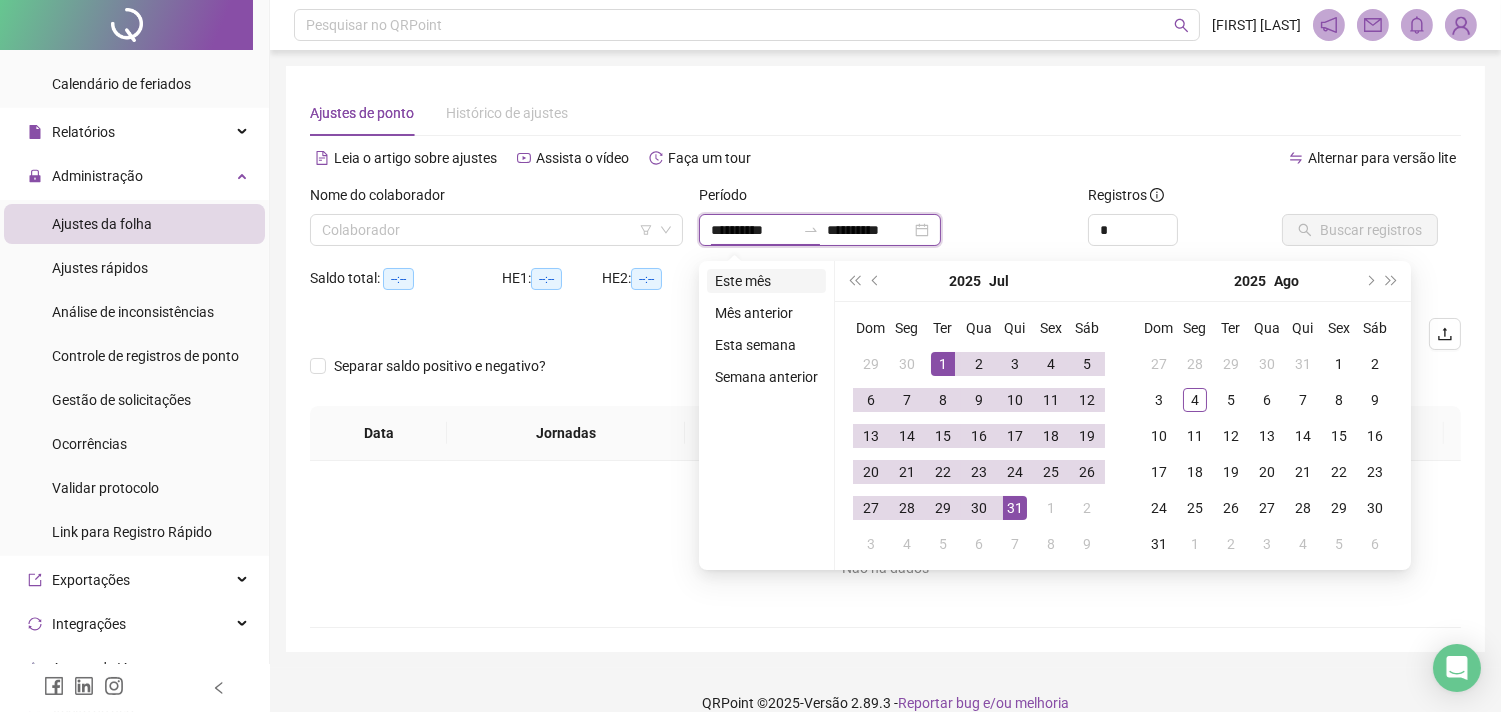type on "**********" 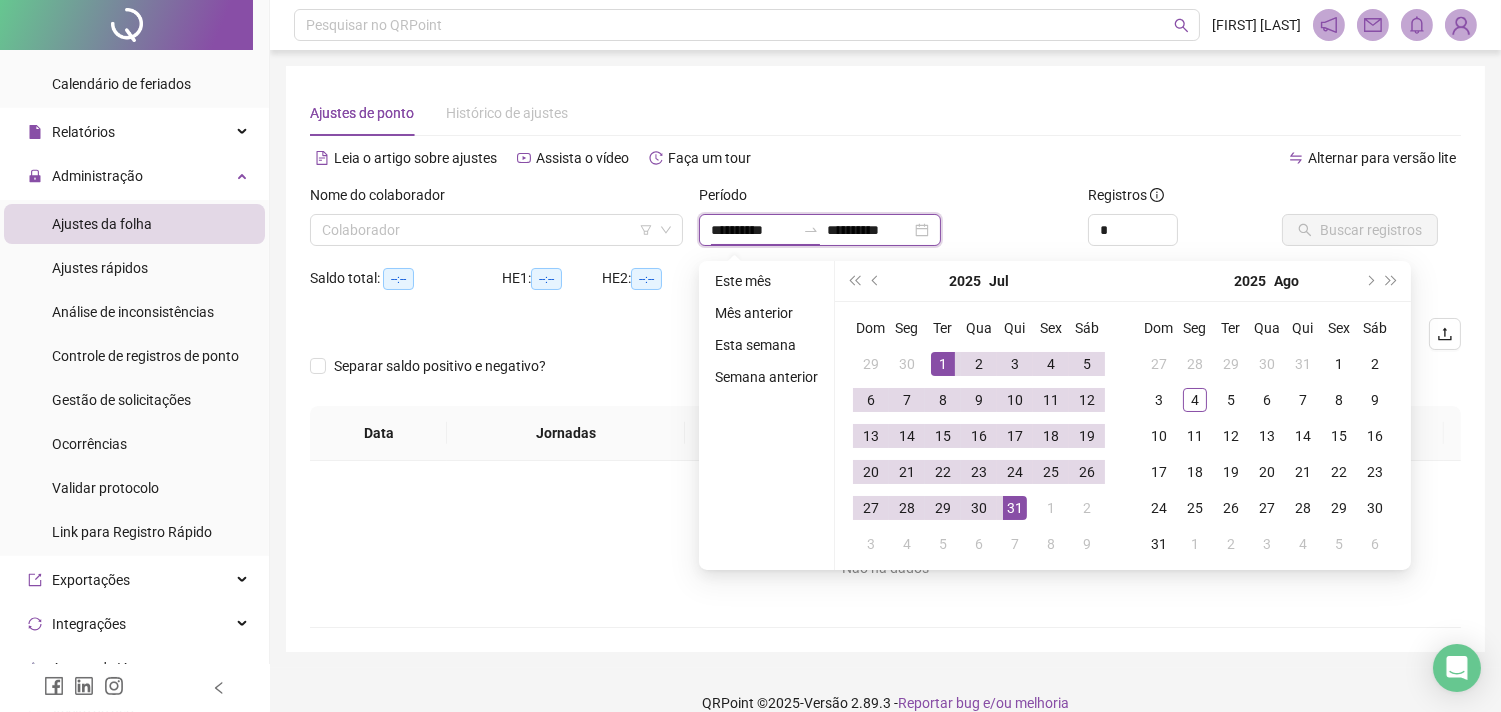 type on "**********" 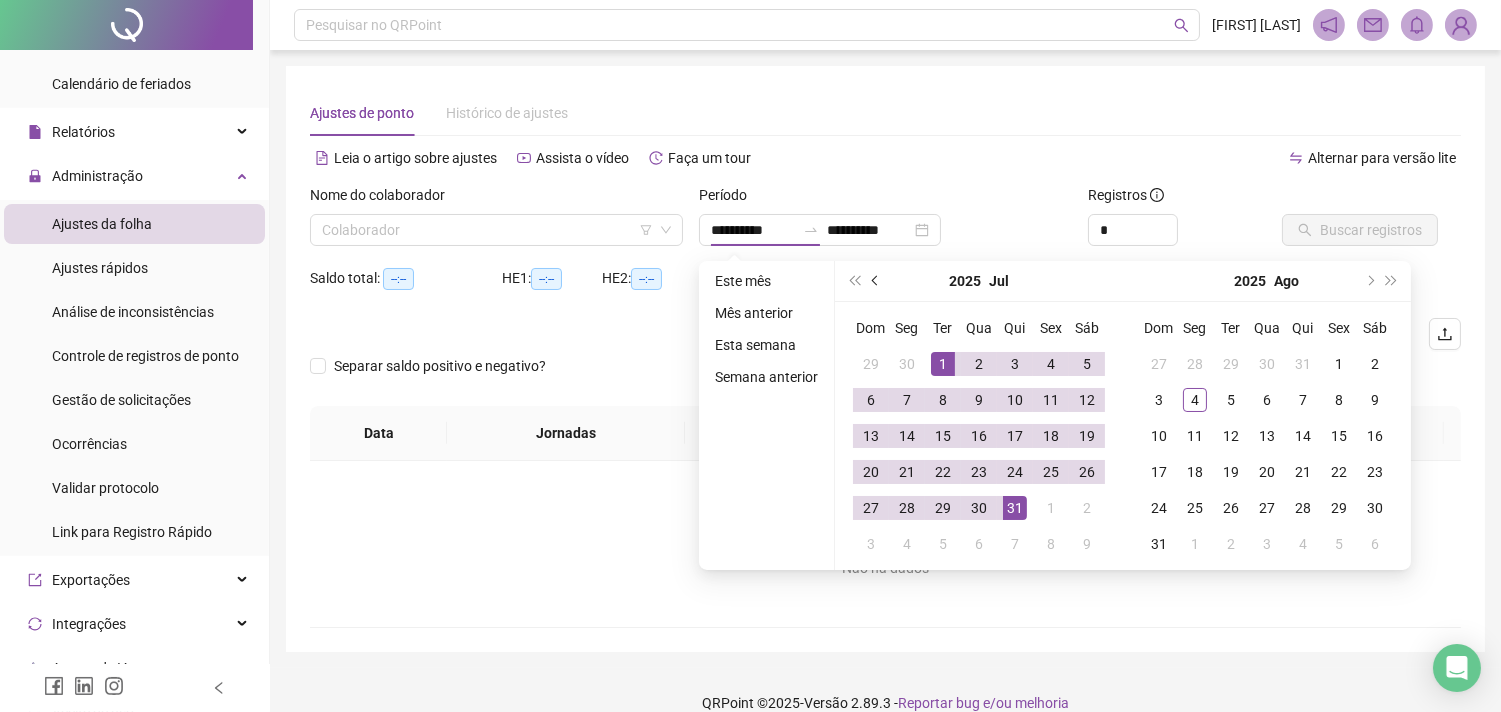 click at bounding box center [876, 281] 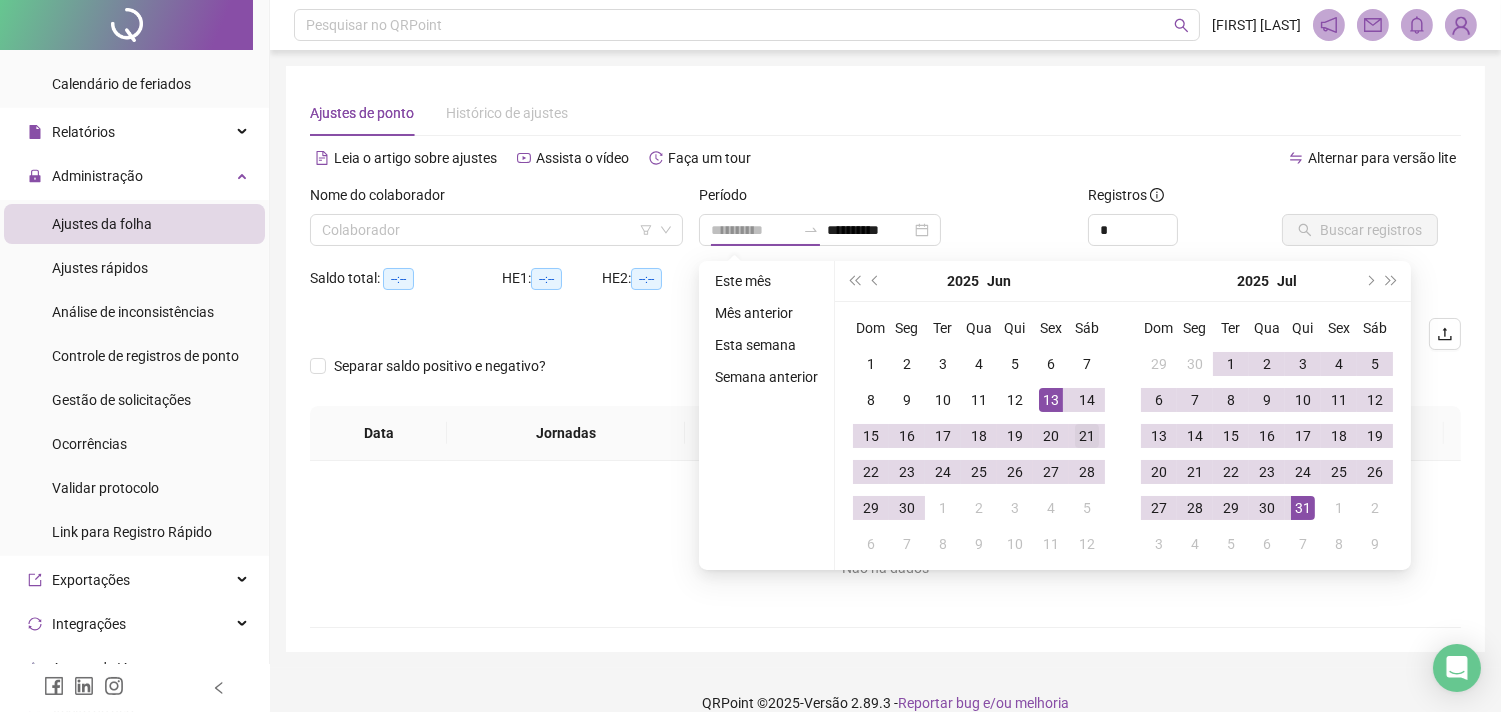type on "**********" 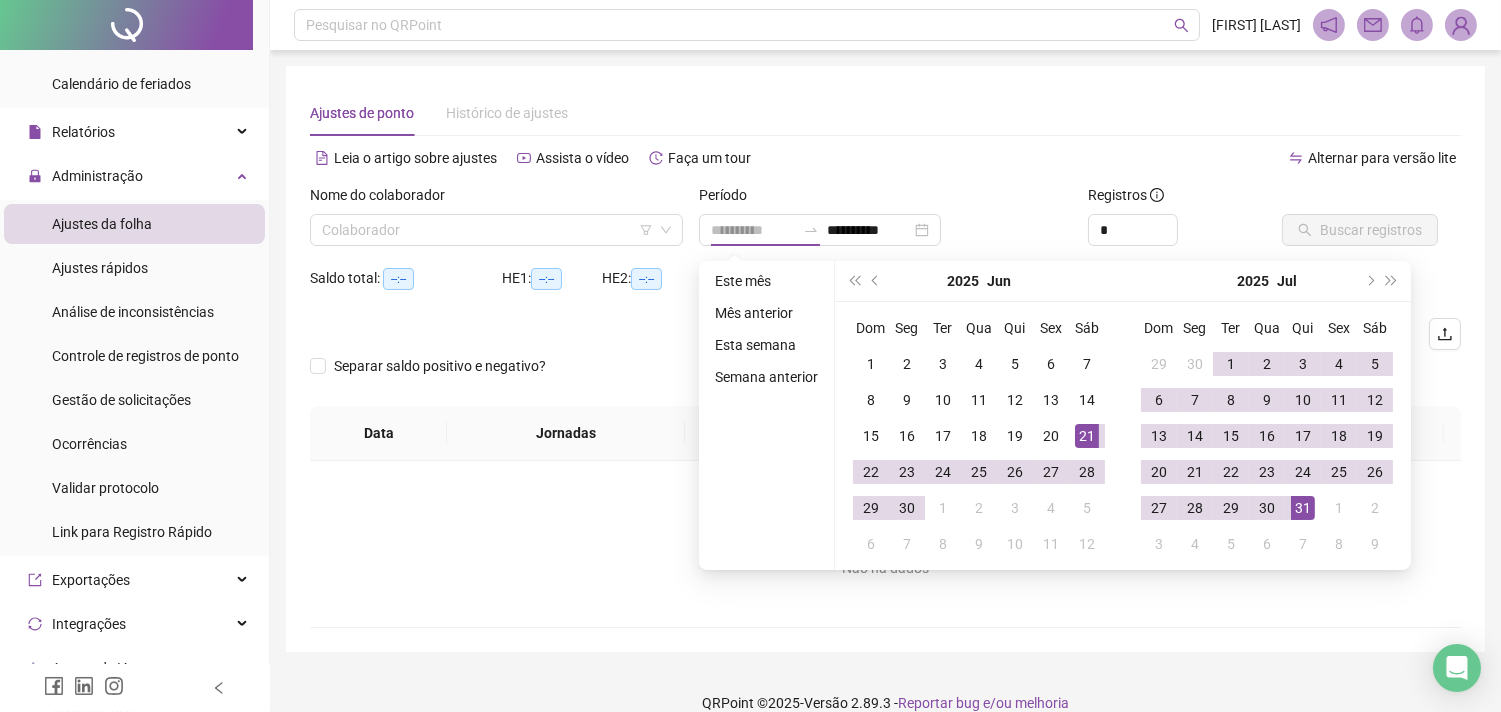 click on "21" at bounding box center [1087, 436] 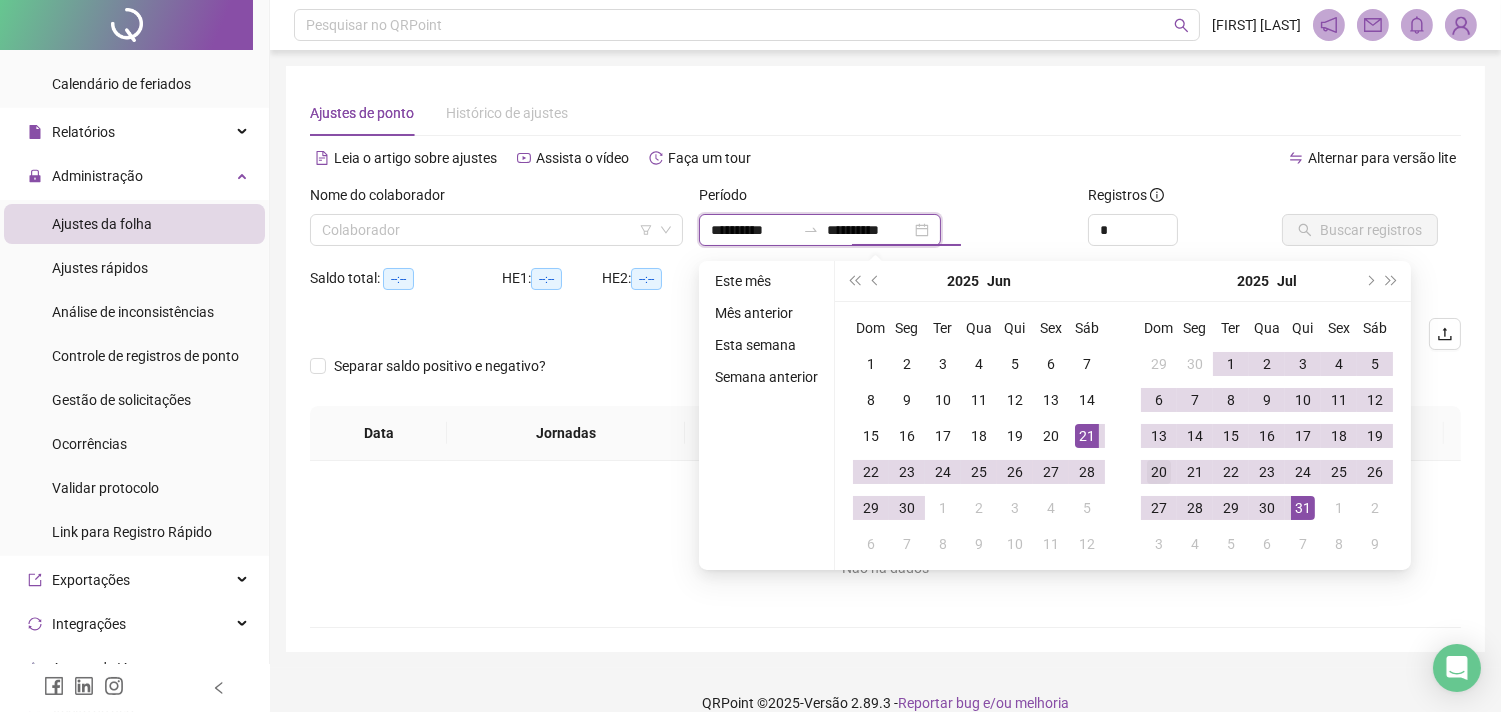 type on "**********" 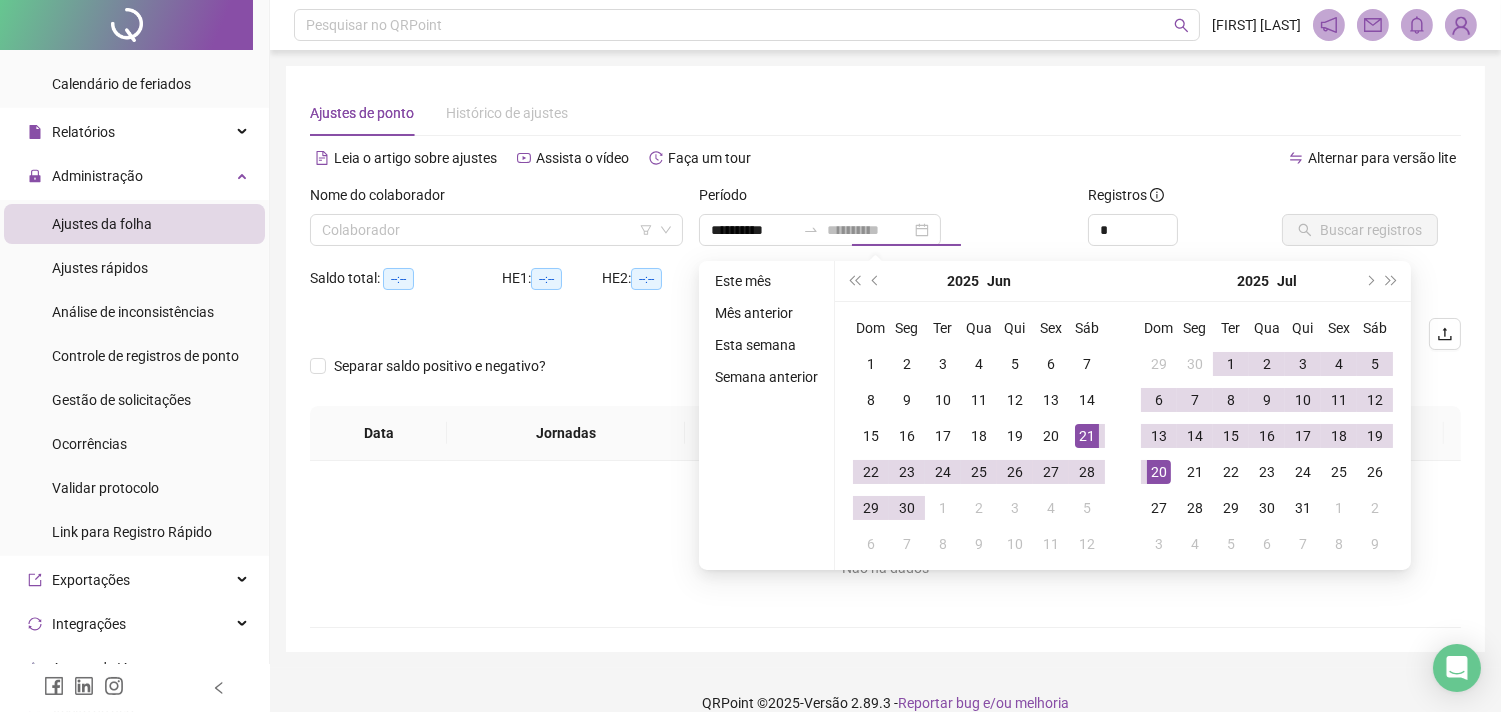 click on "20" at bounding box center [1159, 472] 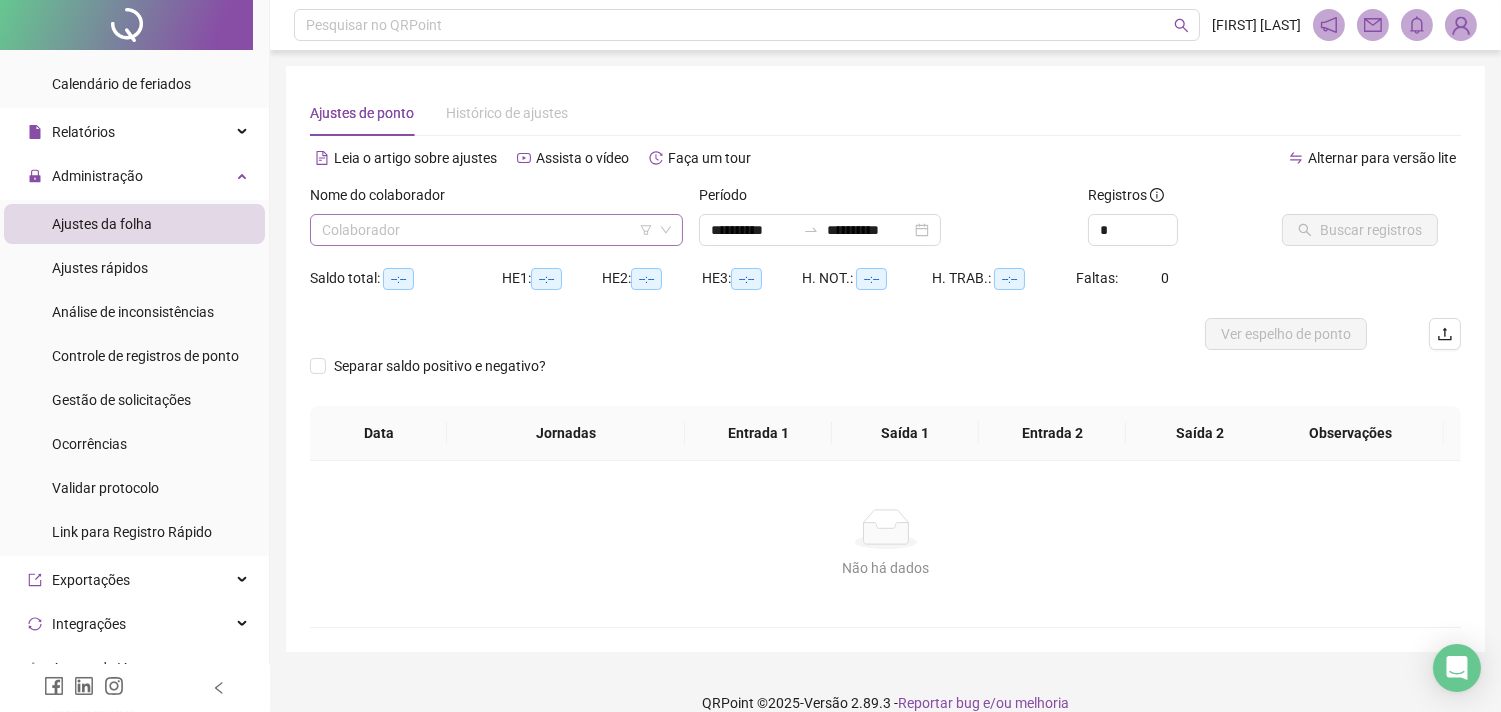 click at bounding box center (487, 230) 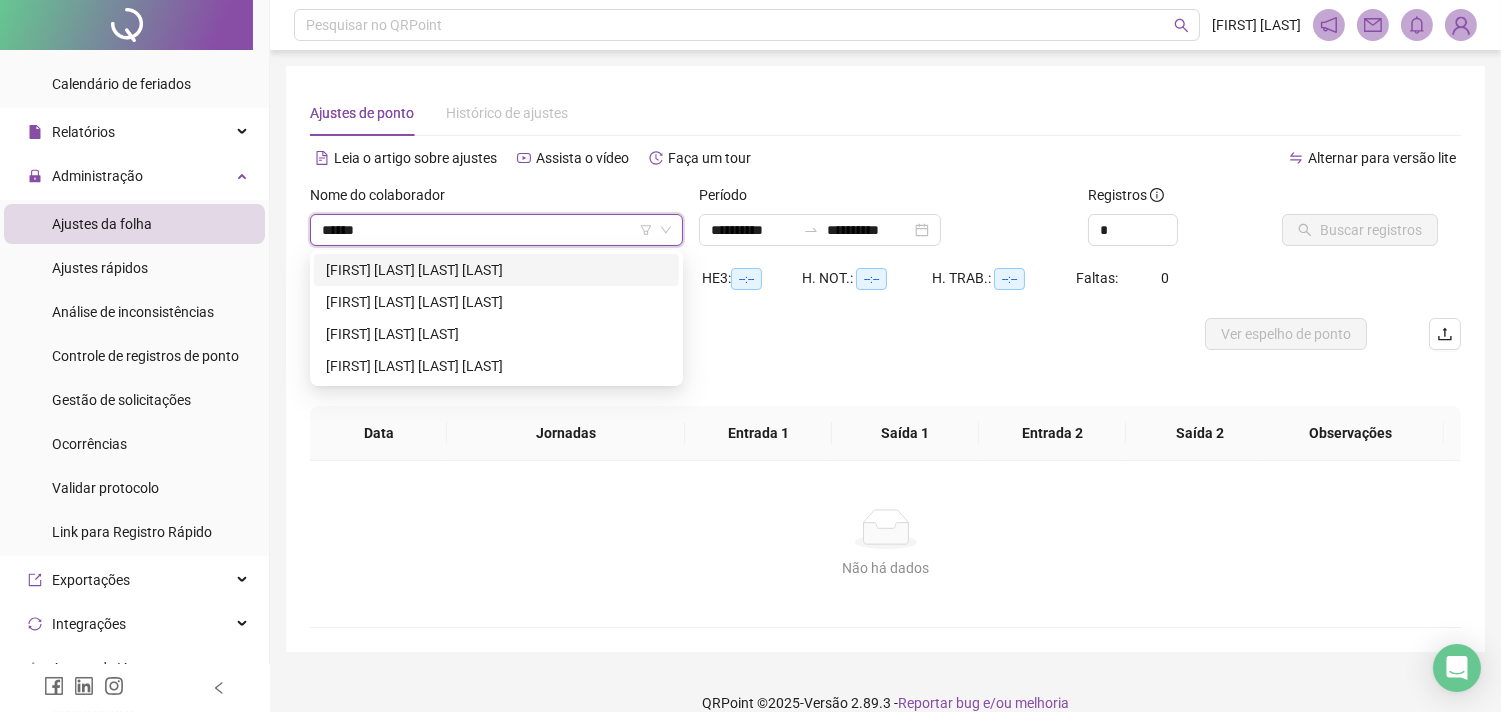 type on "*******" 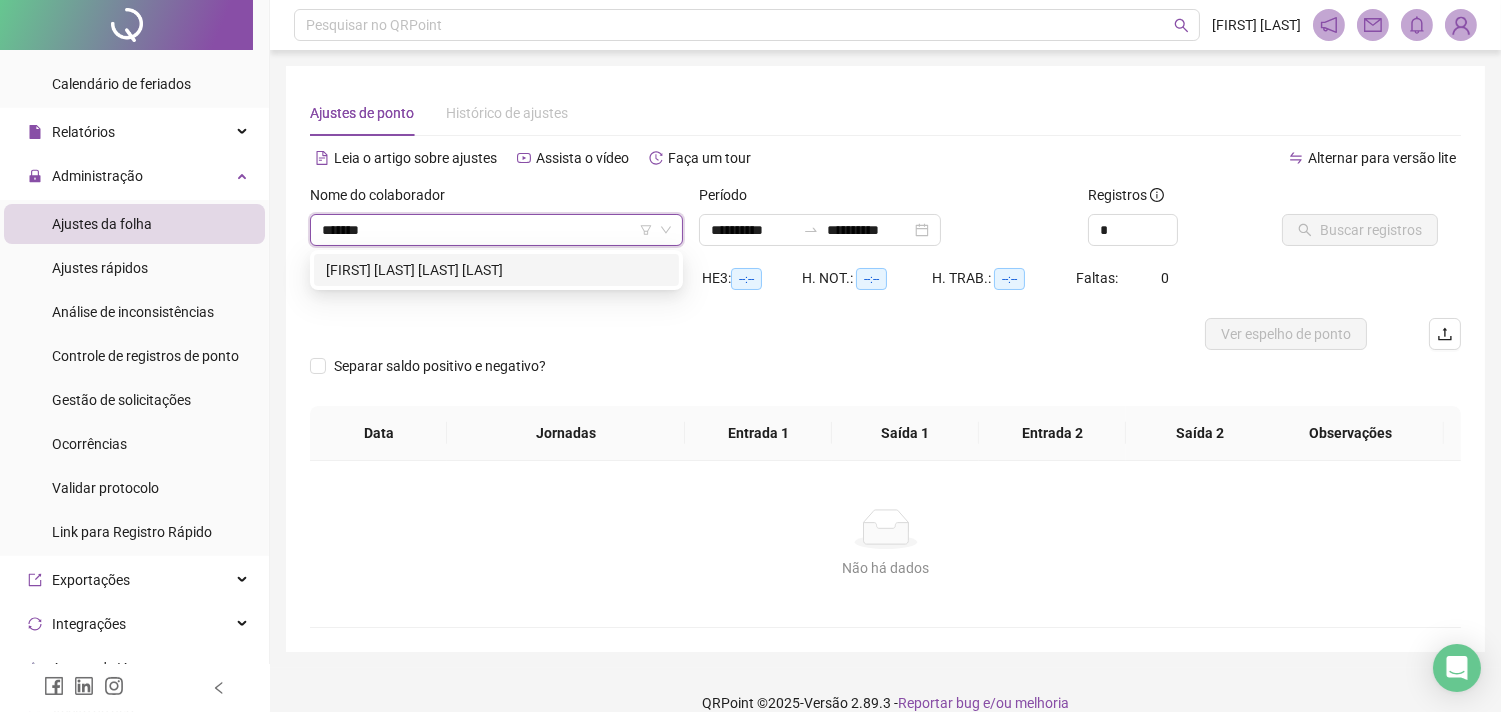 click on "PAULO HENRIQUE SANTOS MOURAO" at bounding box center [496, 270] 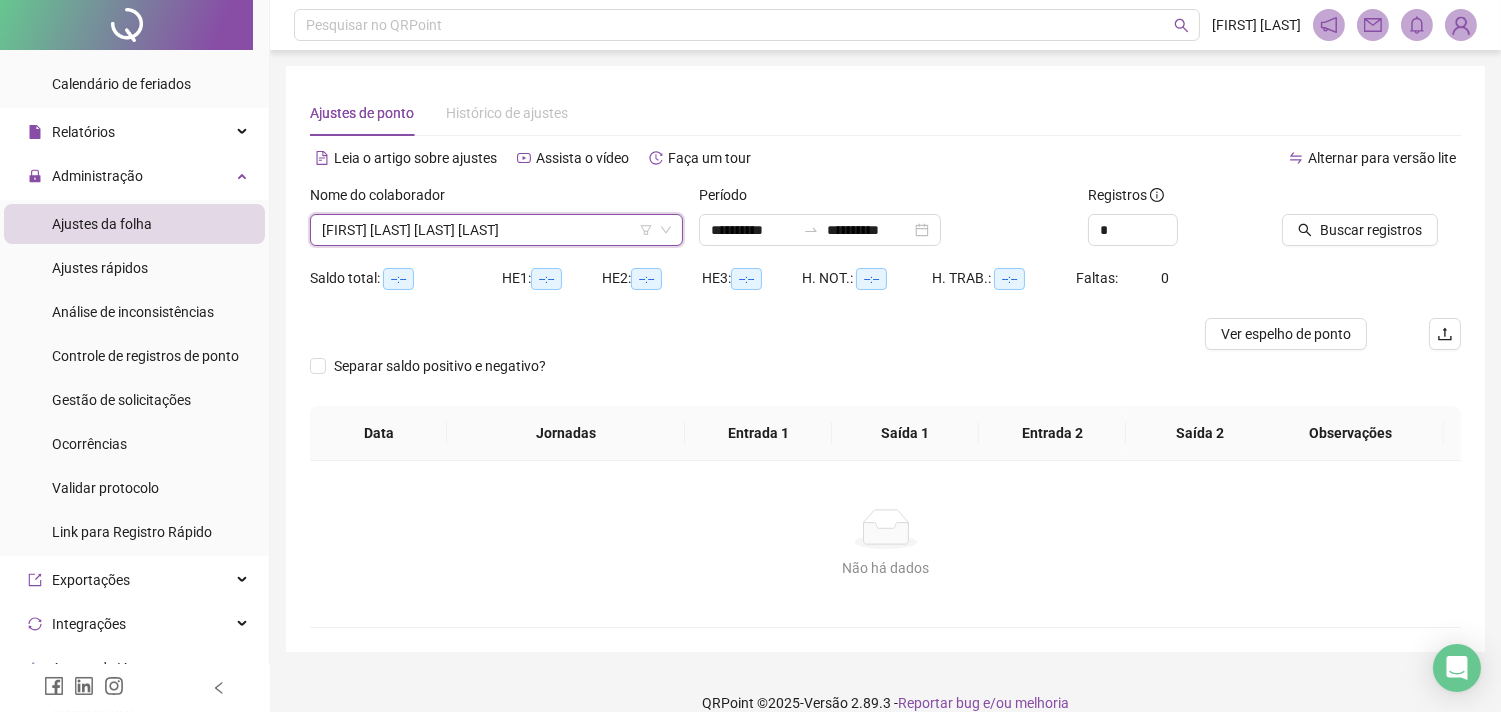 click on "PAULO HENRIQUE SANTOS MOURAO" at bounding box center (496, 230) 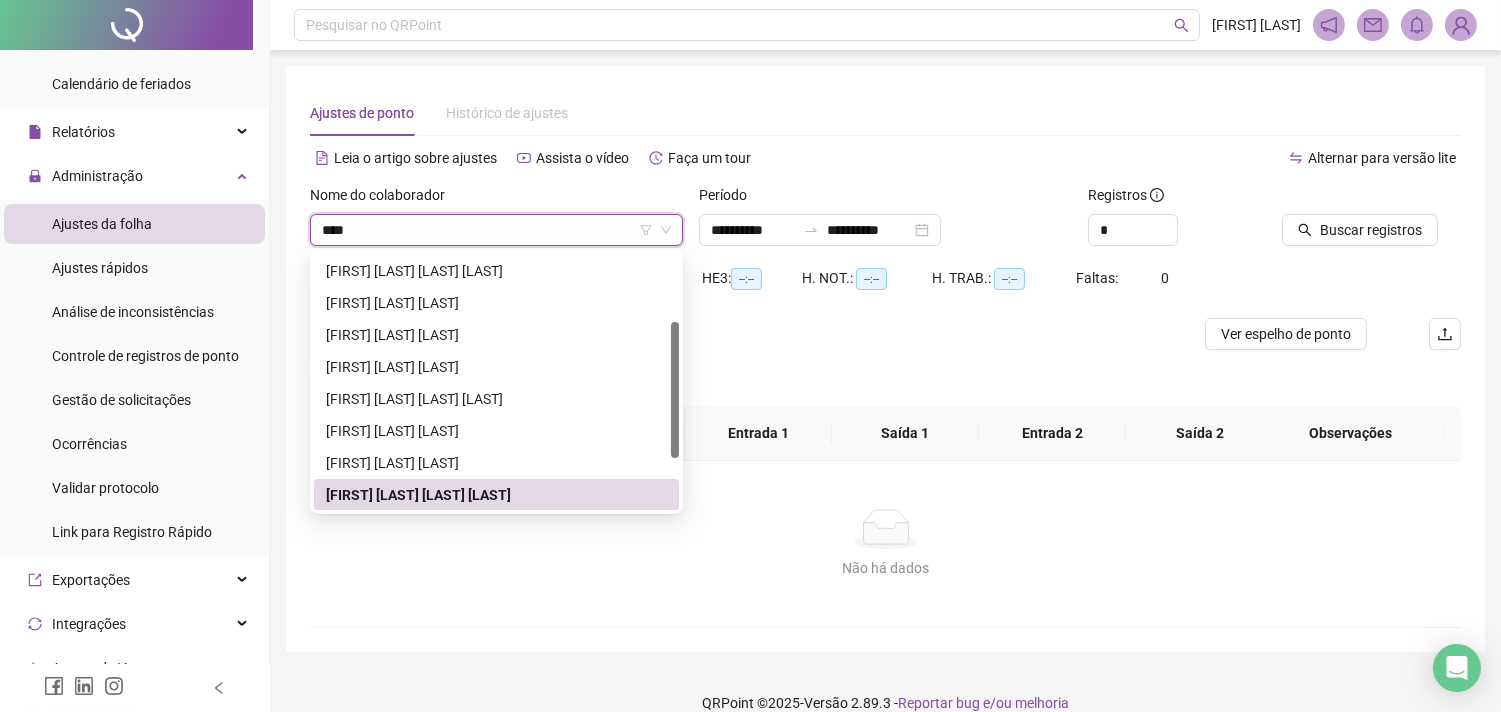 scroll, scrollTop: 0, scrollLeft: 0, axis: both 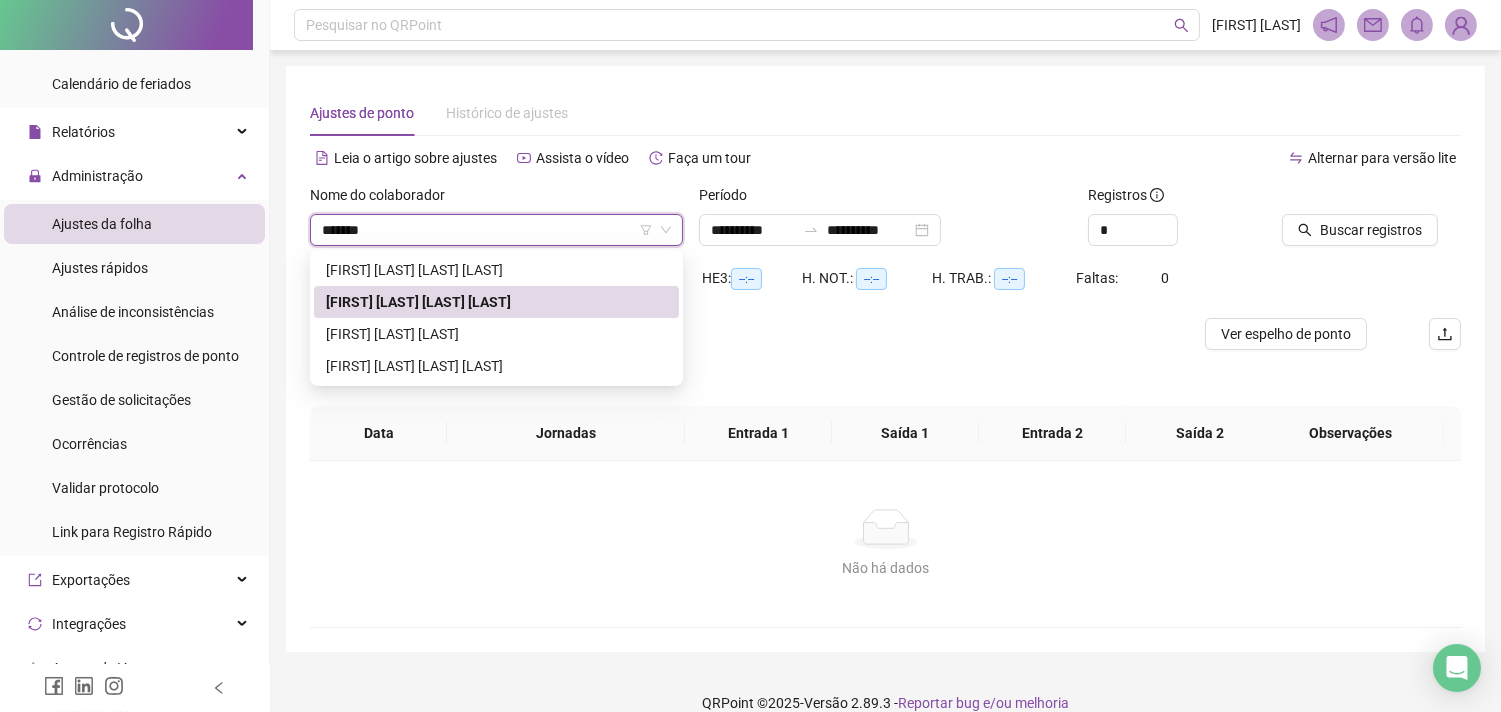 type on "********" 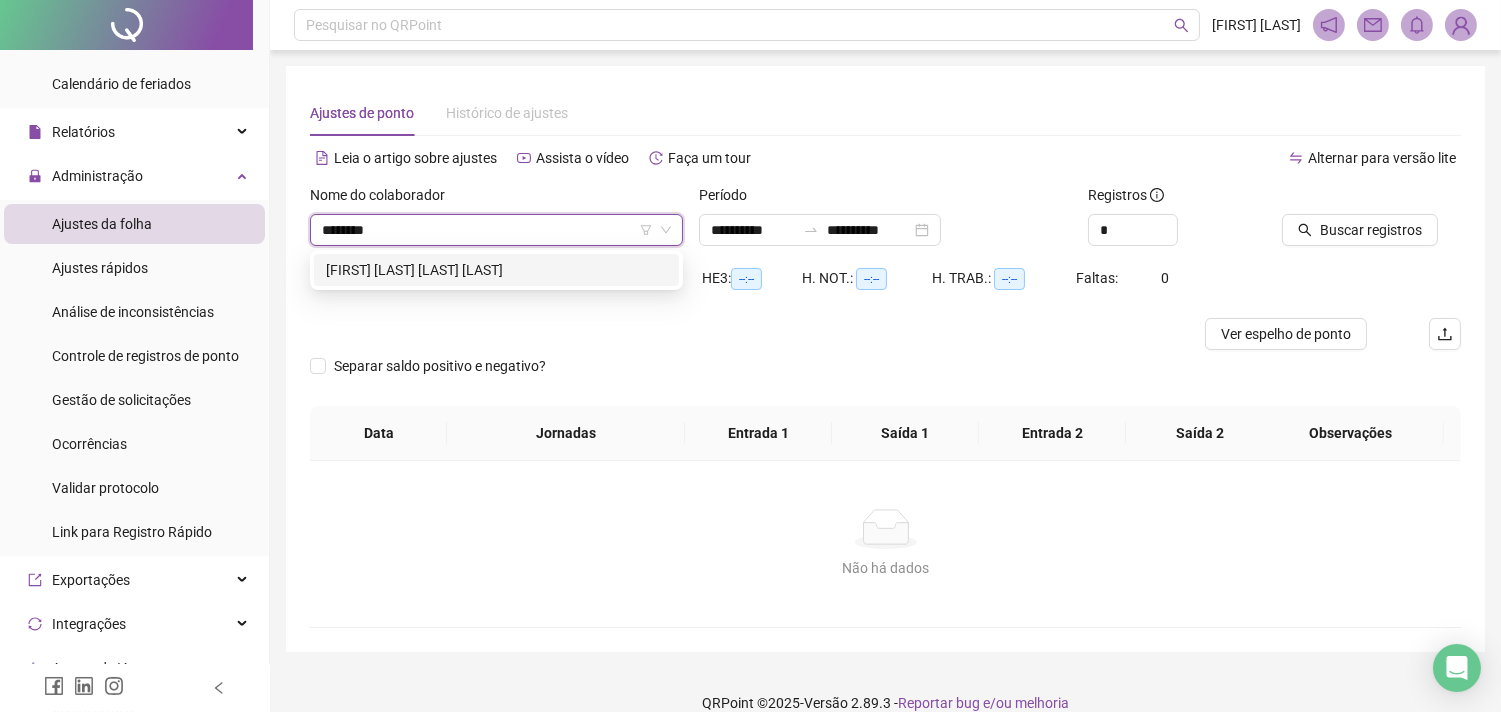 drag, startPoint x: 540, startPoint y: 260, endPoint x: 1162, endPoint y: 226, distance: 622.9286 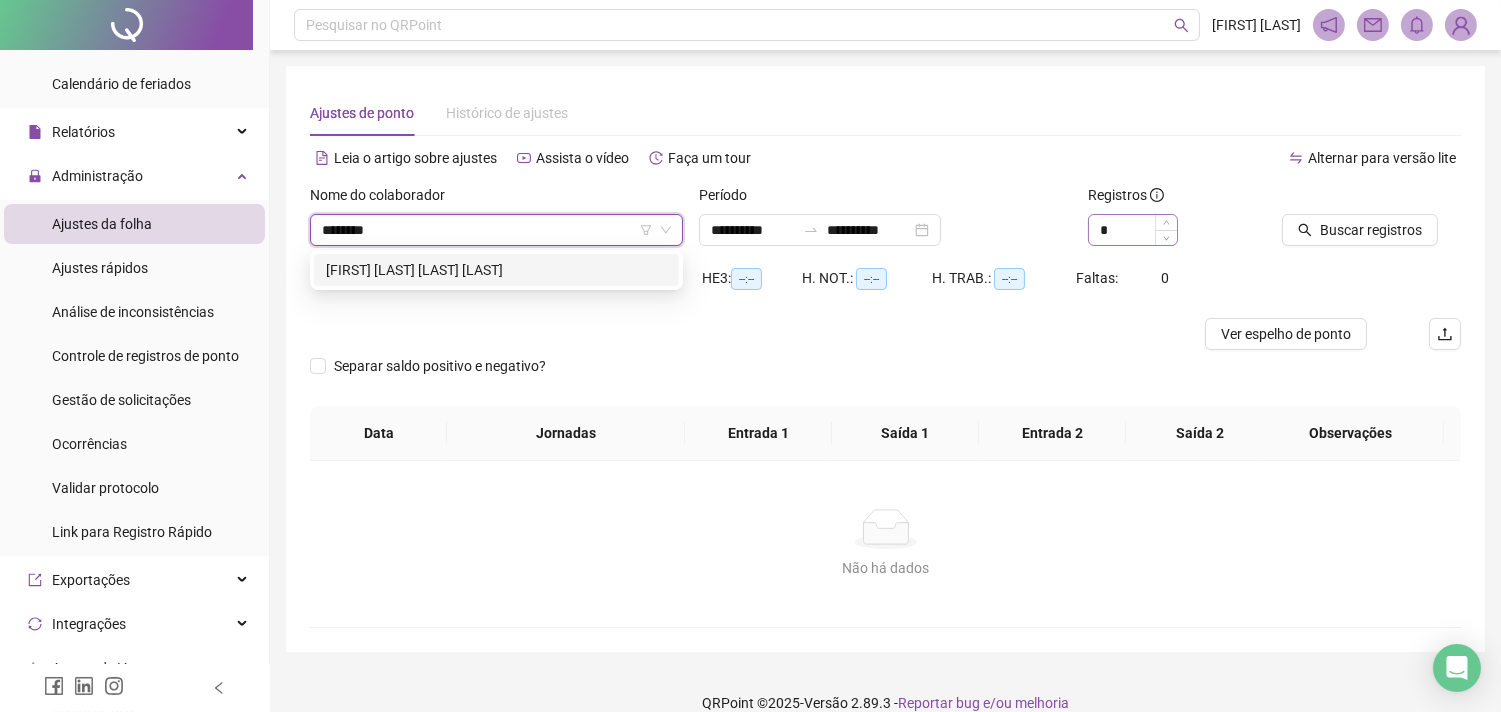 type 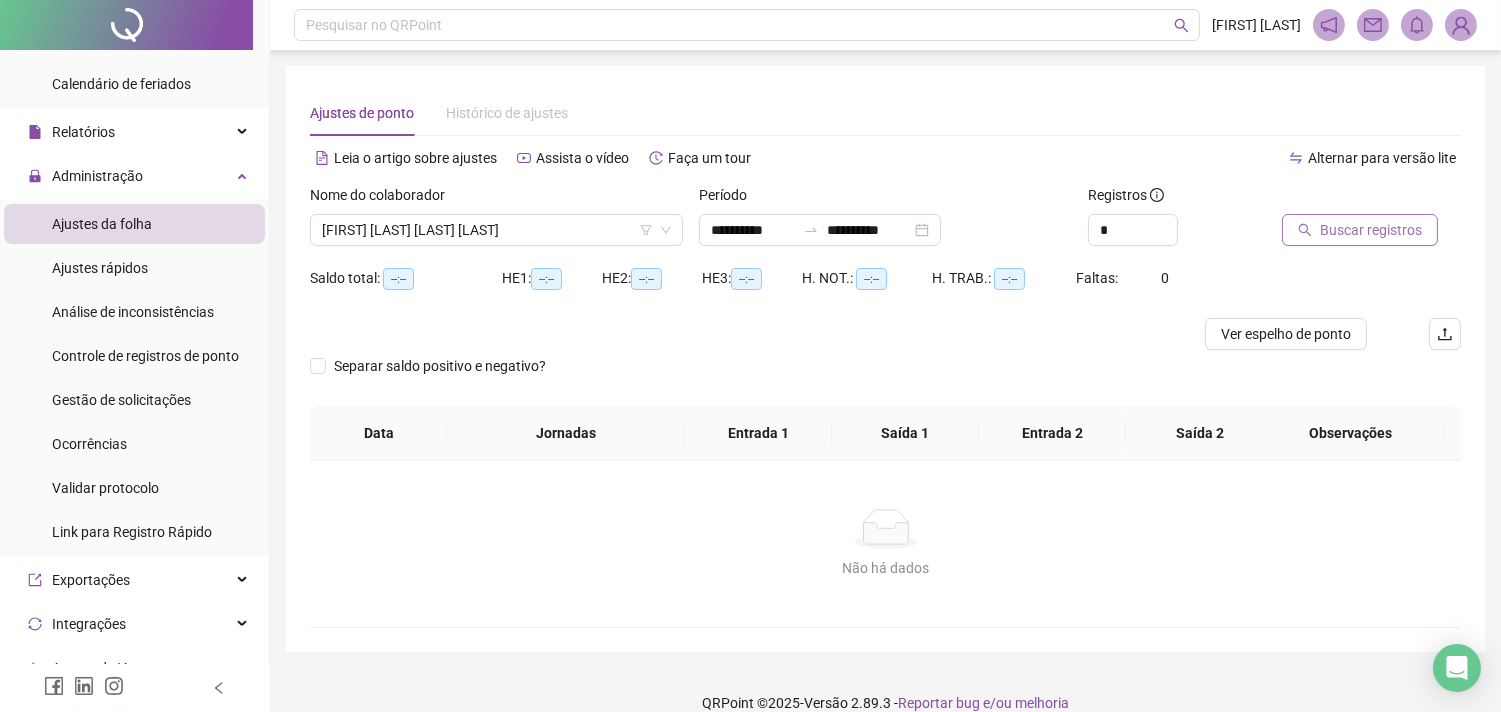 click 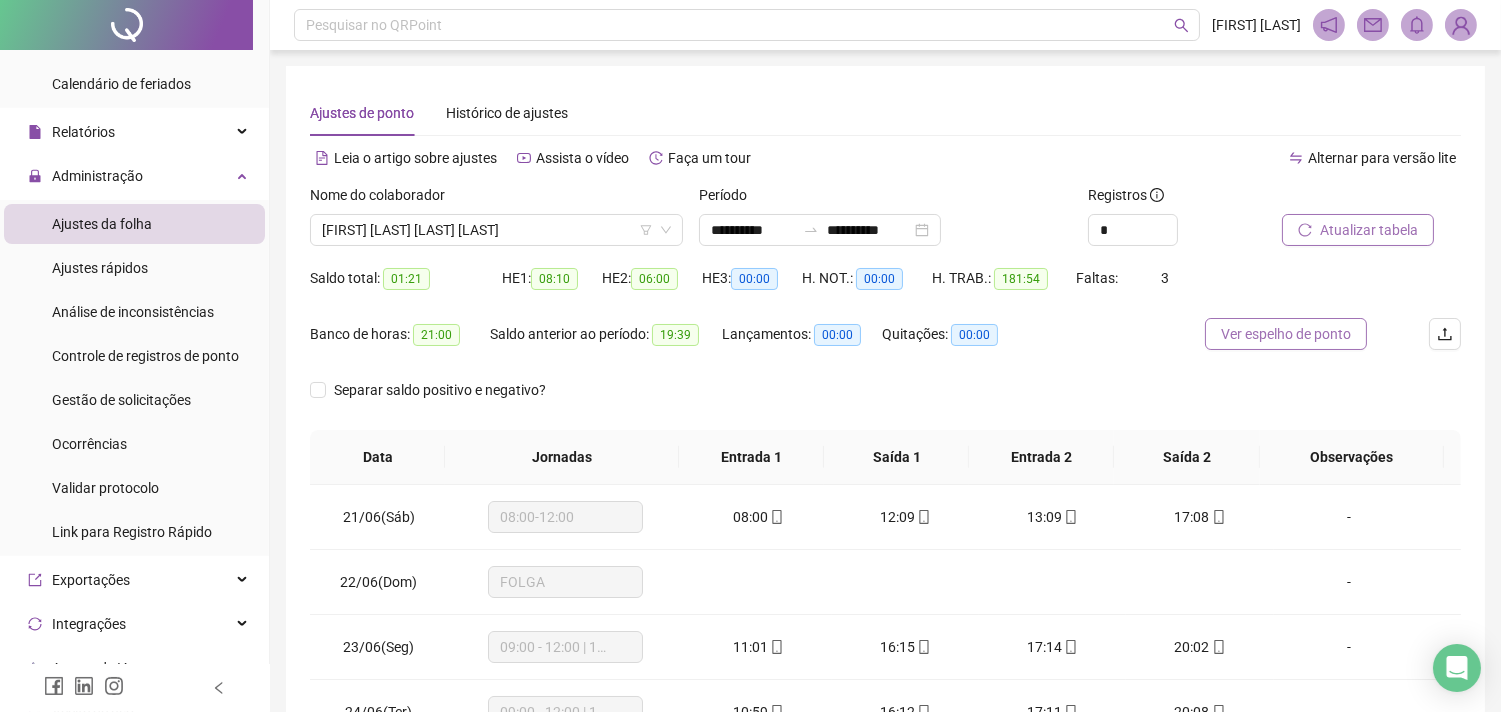 click on "Ver espelho de ponto" at bounding box center (1286, 334) 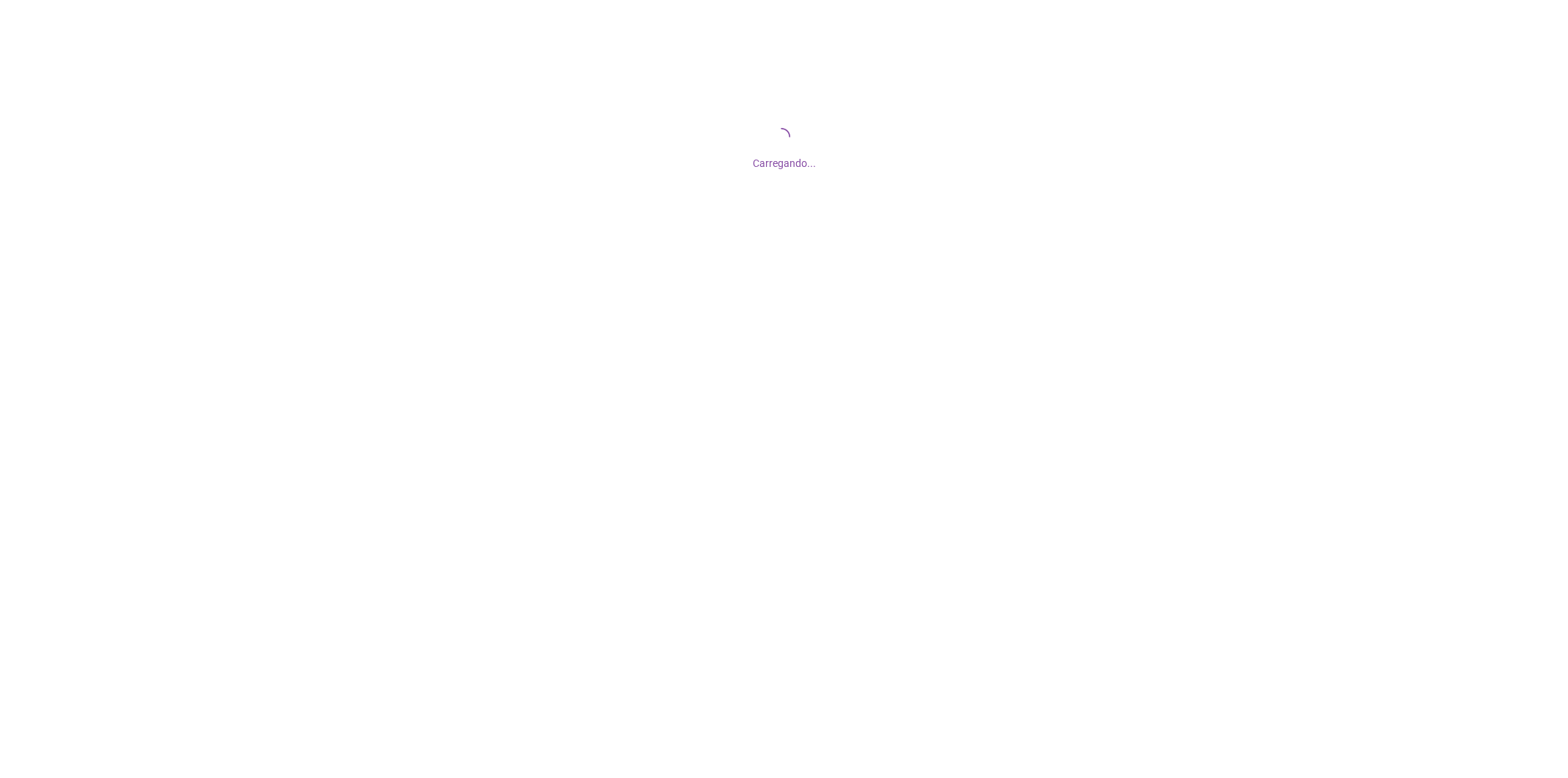 scroll, scrollTop: 0, scrollLeft: 0, axis: both 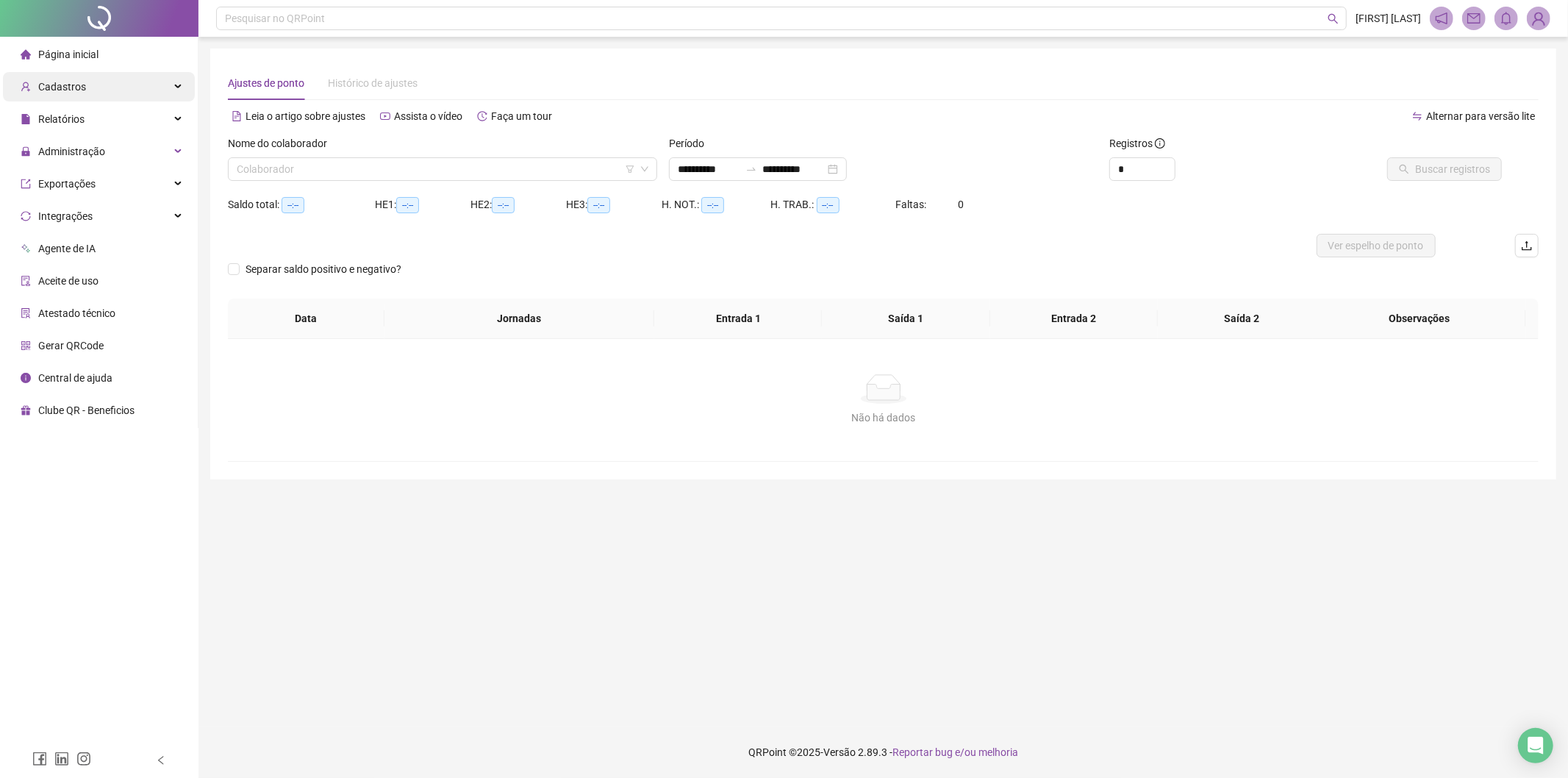 click on "Cadastros" at bounding box center [99, 87] 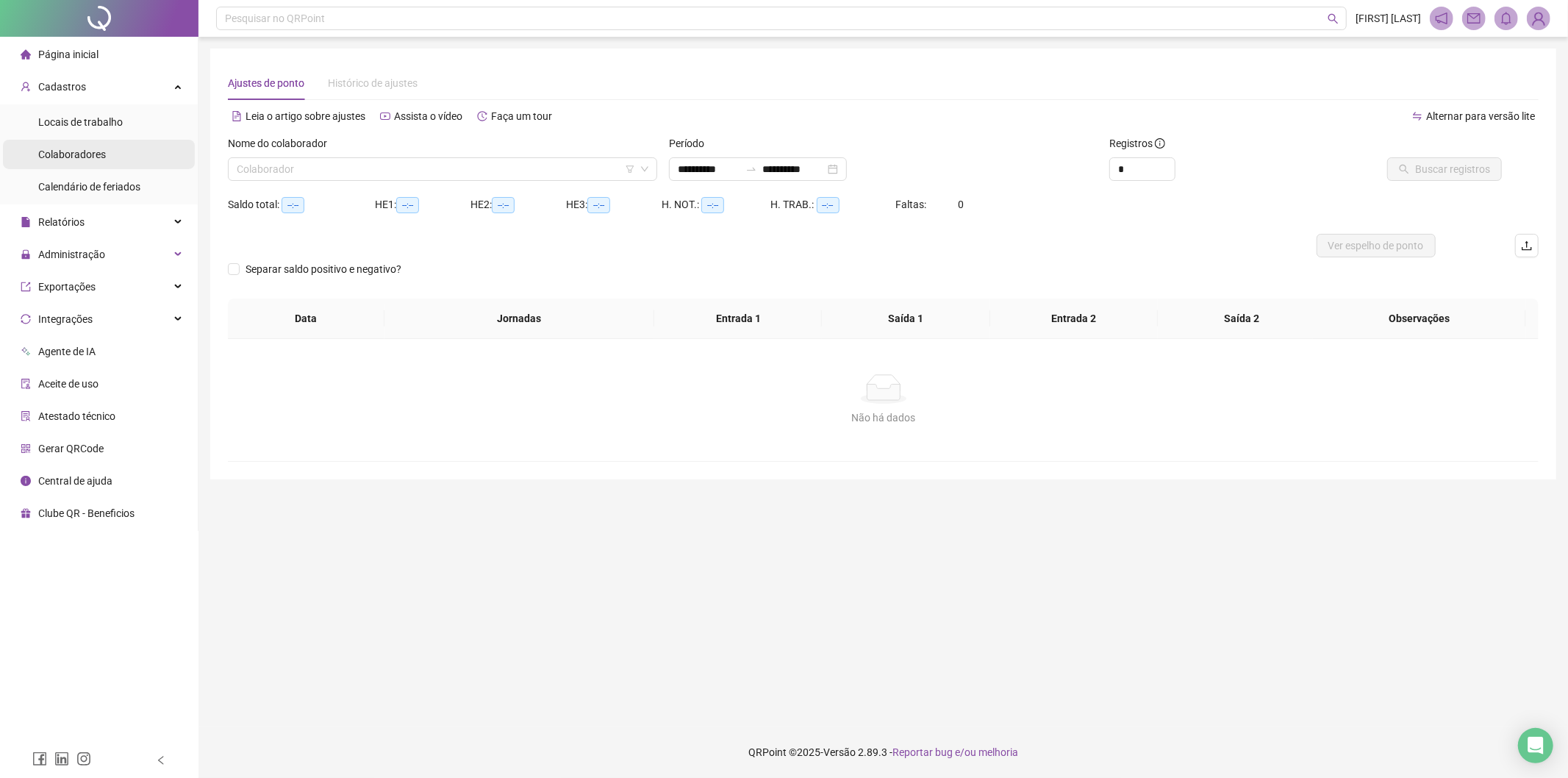 click on "Colaboradores" at bounding box center [99, 154] 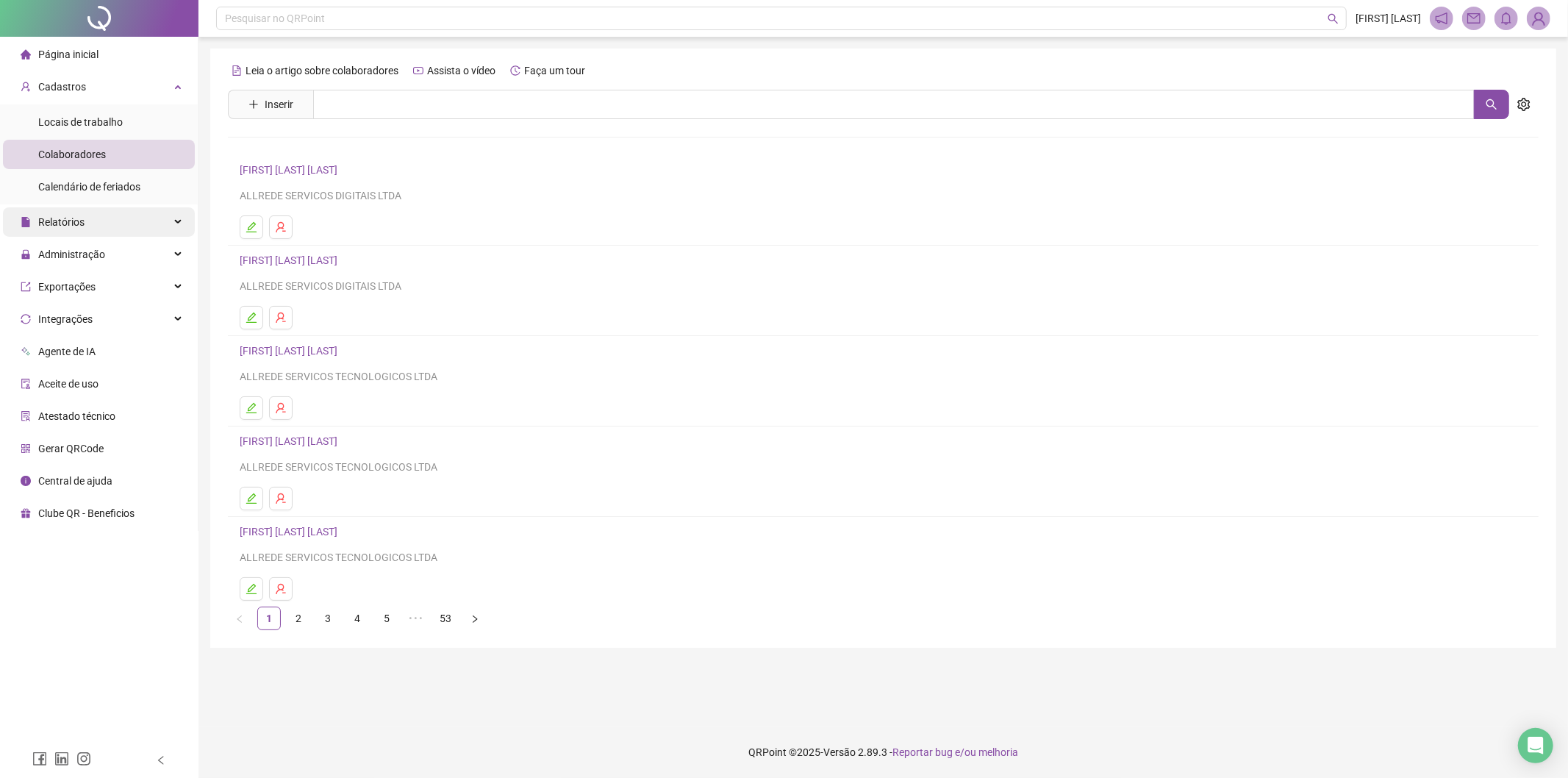 click on "Relatórios" at bounding box center (99, 222) 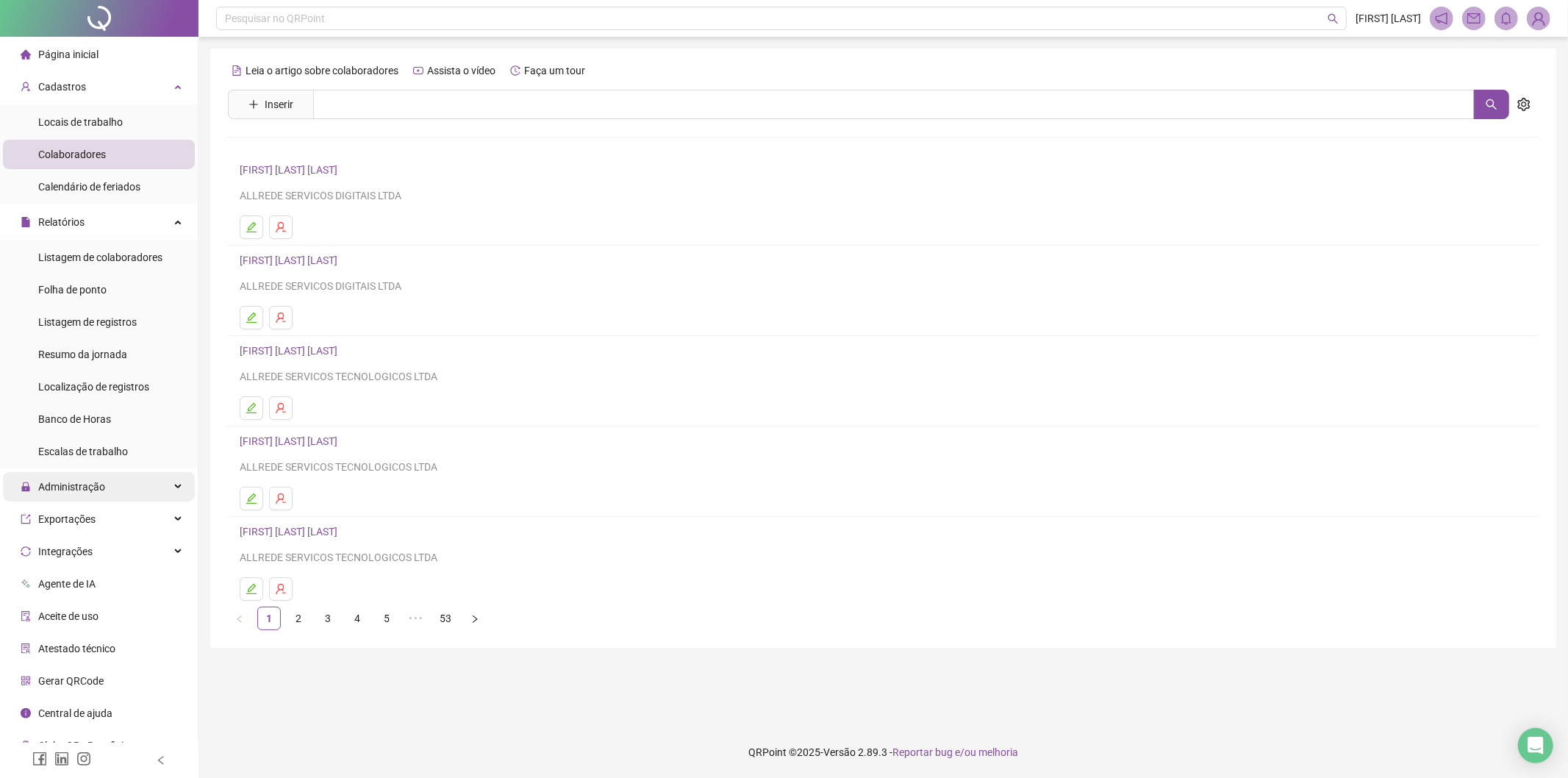 click on "Administração" at bounding box center [71, 487] 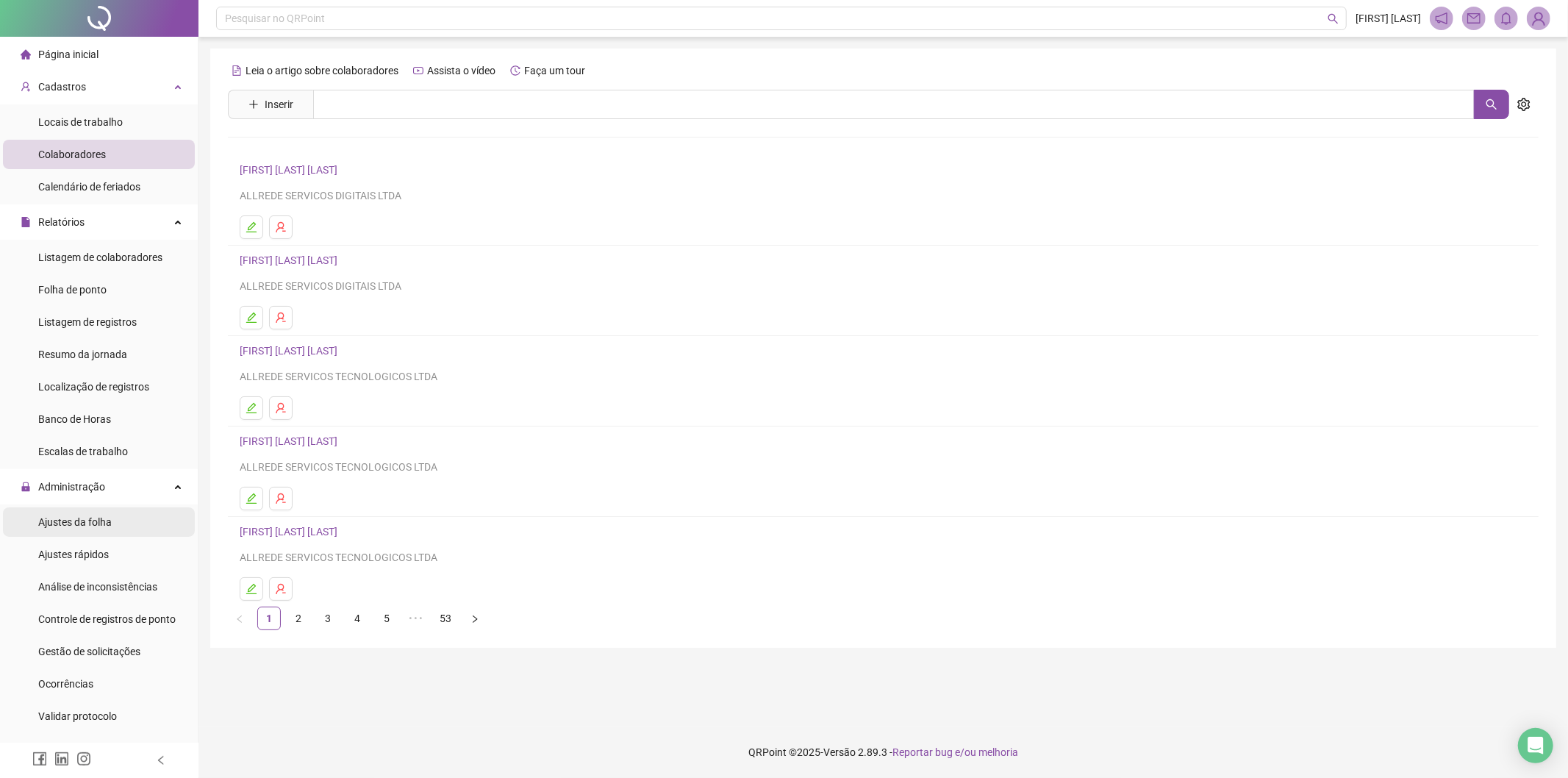 click on "Ajustes da folha" at bounding box center [75, 522] 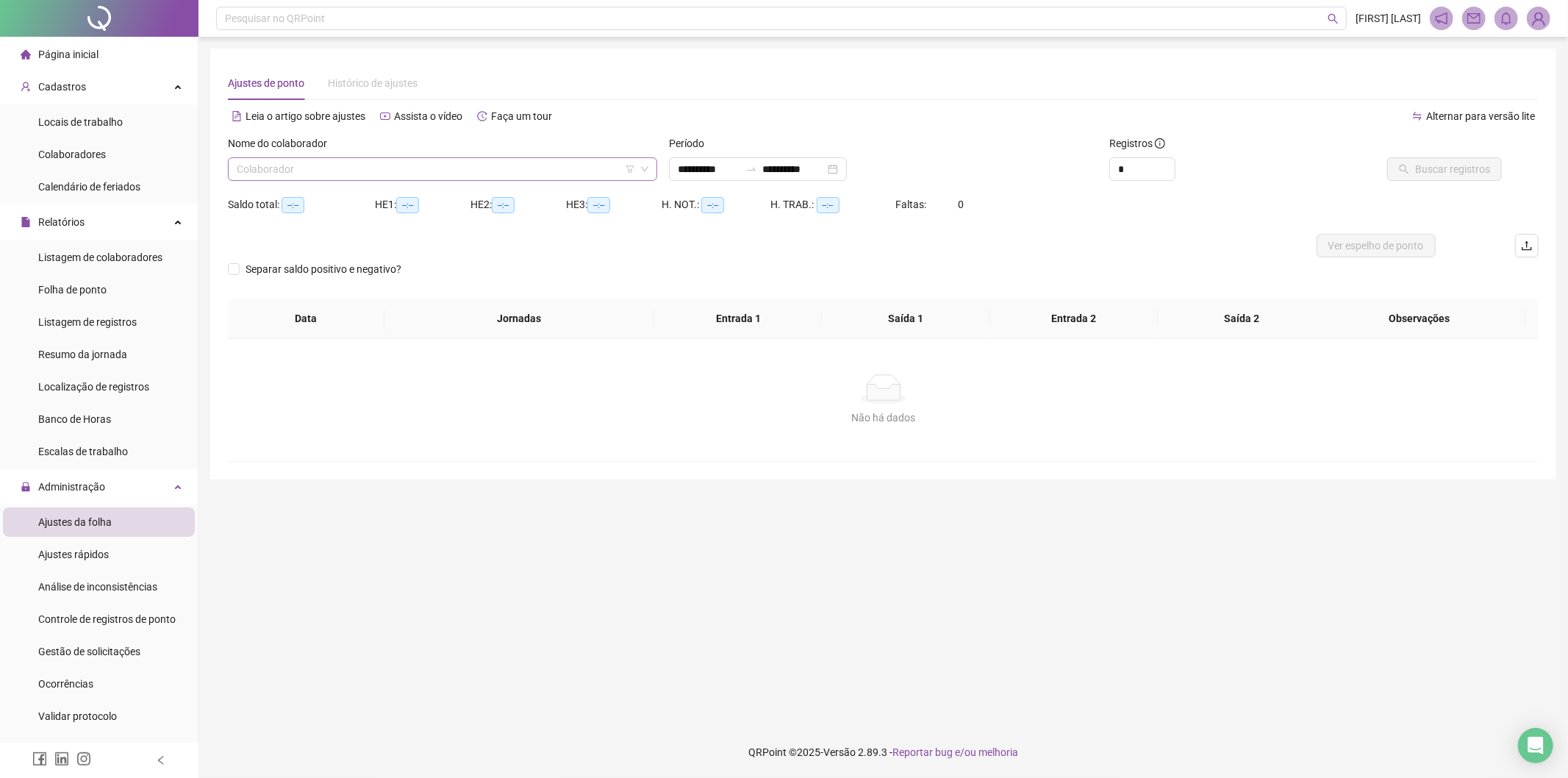 click at bounding box center [436, 169] 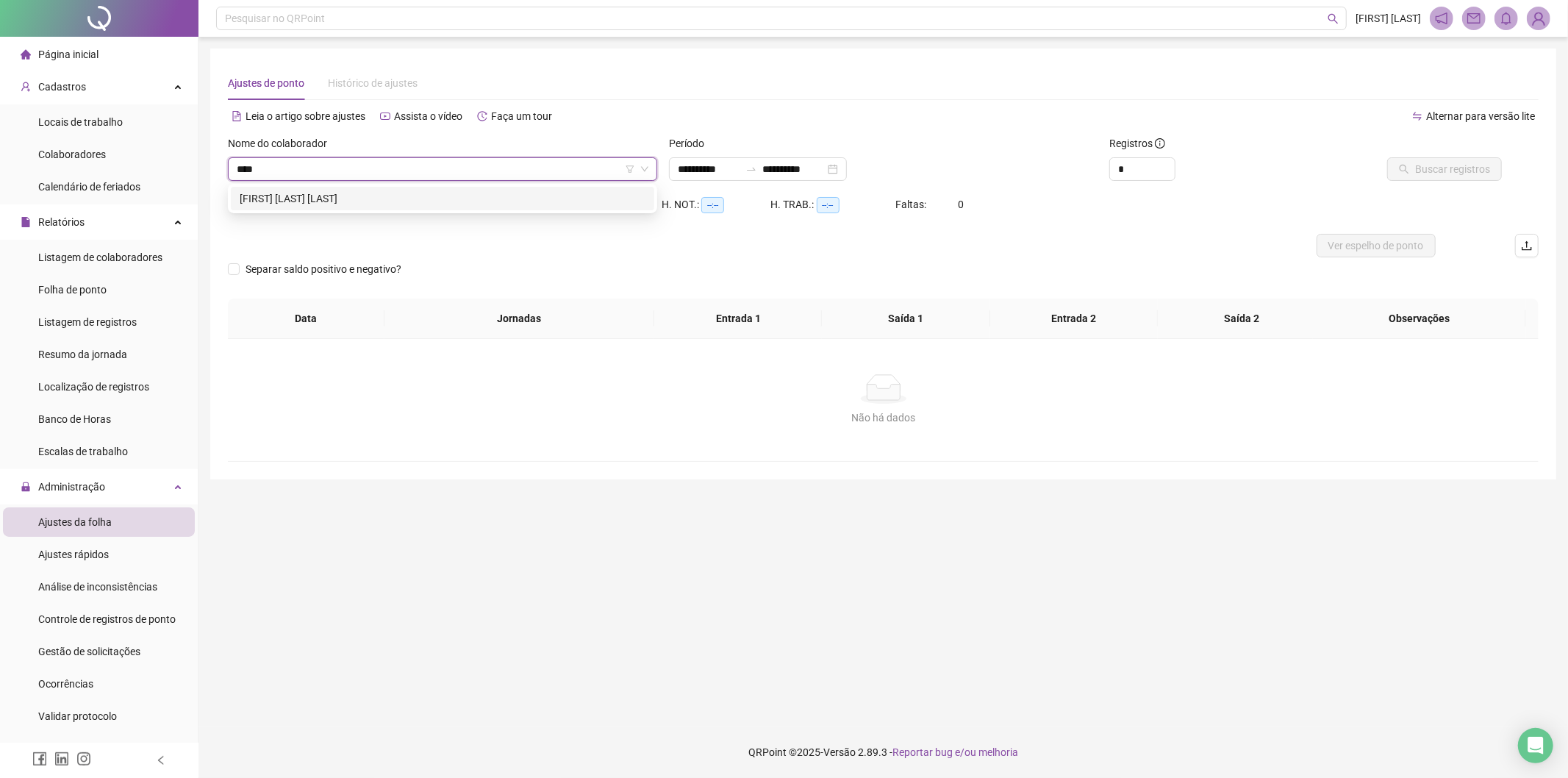 type on "***" 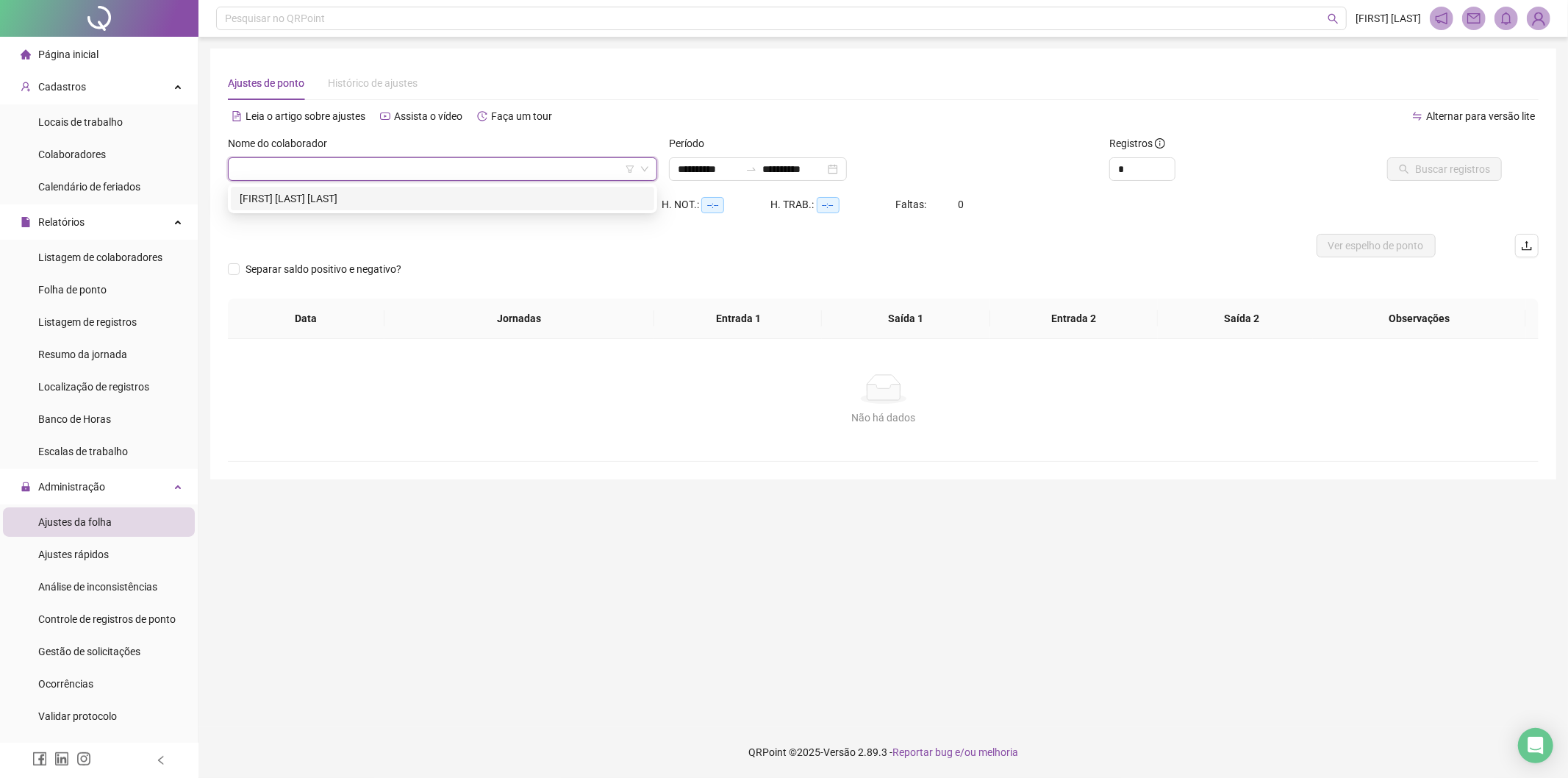 click on "HE 2: --:--" at bounding box center [518, 204] 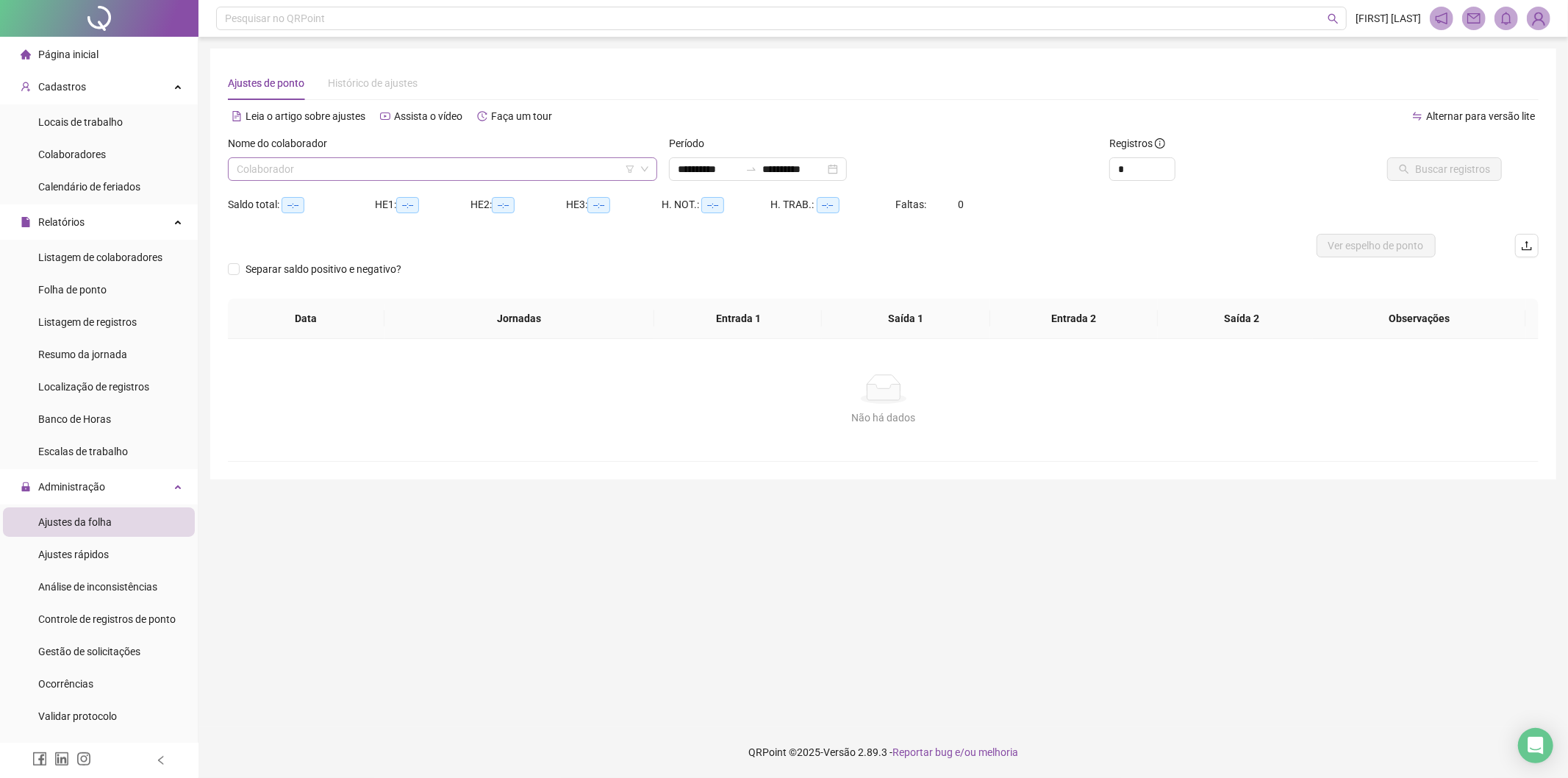 click at bounding box center (436, 169) 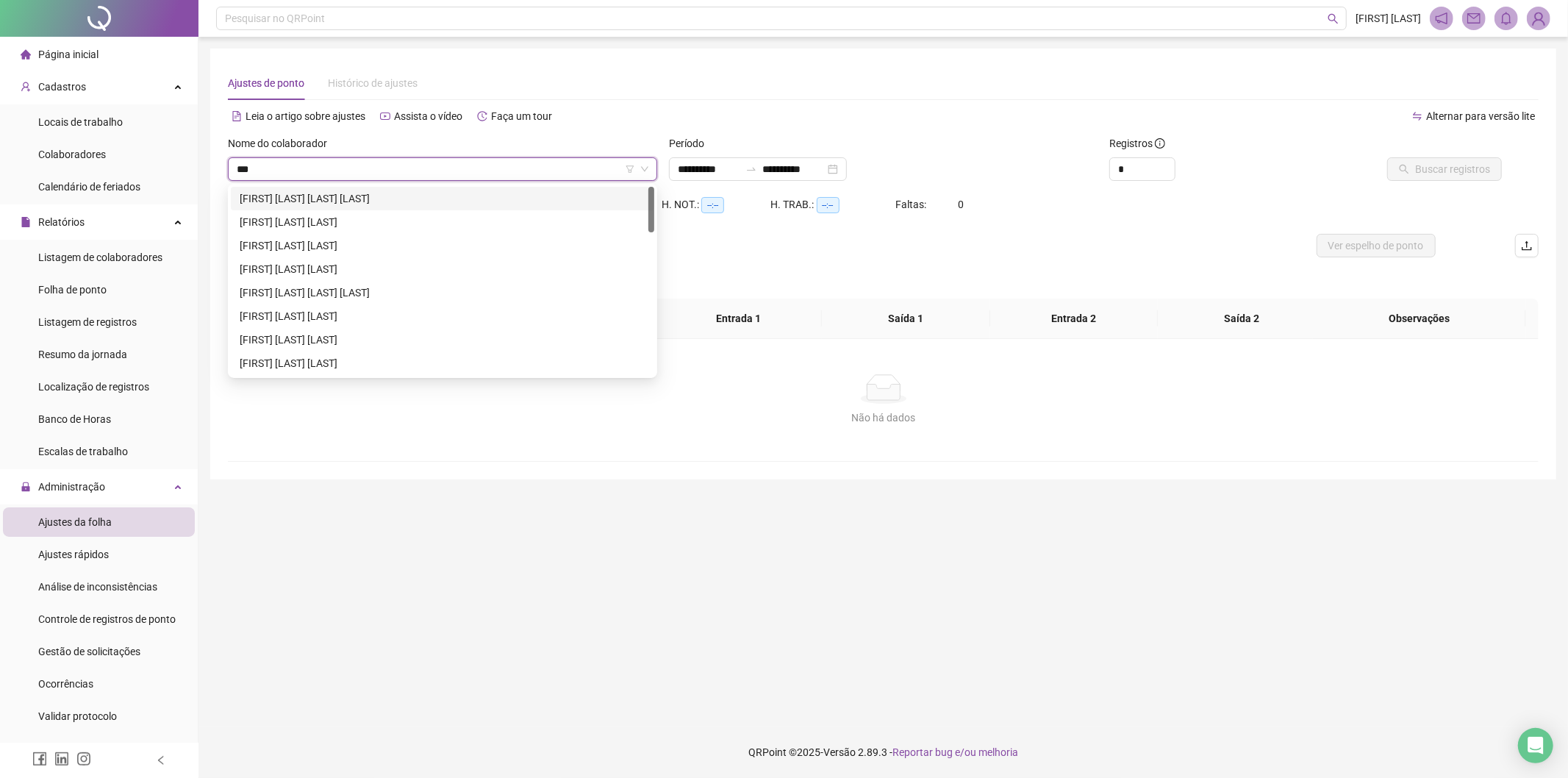 type on "***" 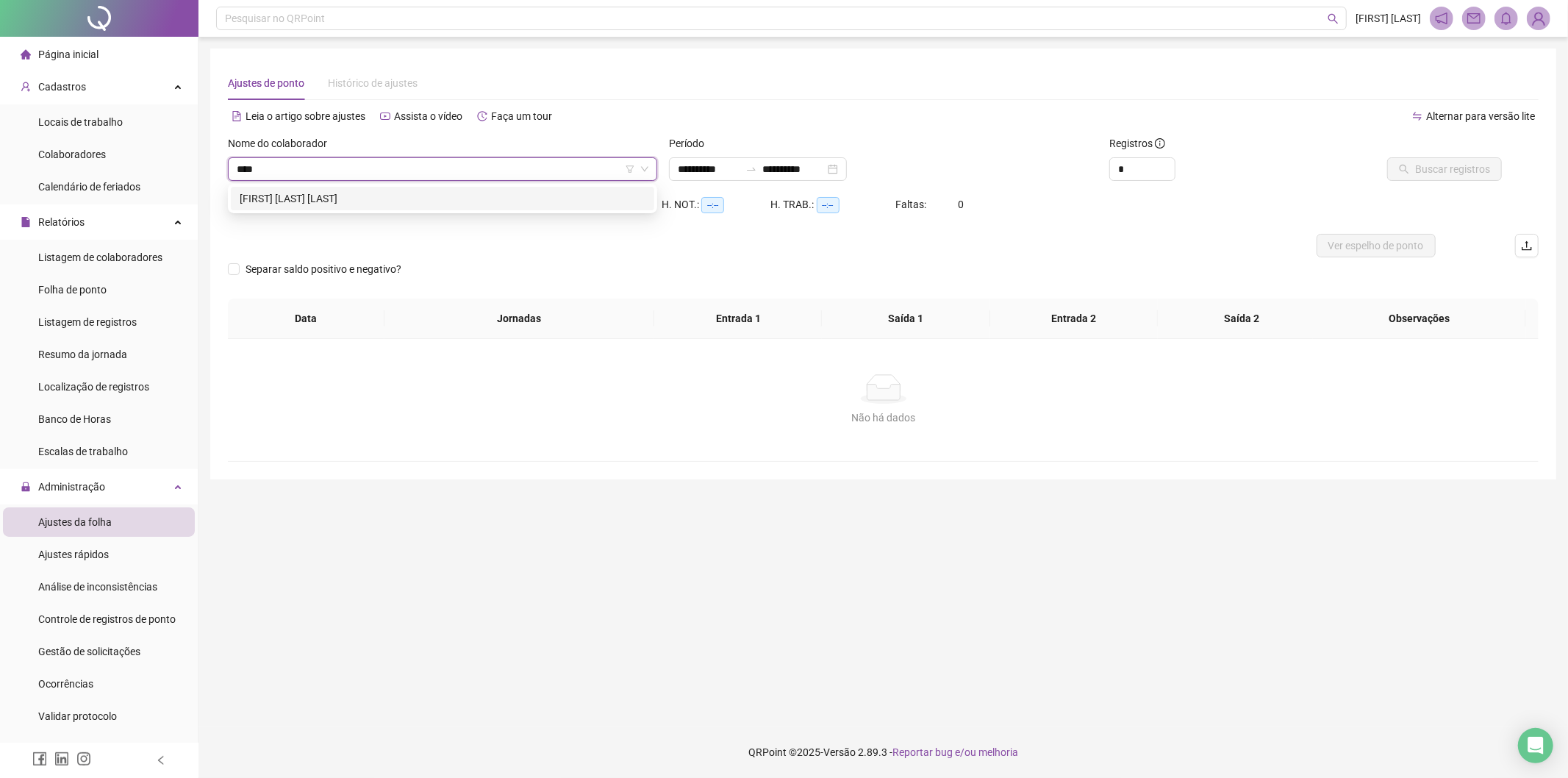 click on "[FIRST] [LAST] [LAST]" at bounding box center (443, 199) 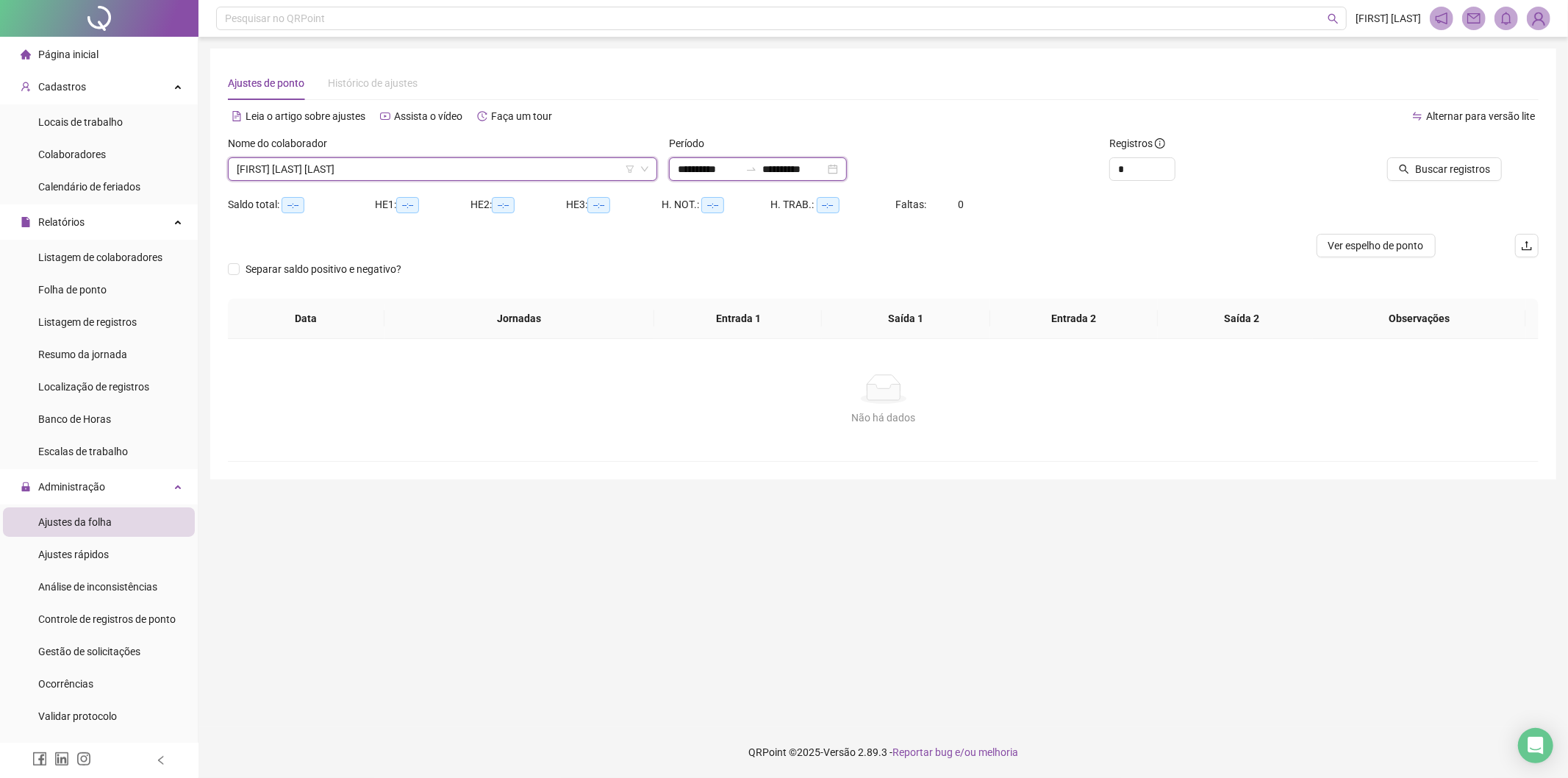 click on "**********" at bounding box center [709, 169] 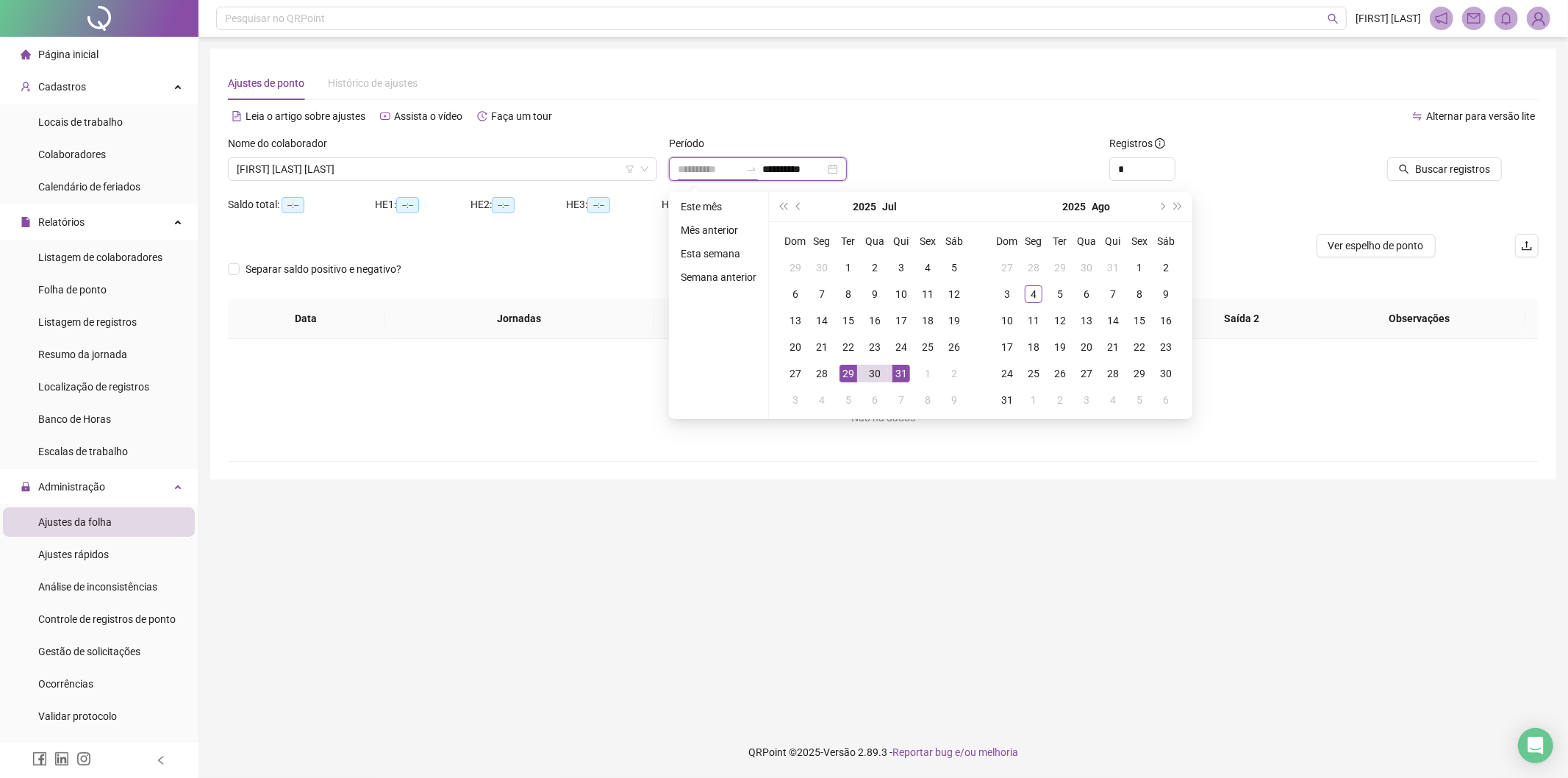 type on "**********" 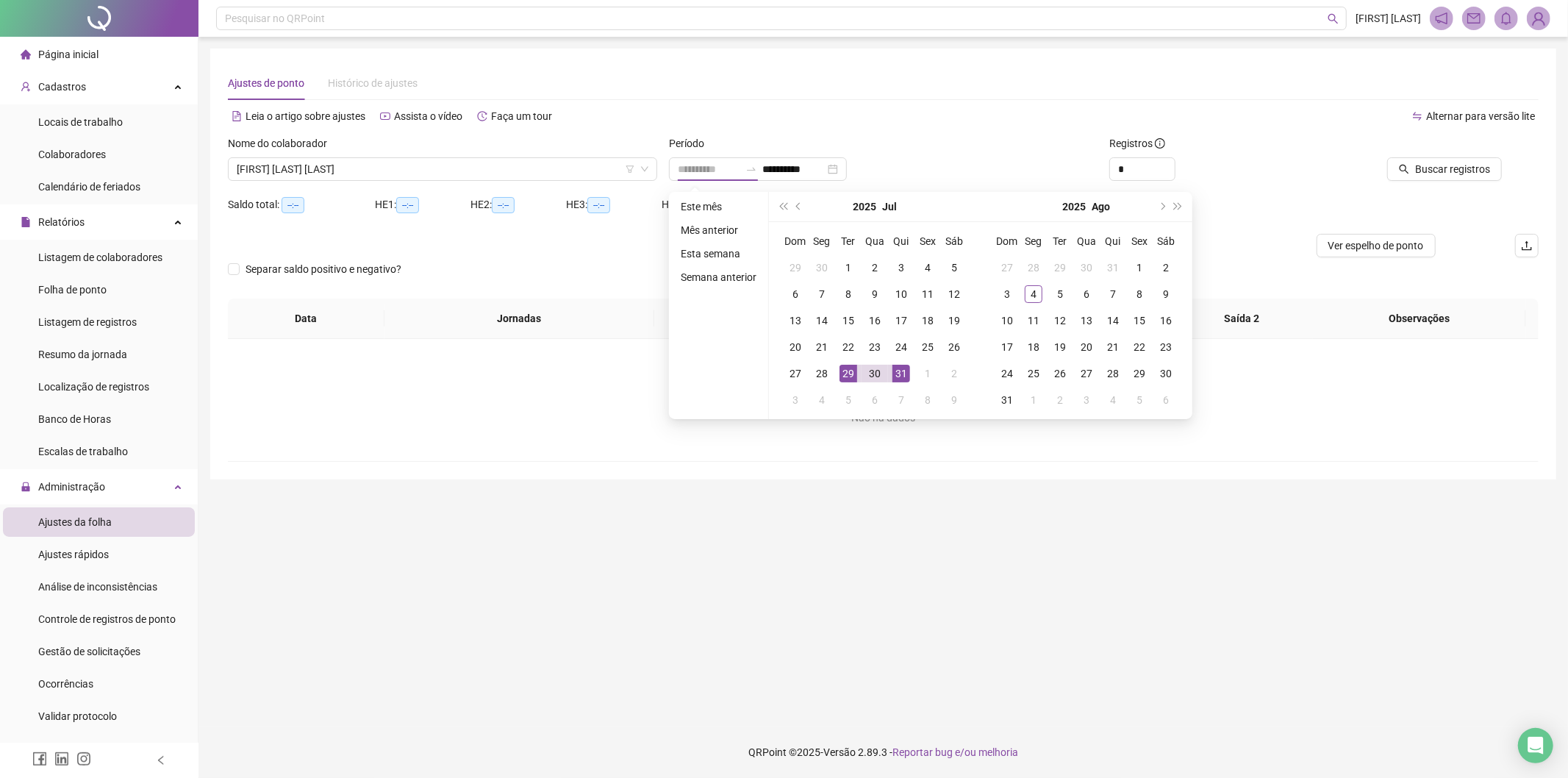 click on "29" at bounding box center [848, 374] 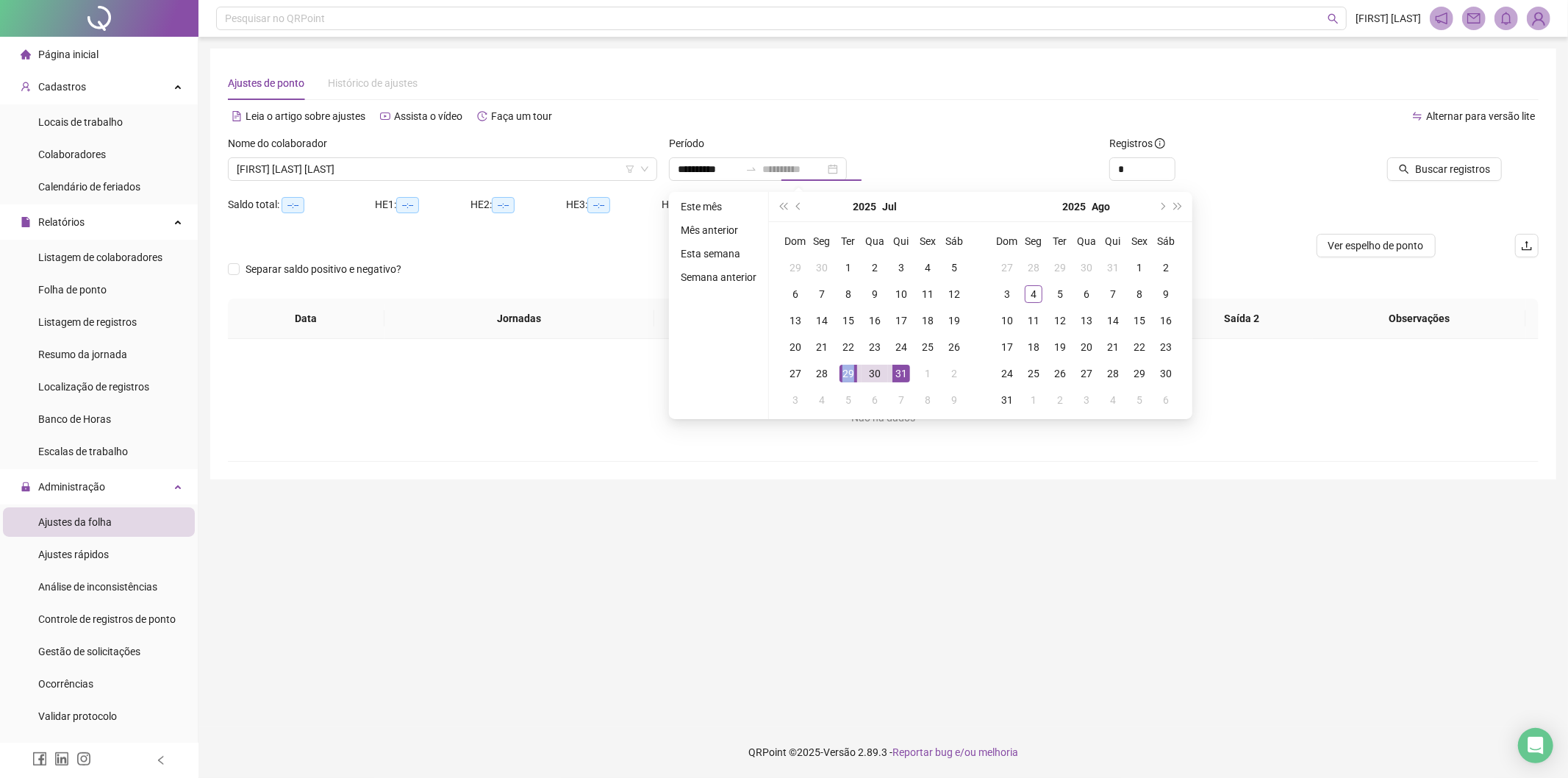 click on "29" at bounding box center (848, 374) 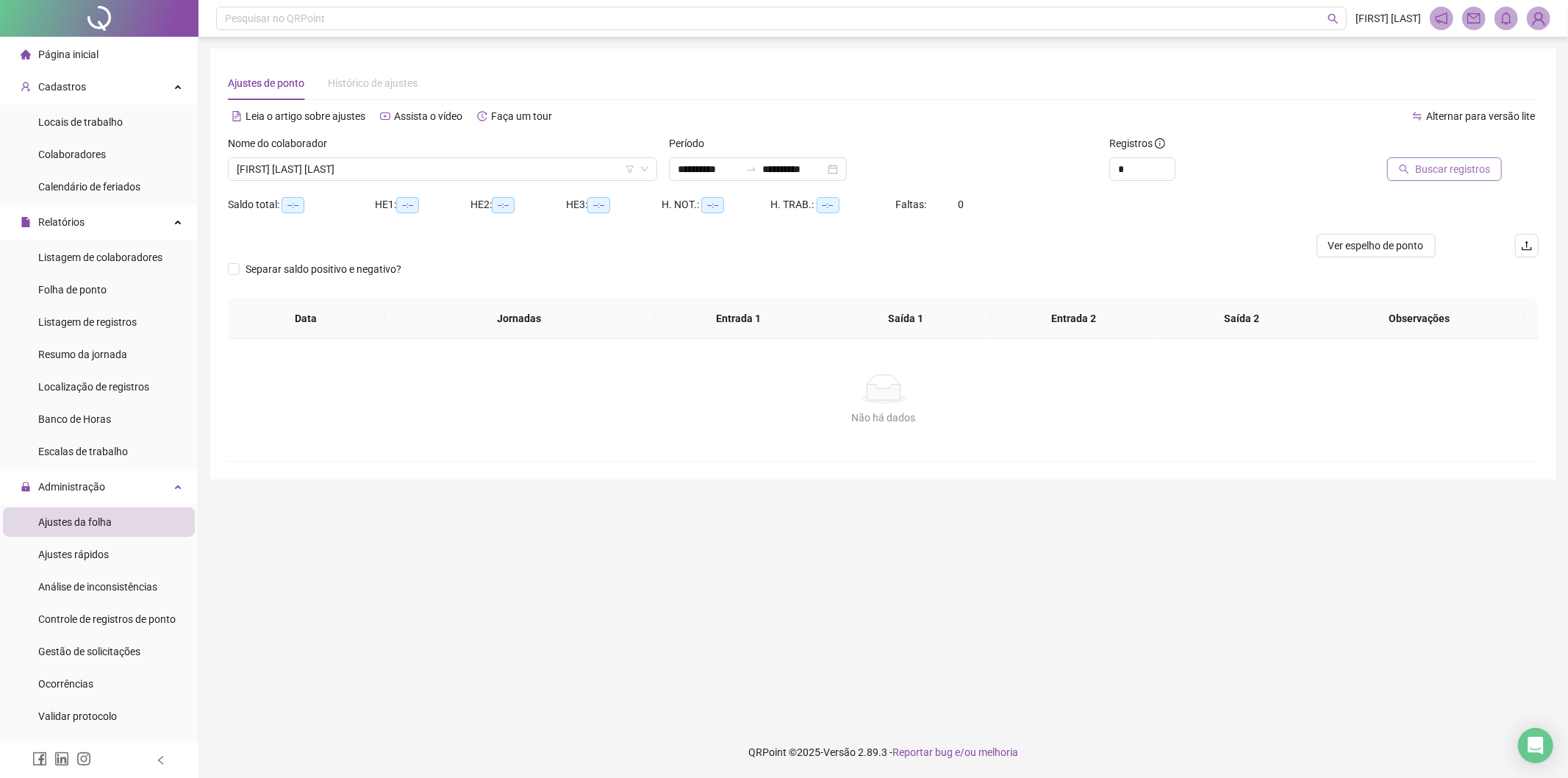 click on "Buscar registros" at bounding box center [1453, 169] 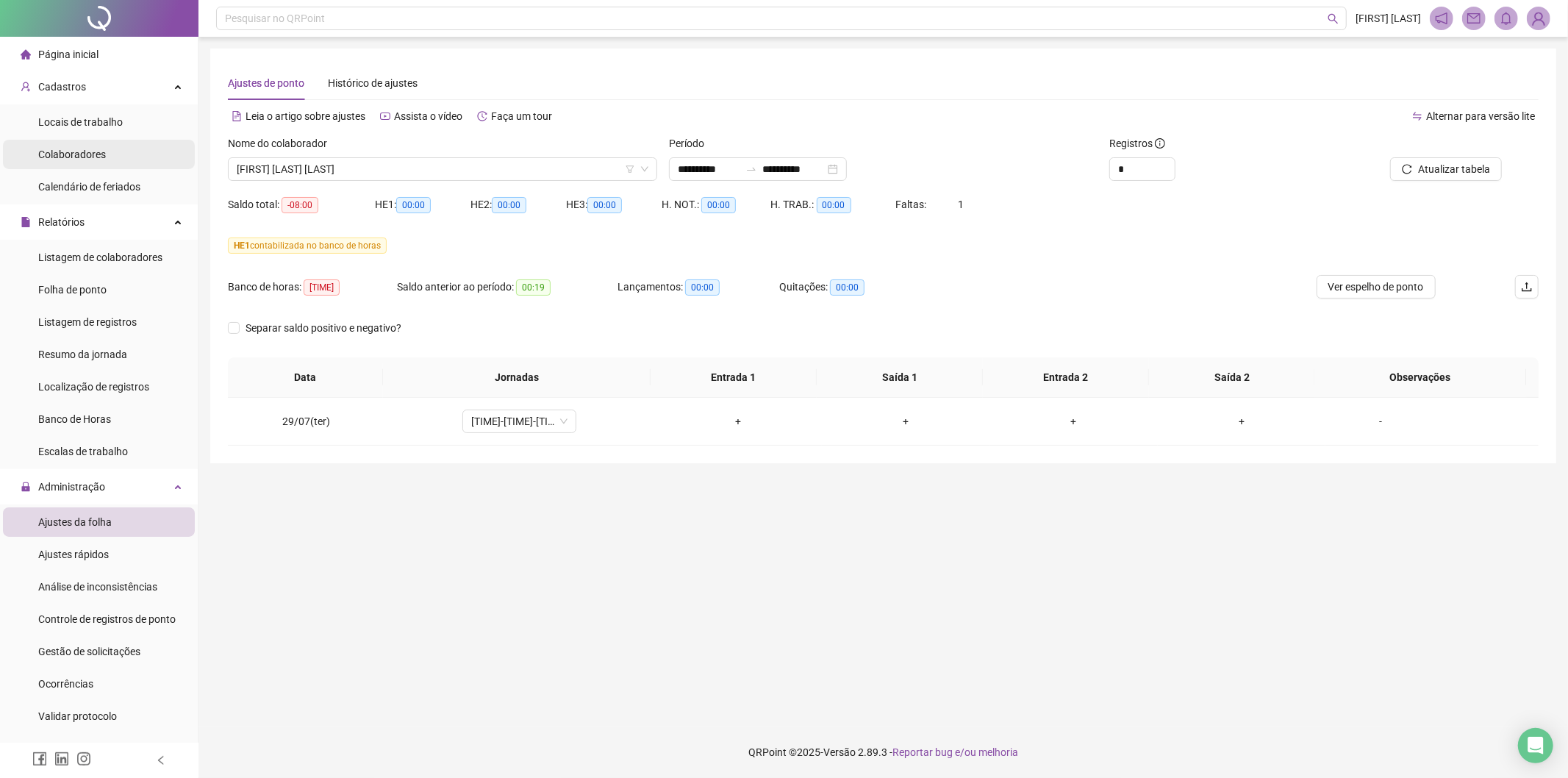 click on "Colaboradores" at bounding box center [72, 154] 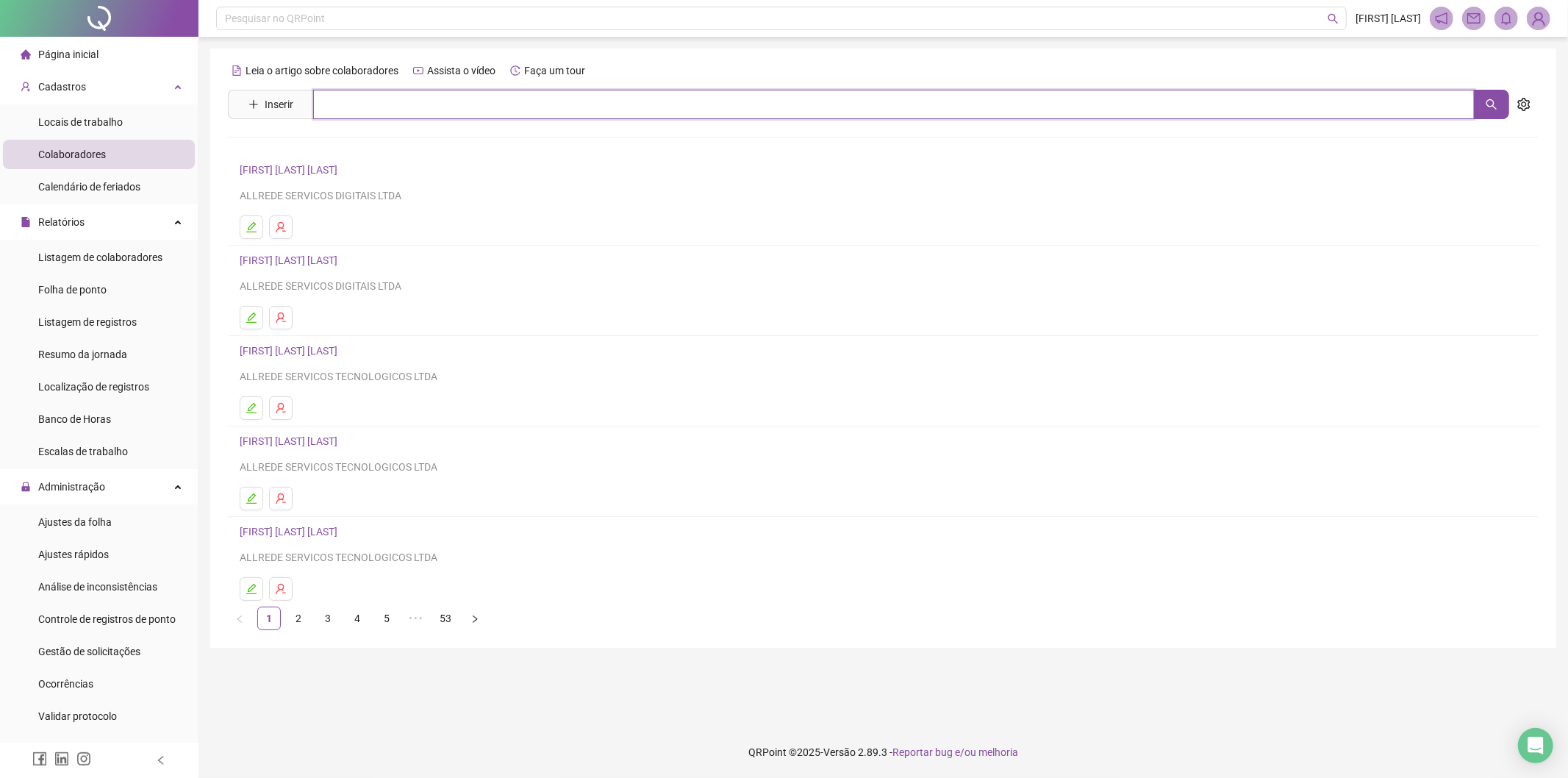 drag, startPoint x: 454, startPoint y: 118, endPoint x: 435, endPoint y: 110, distance: 20.615528 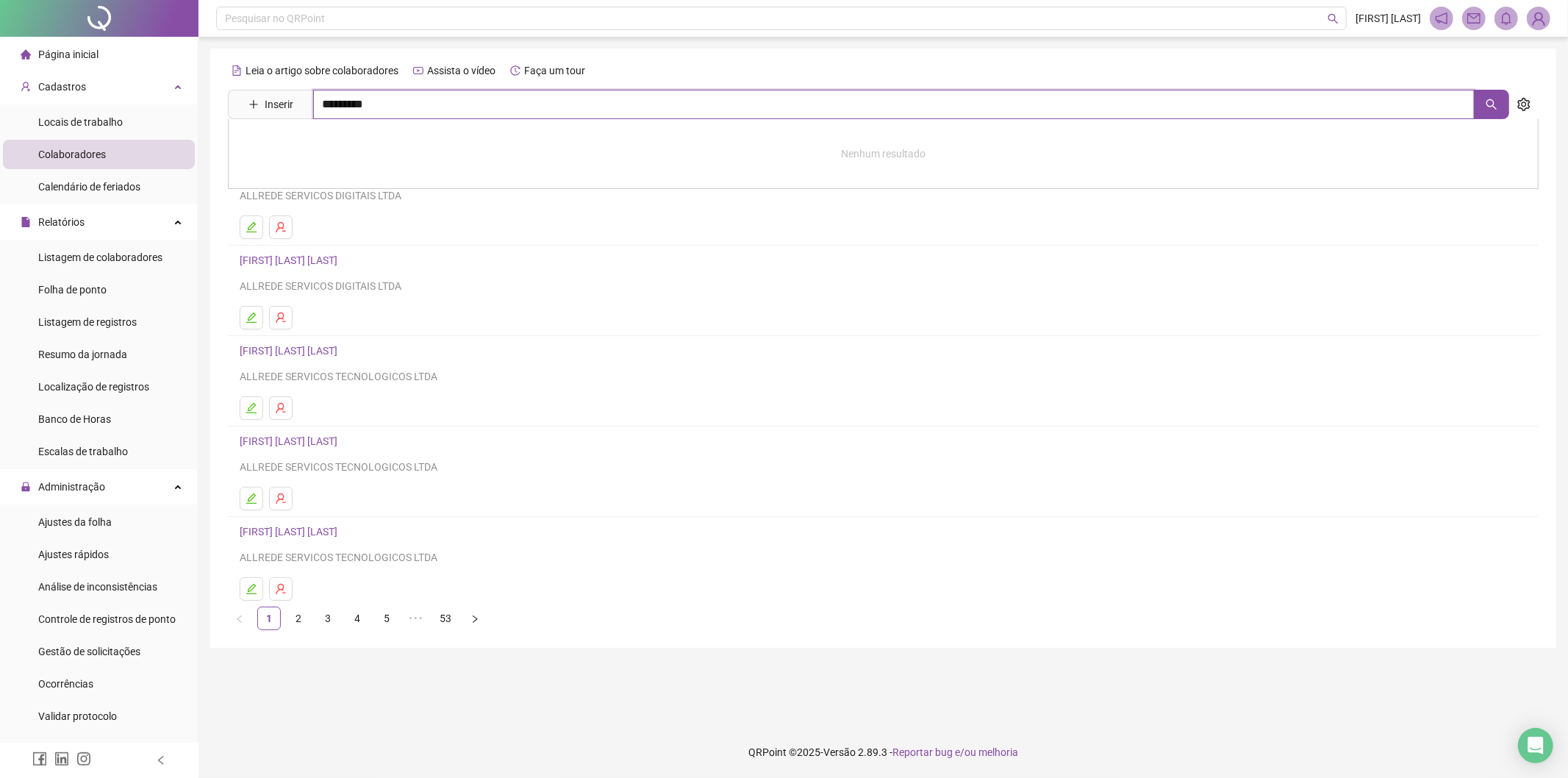 type on "*********" 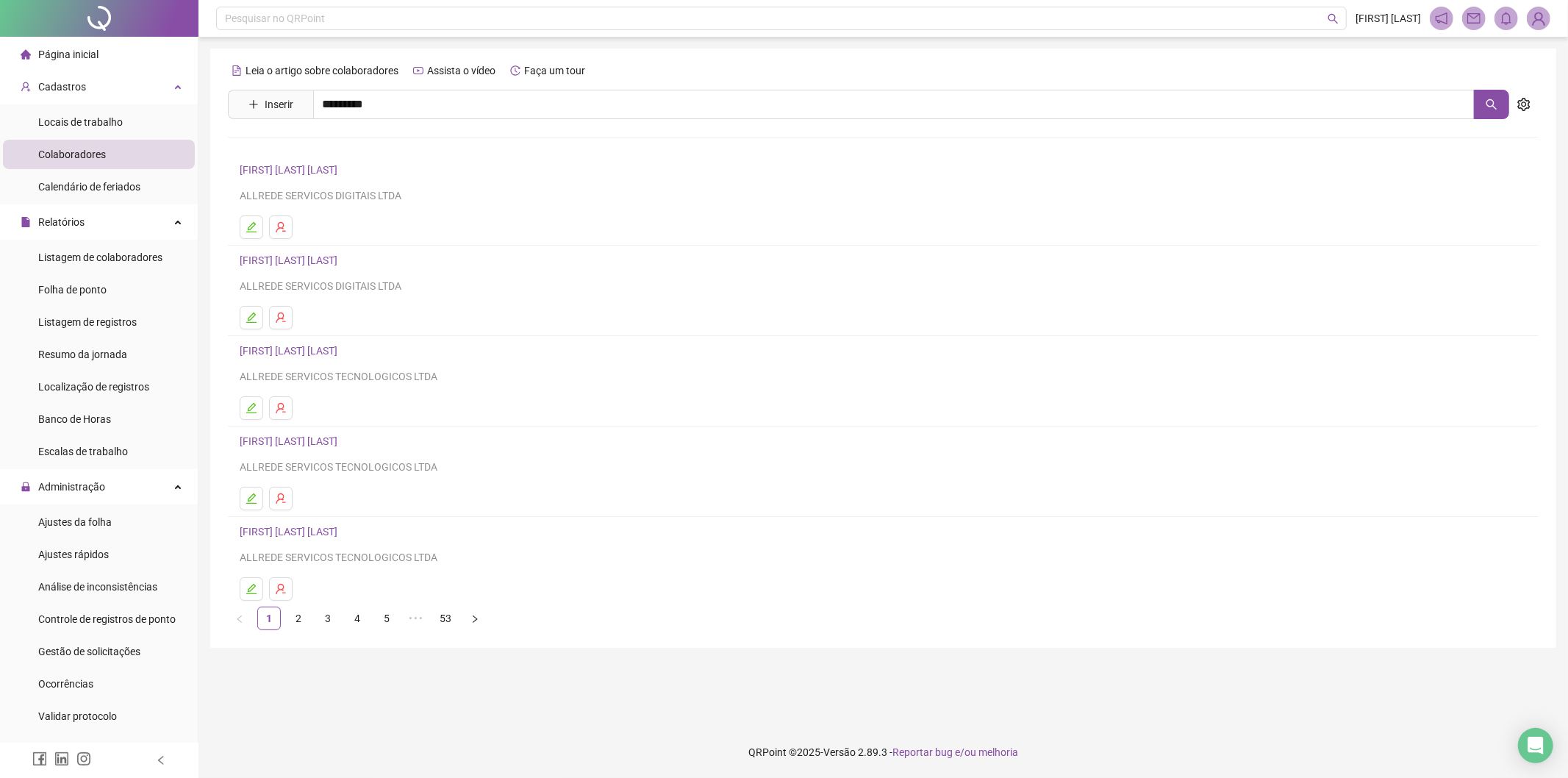 click on "[FIRST] [LAST] [LAST]" at bounding box center [304, 148] 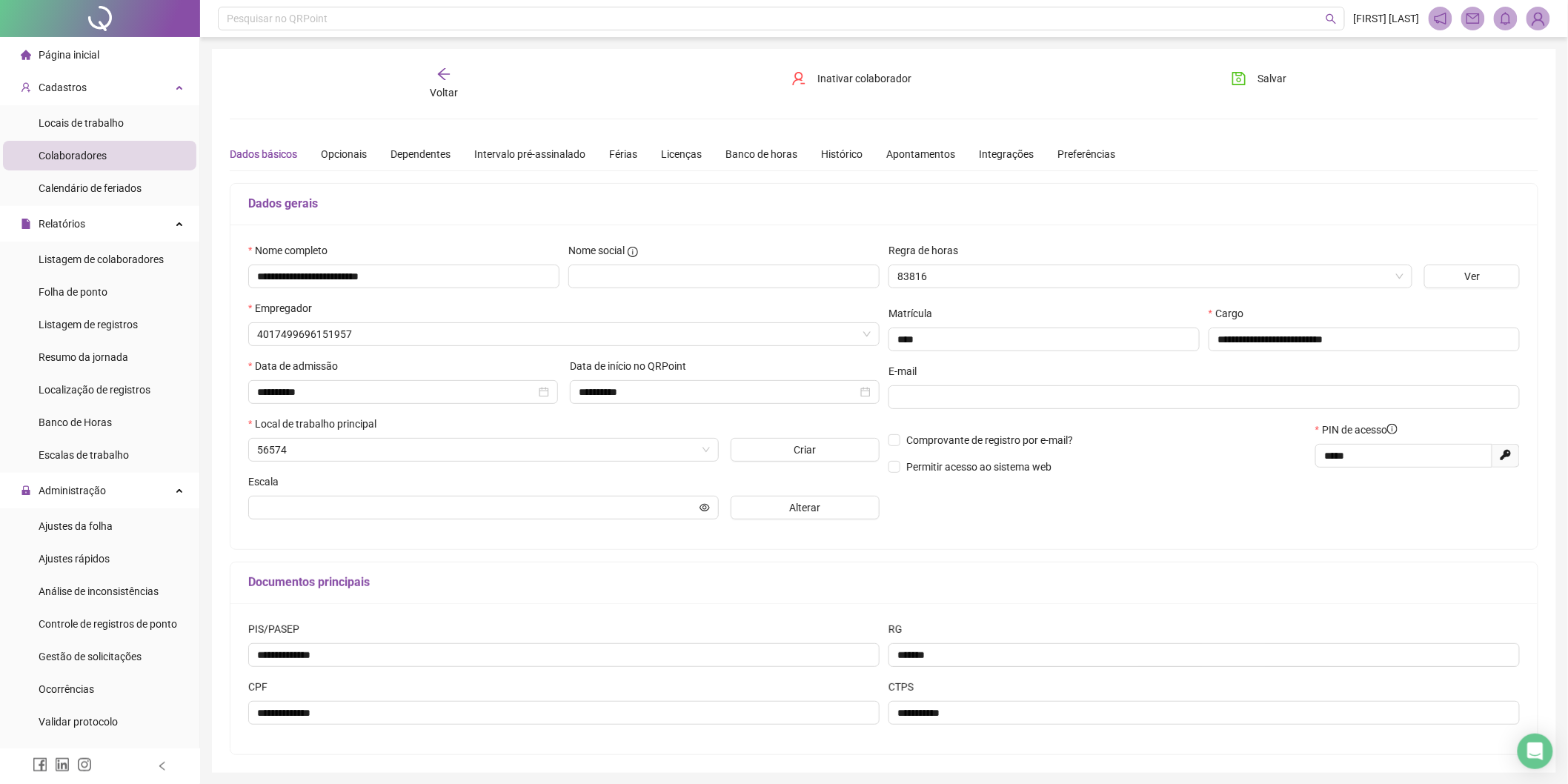 type on "**********" 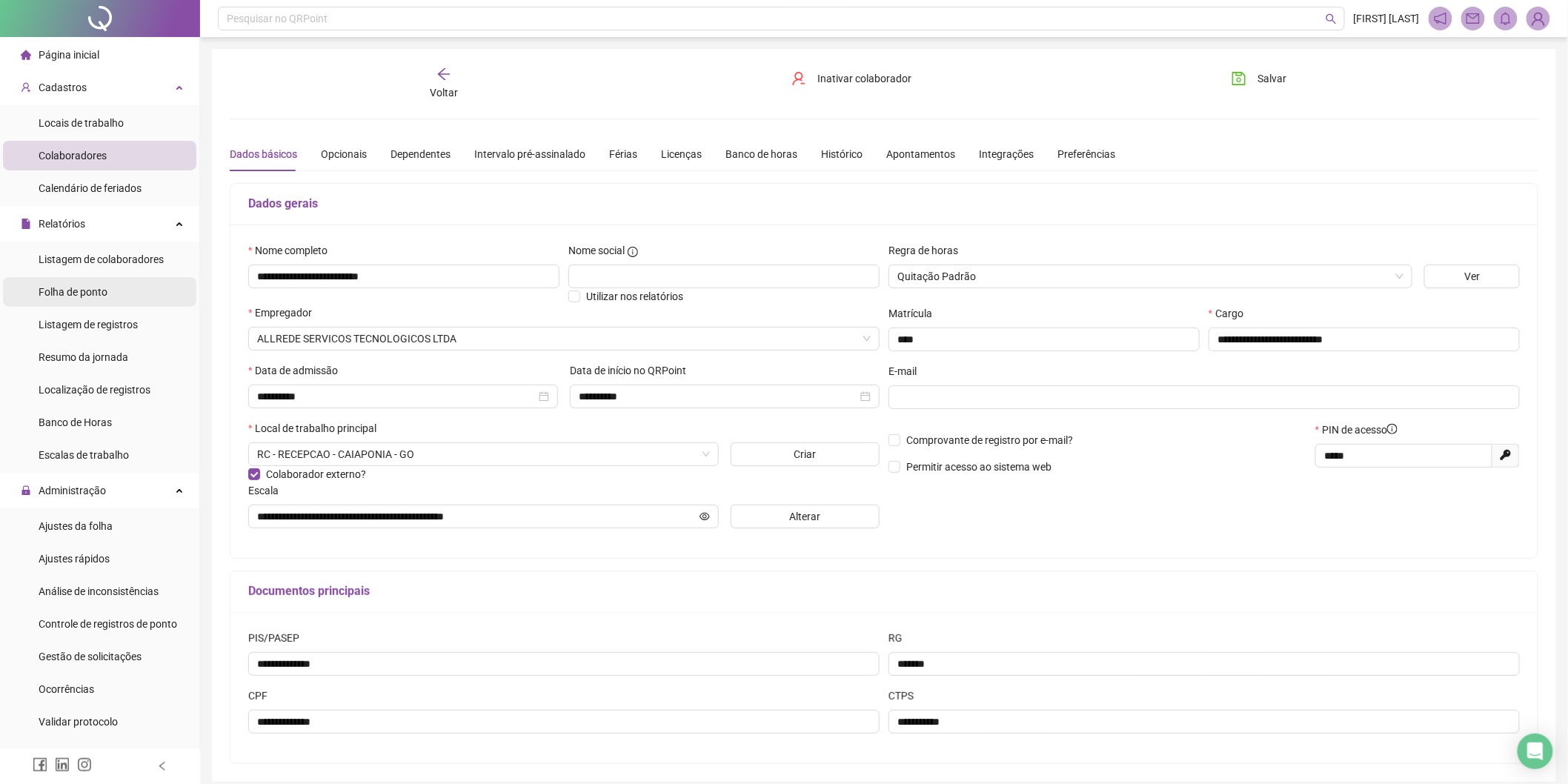 click on "Folha de ponto" at bounding box center (99, 292) 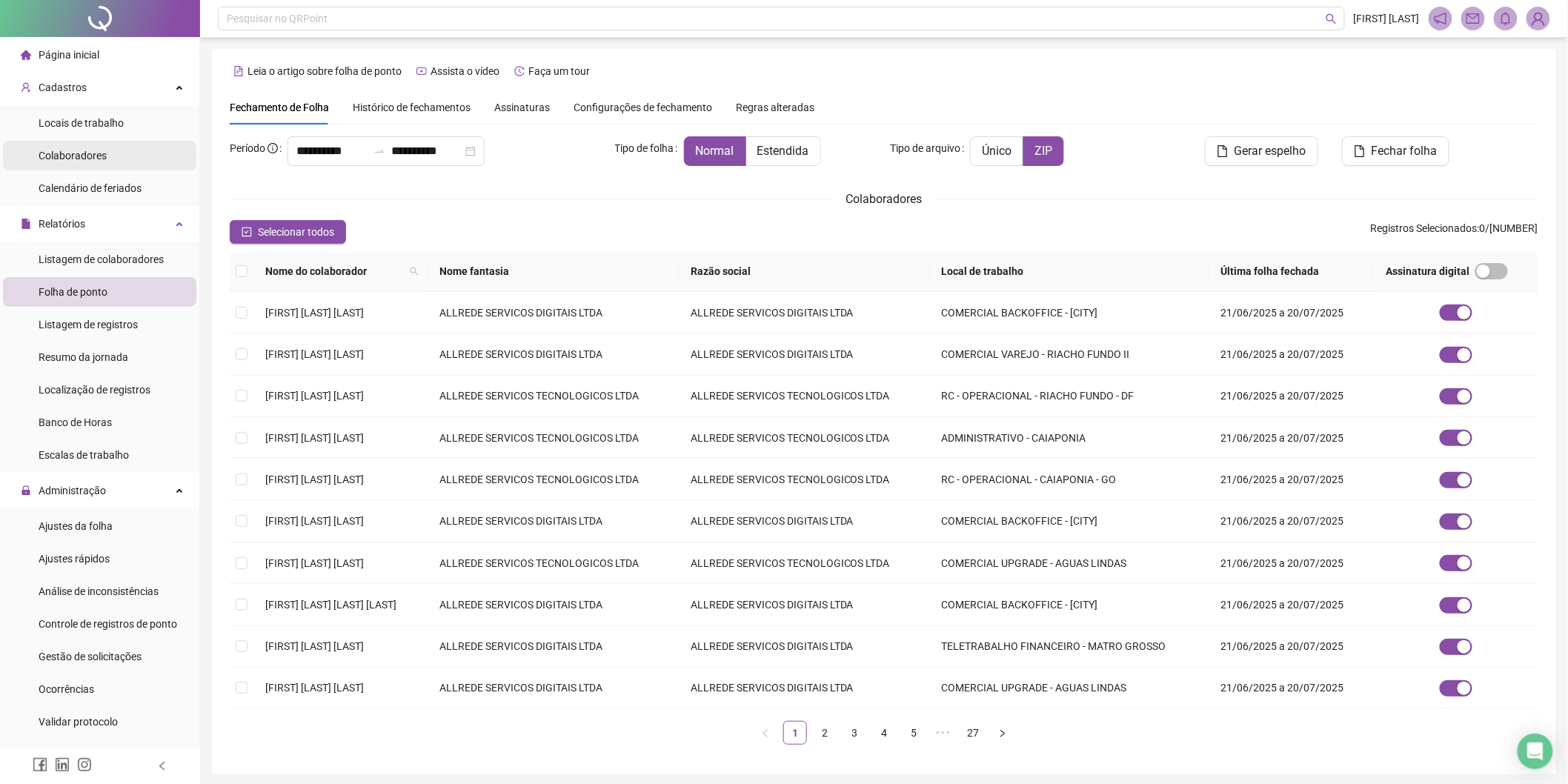click on "Colaboradores" at bounding box center [73, 156] 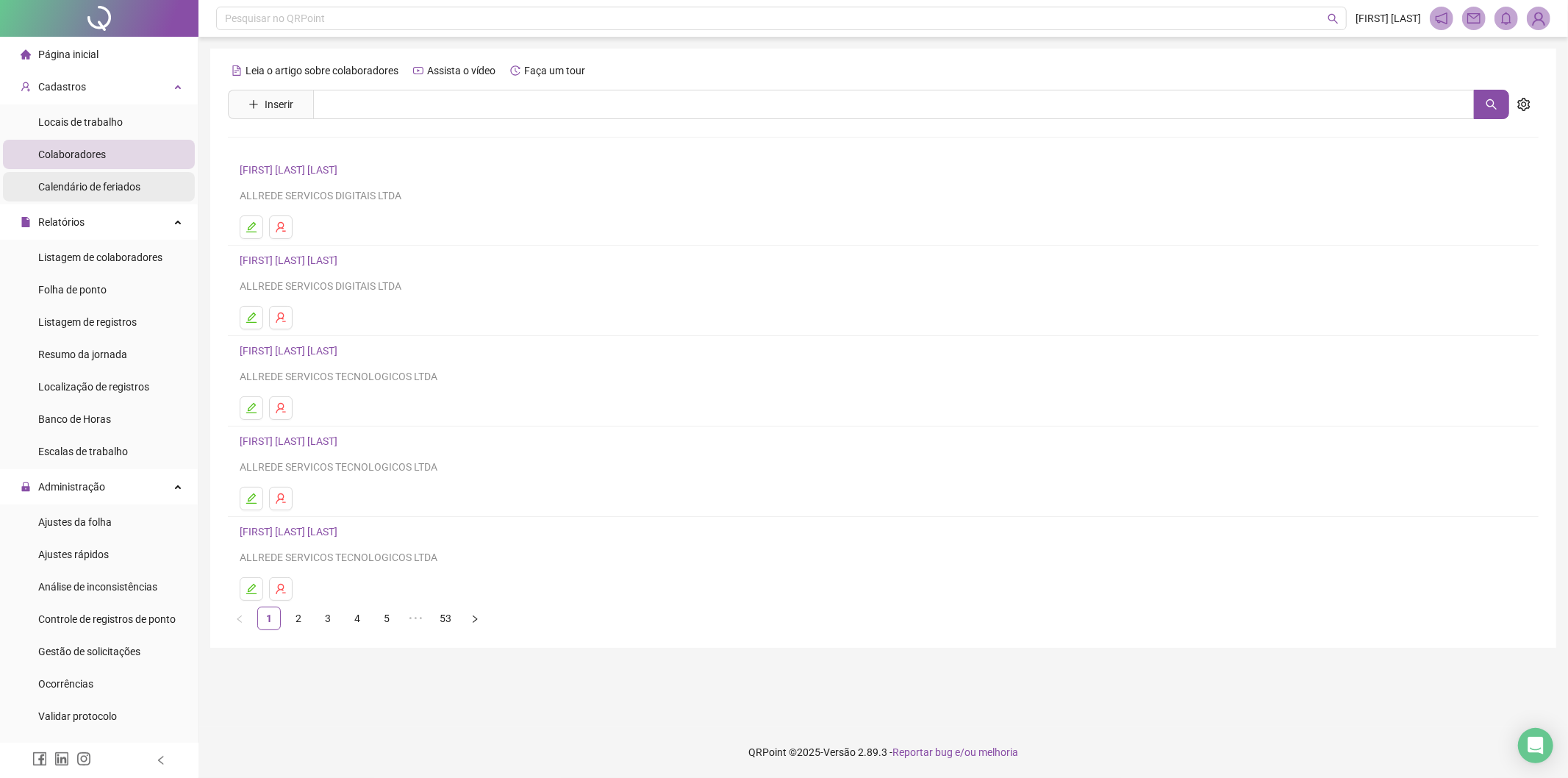 click on "Calendário de feriados" at bounding box center (89, 187) 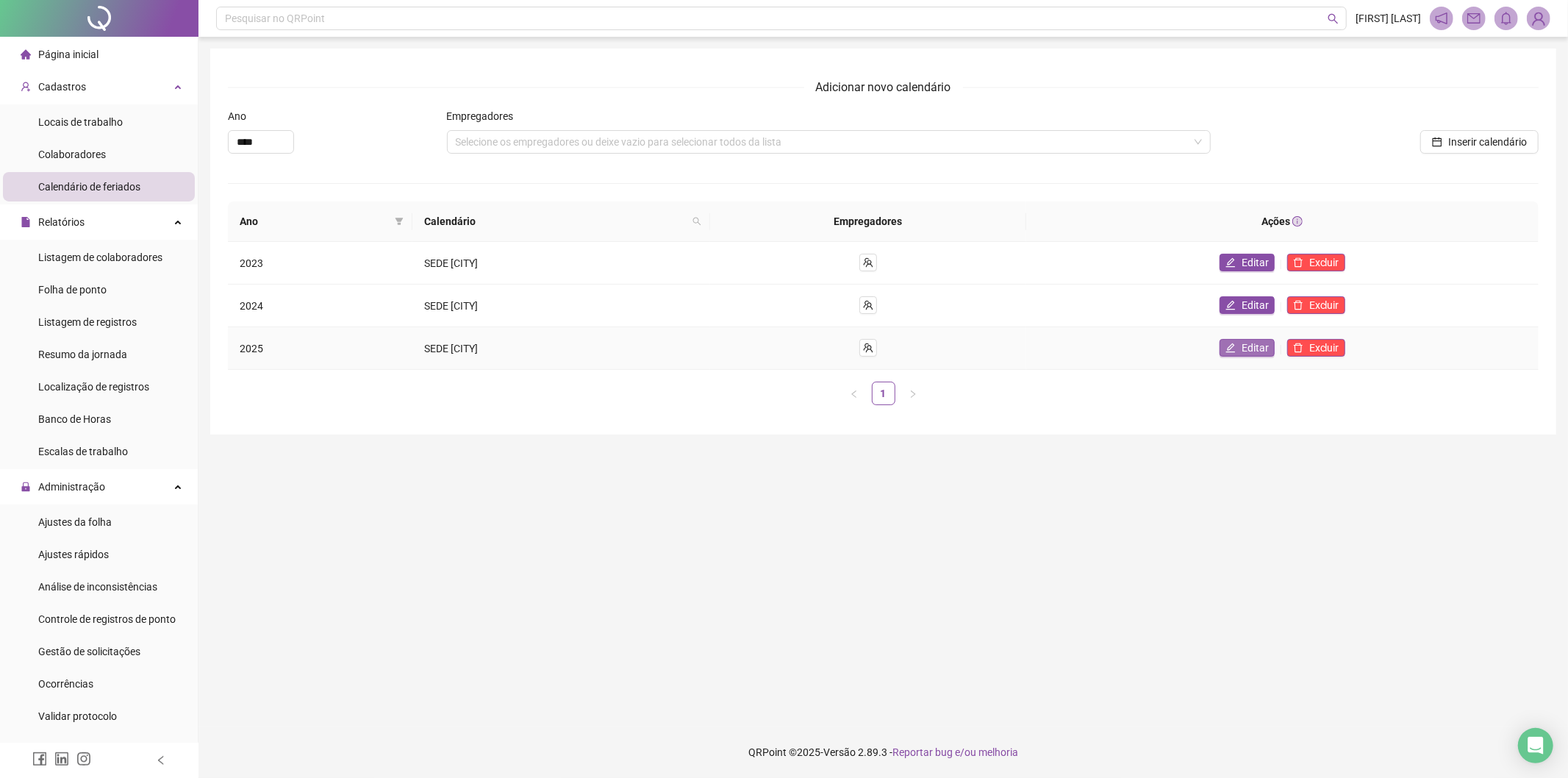 click 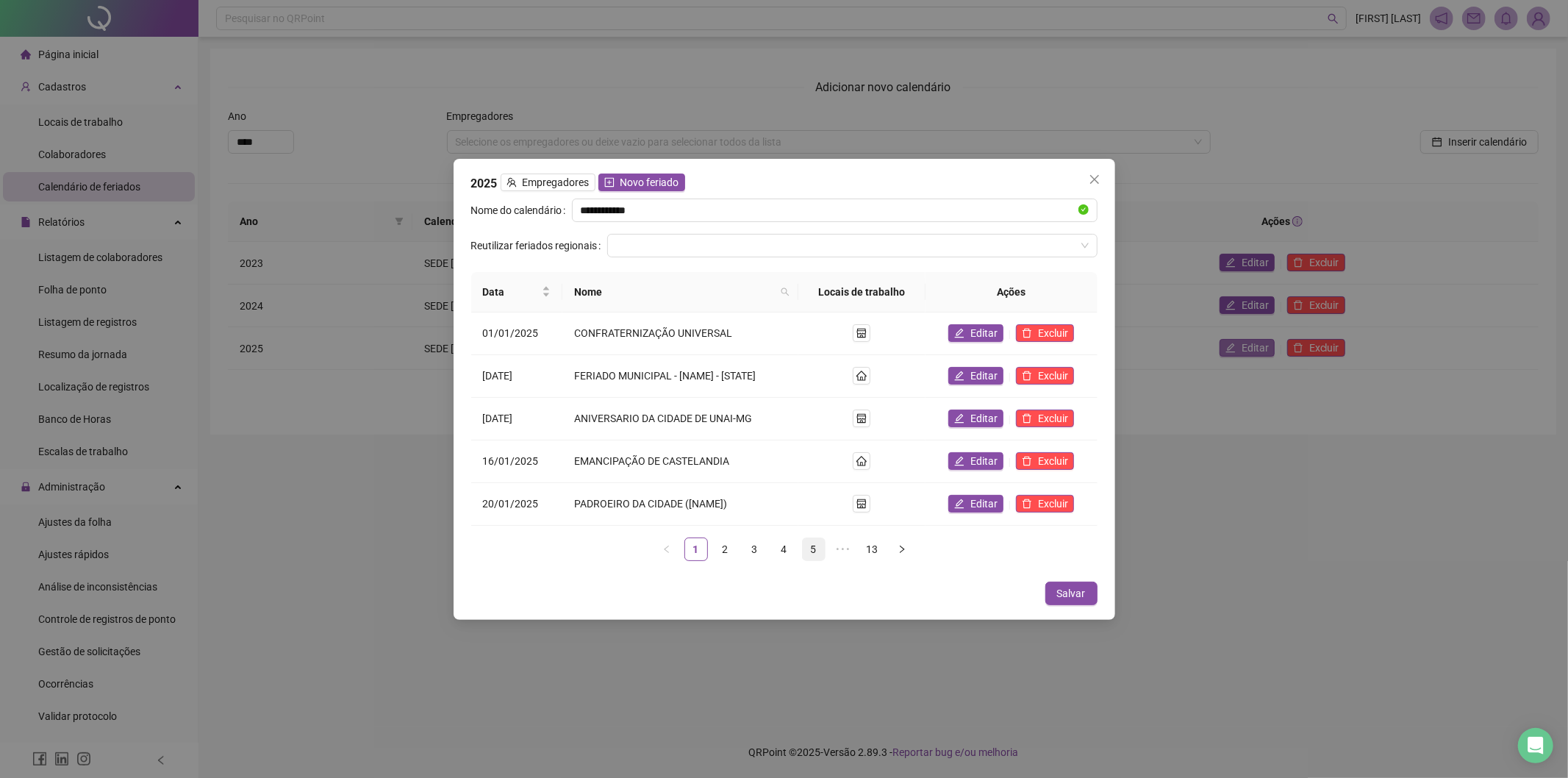 click on "5" at bounding box center (814, 549) 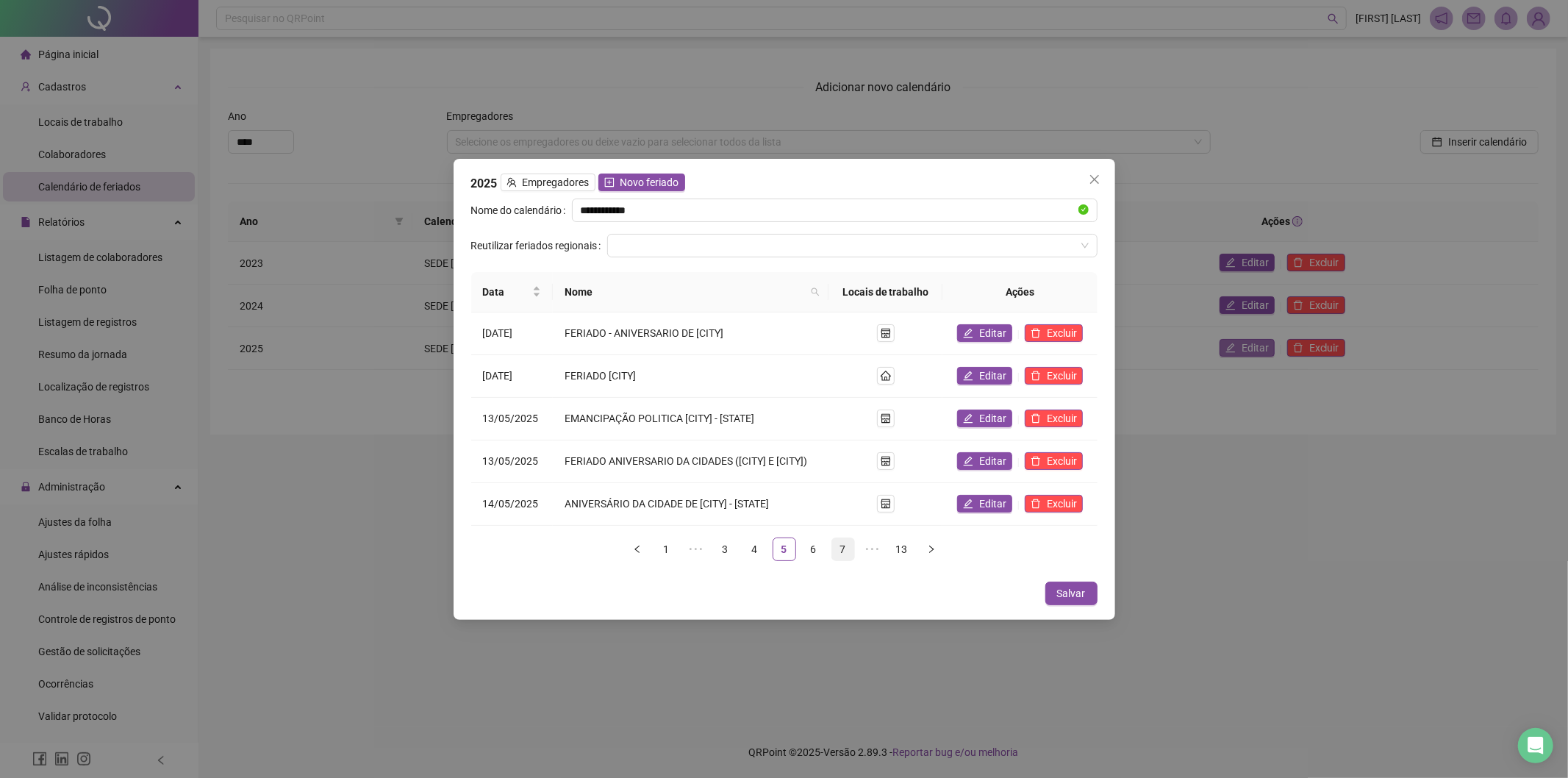 click on "7" at bounding box center (843, 549) 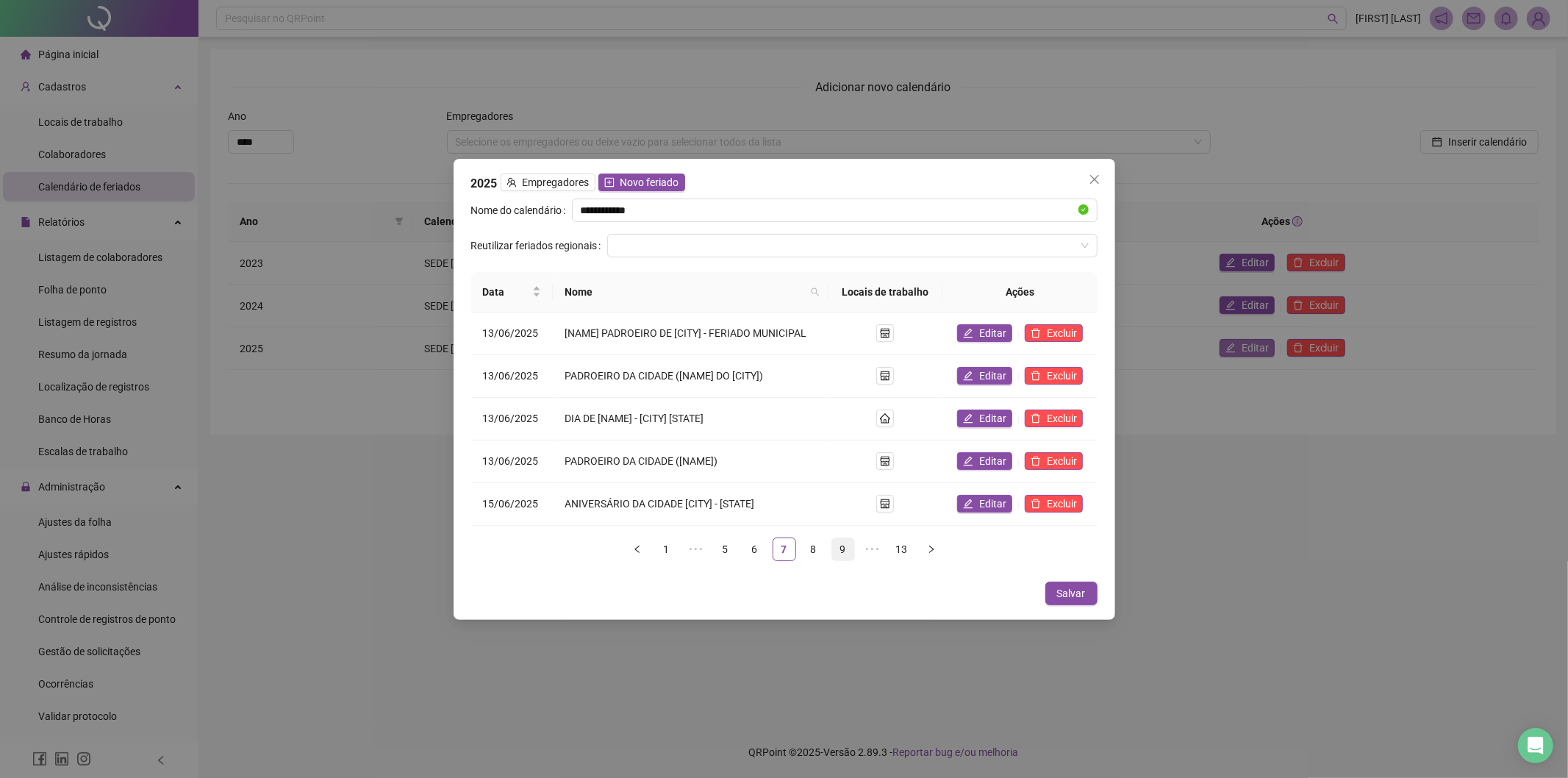 click on "9" at bounding box center (843, 549) 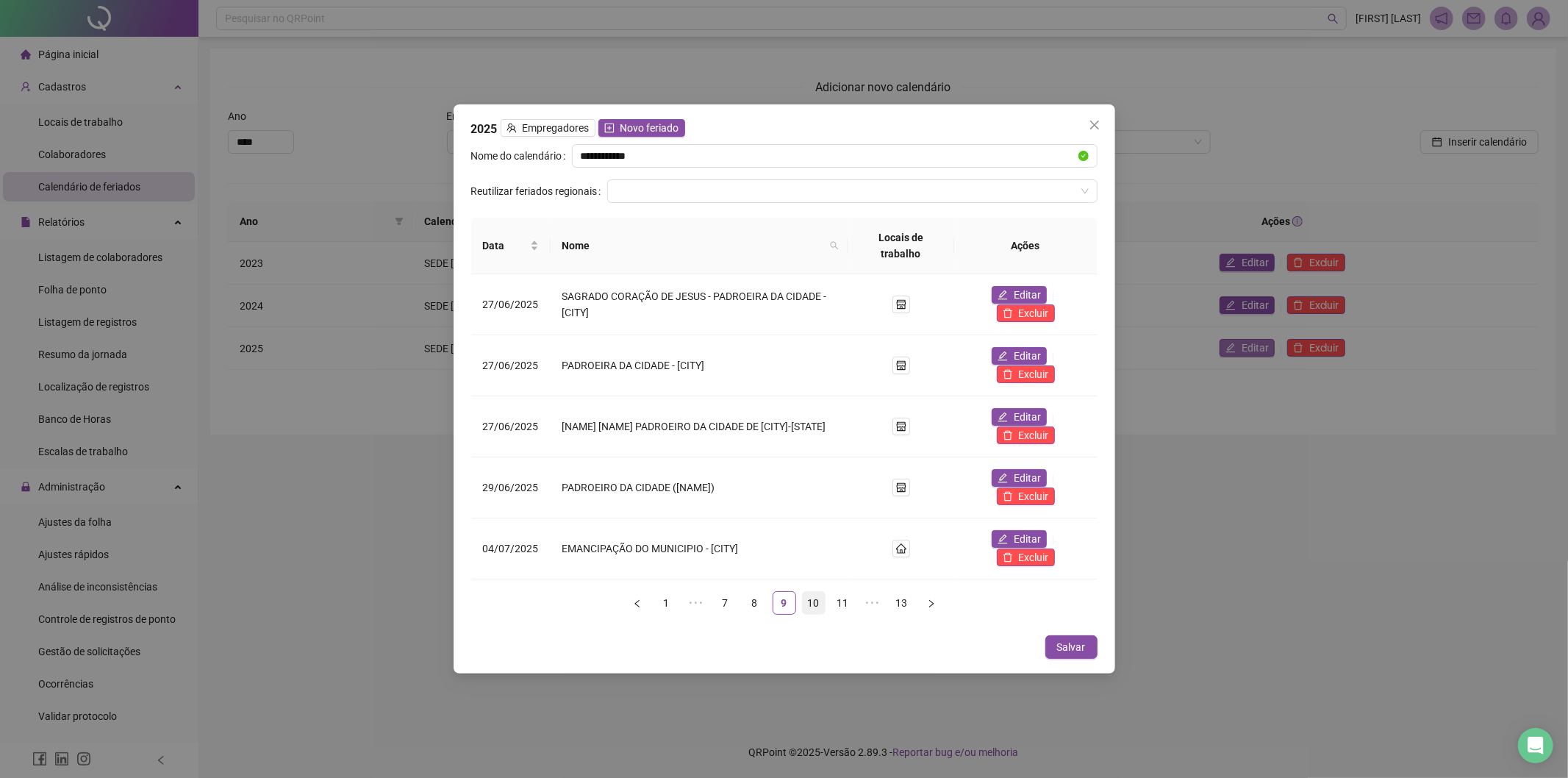 click on "10" at bounding box center (814, 603) 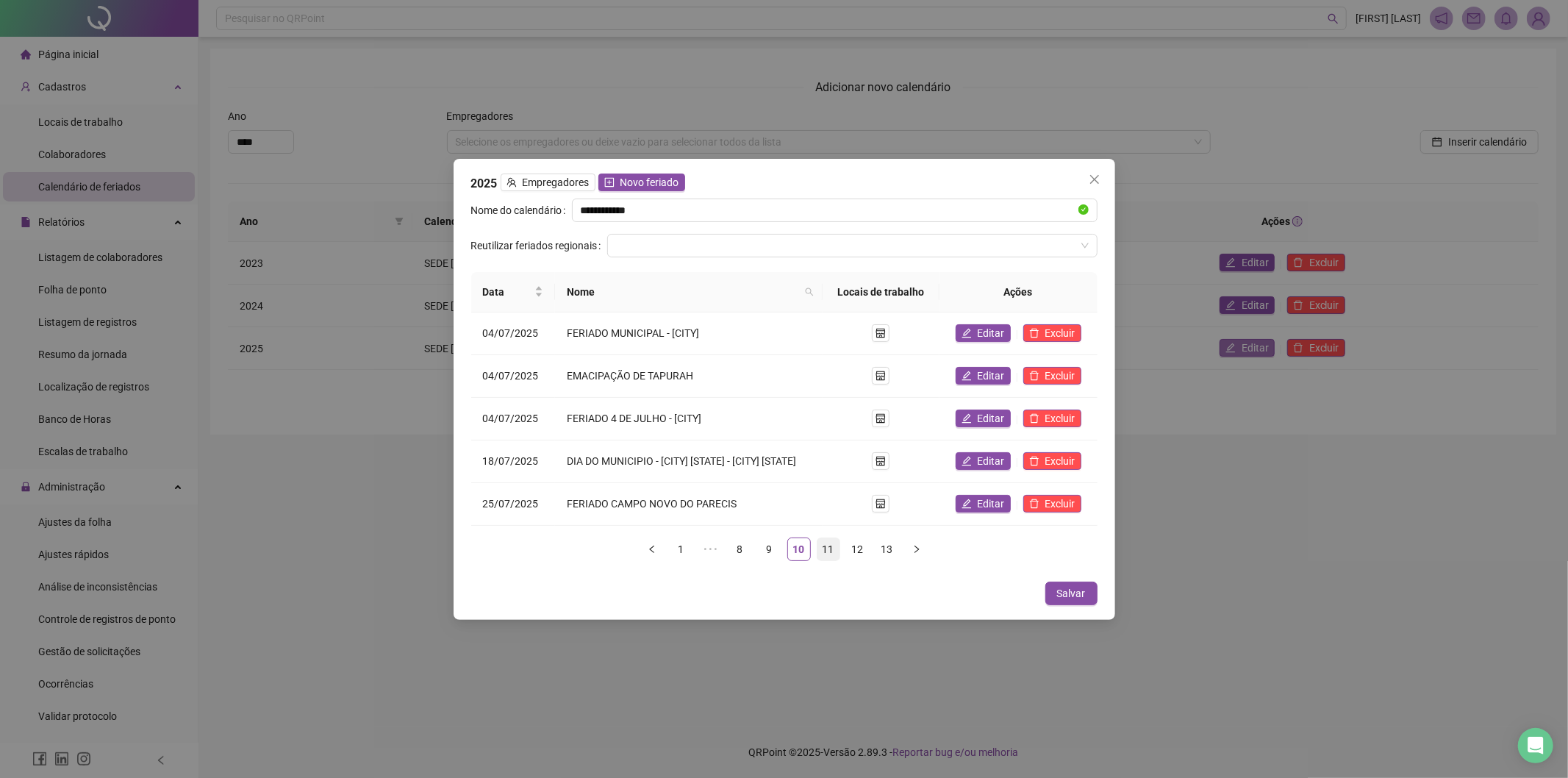 click on "11" at bounding box center (828, 549) 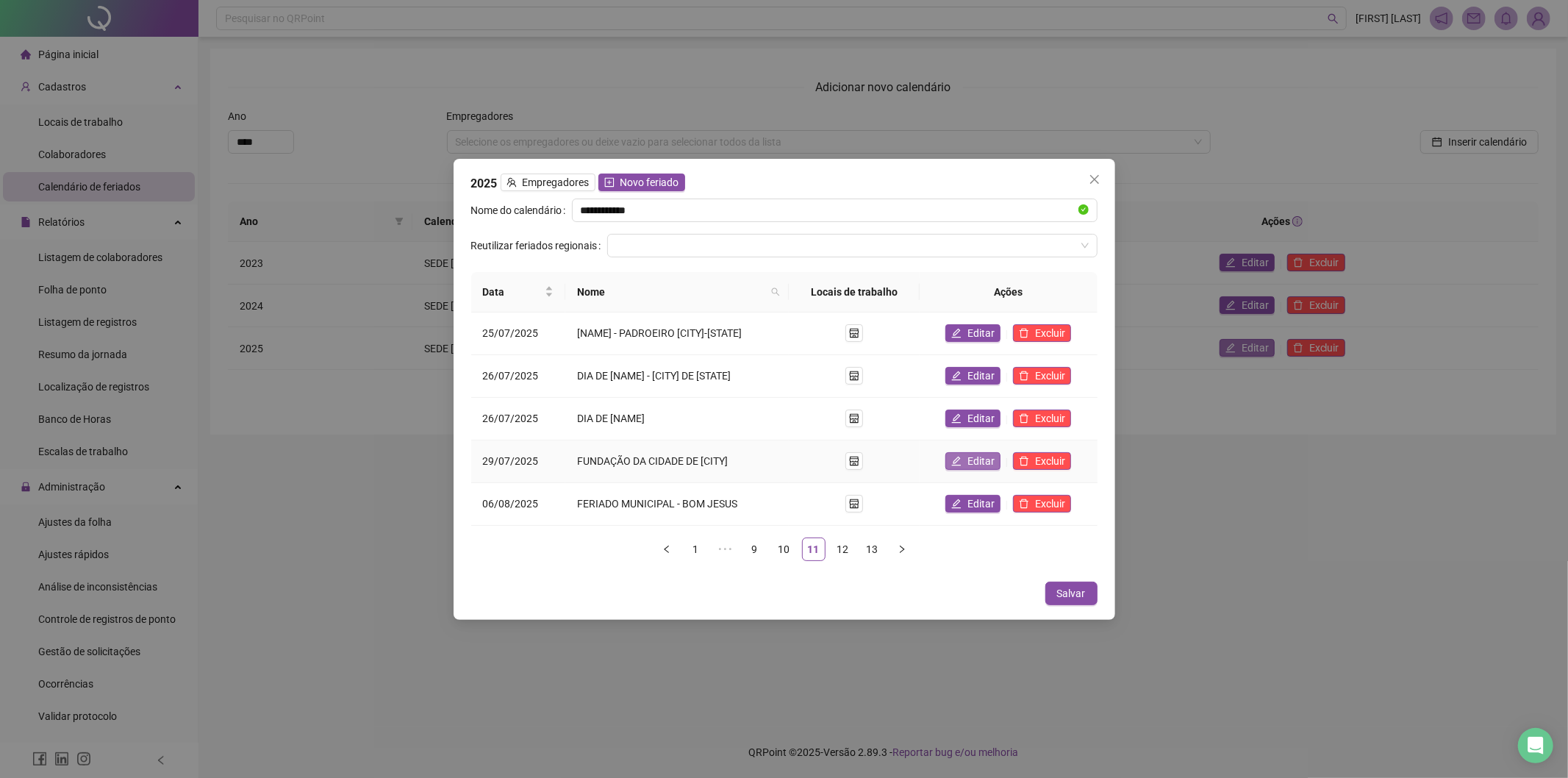click on "Editar" at bounding box center [981, 461] 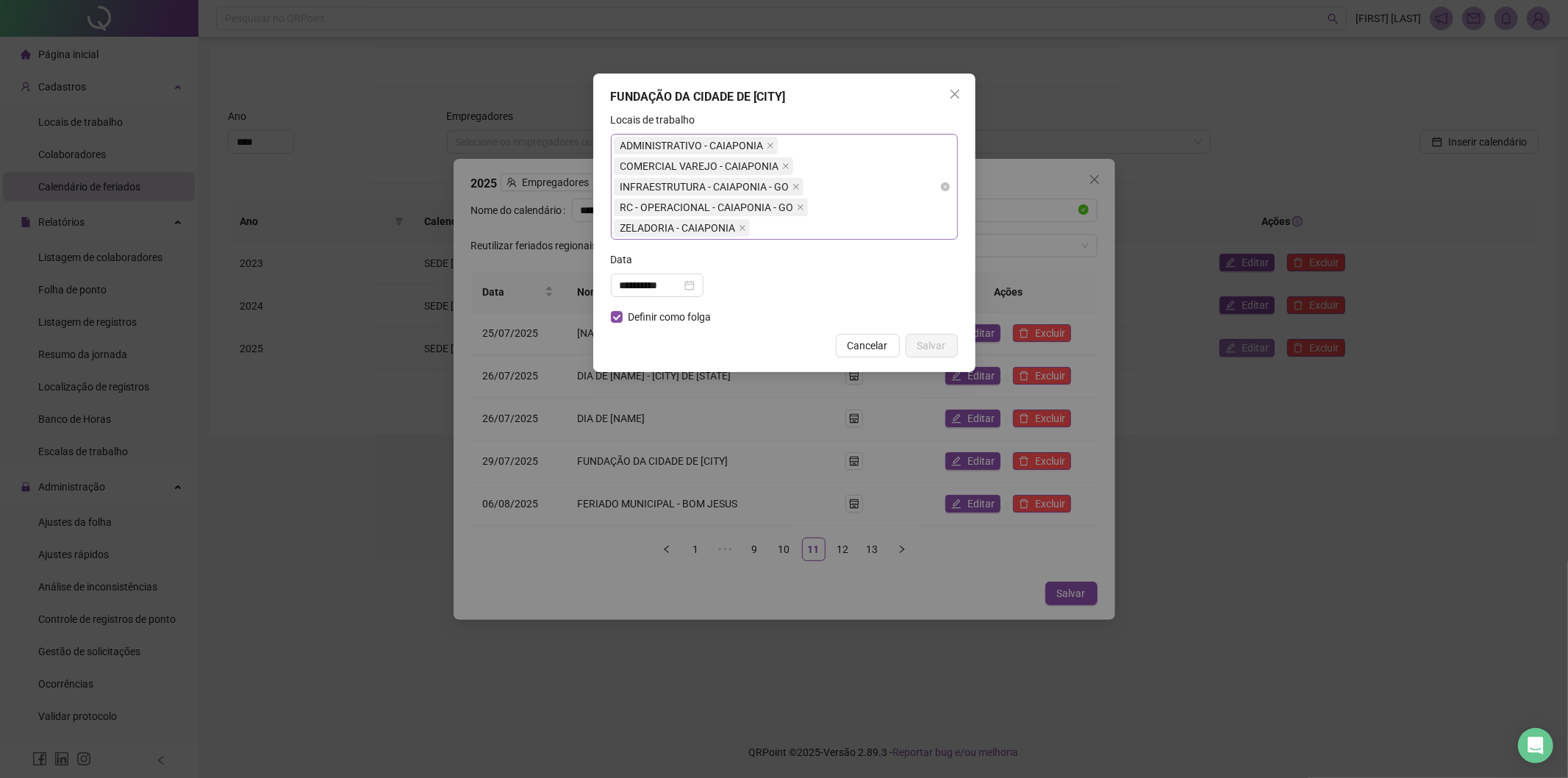 click on "ADMINISTRATIVO - [CITY] COMERCIAL VAREJO - [CITY] INFRAESTRUTURA - [CITY] - [STATE] RC - OPERACIONAL - [CITY] - [STATE] ZELADORIA - [CITY]" at bounding box center [776, 187] 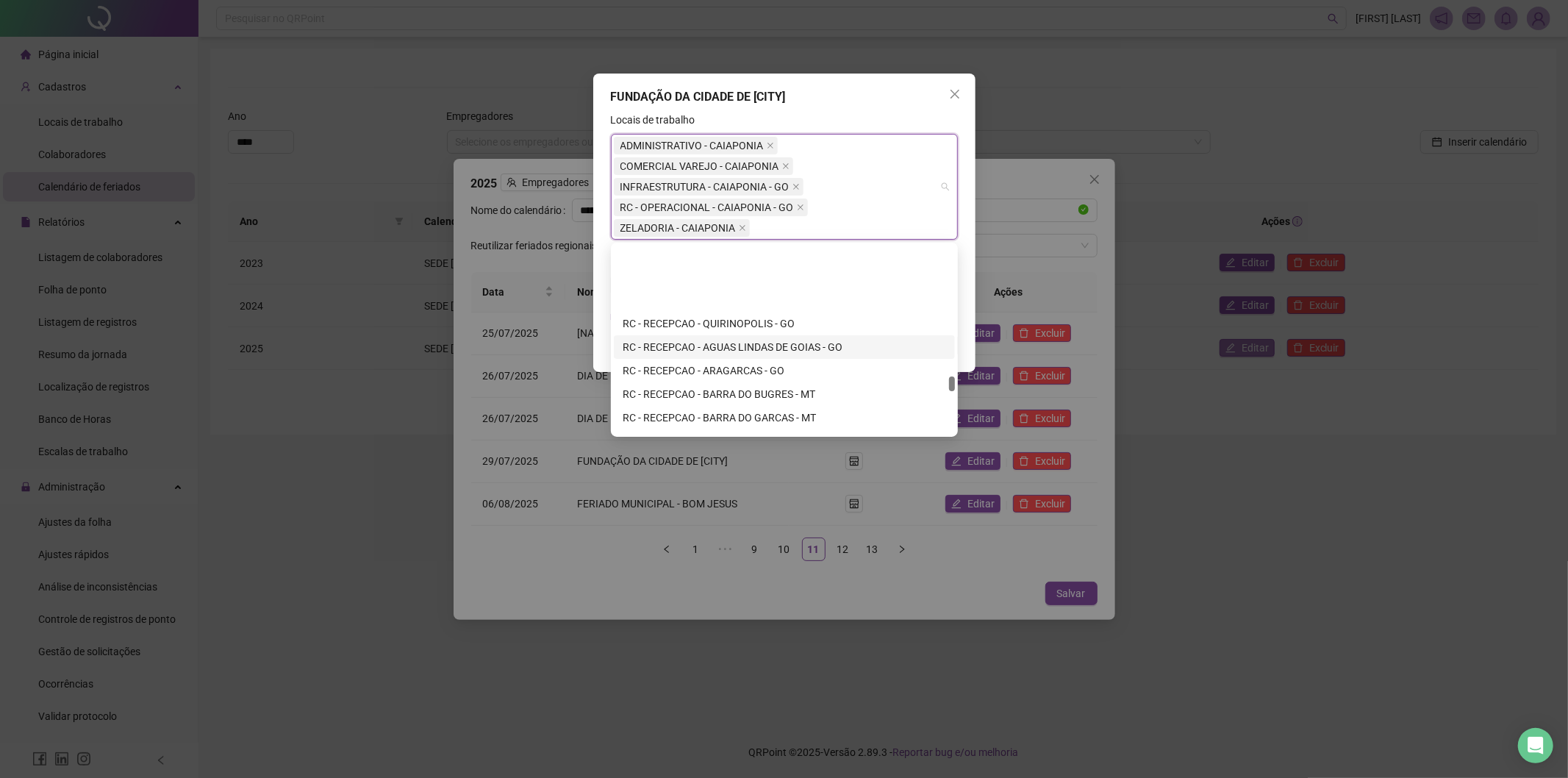 scroll, scrollTop: 6863, scrollLeft: 0, axis: vertical 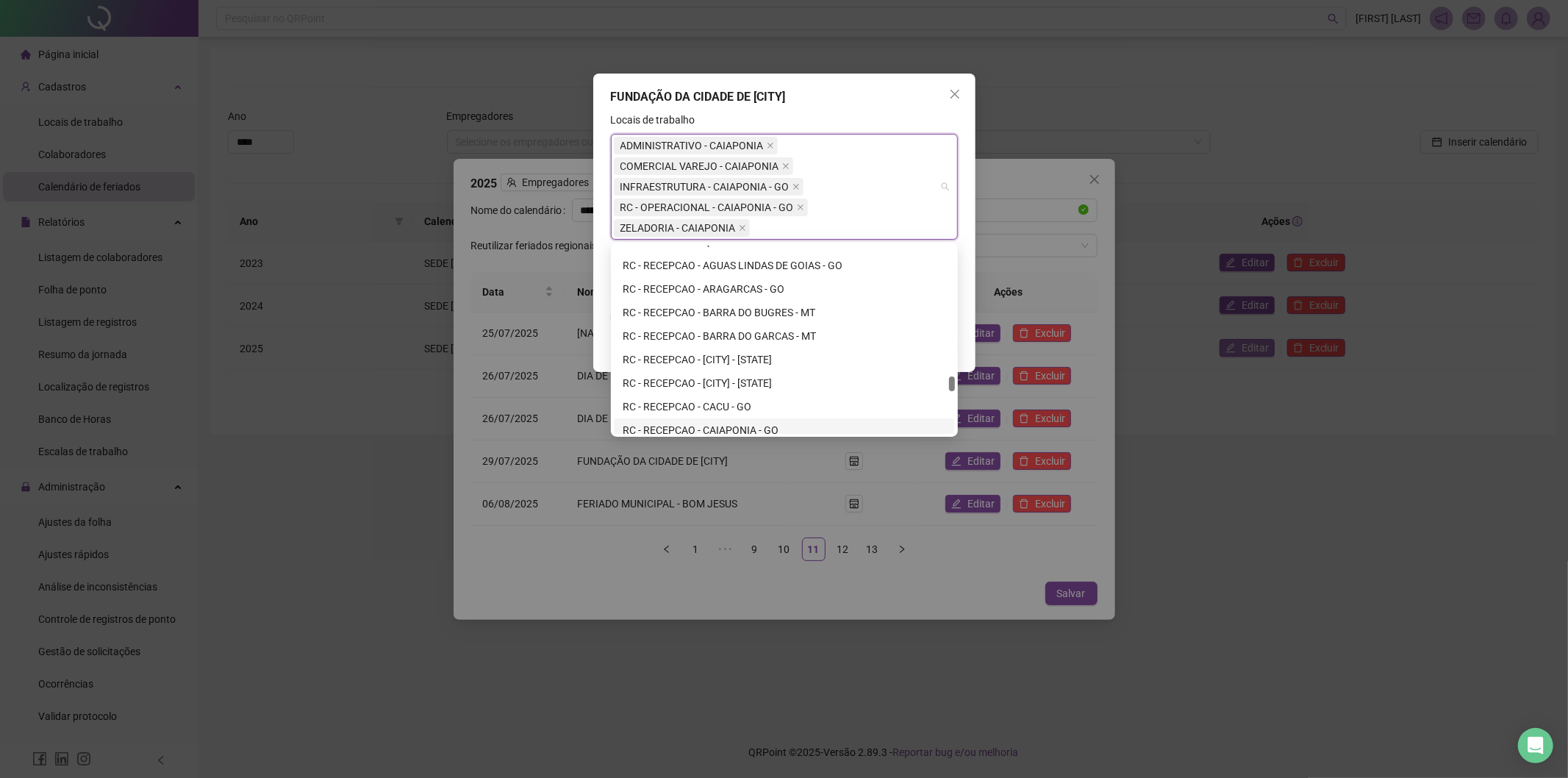 click on "RC - RECEPCAO - CAIAPONIA - GO" at bounding box center (784, 430) 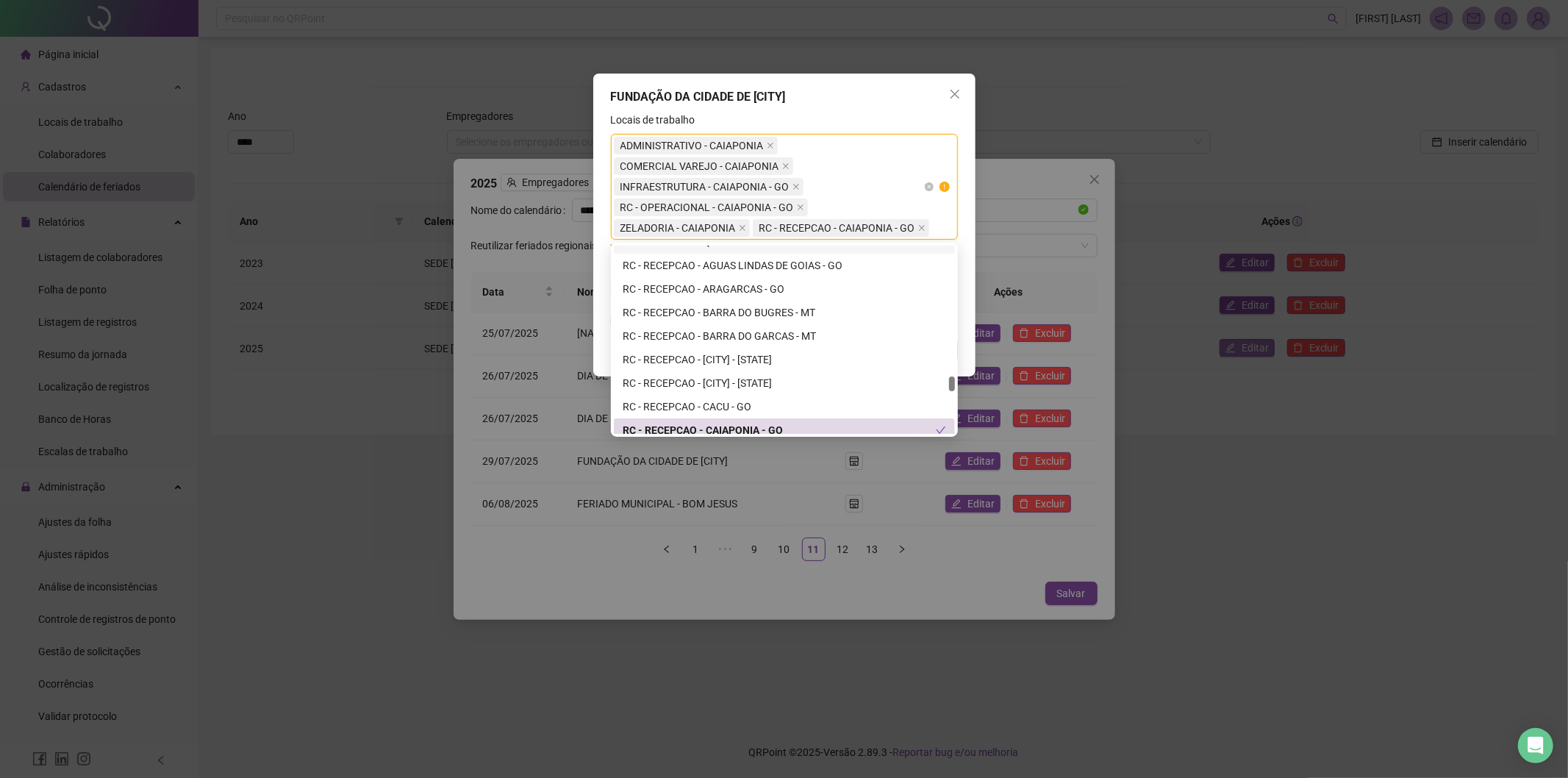 click on "ADMINISTRATIVO - [CITY] COMERCIAL VAREJO - [CITY] INFRAESTRUTURA - [CITY] - [STATE] RC - OPERACIONAL - [CITY] - [STATE] ZELADORIA - [CITY] RC - RECEPCAO - [CITY] - [STATE]" at bounding box center (776, 187) 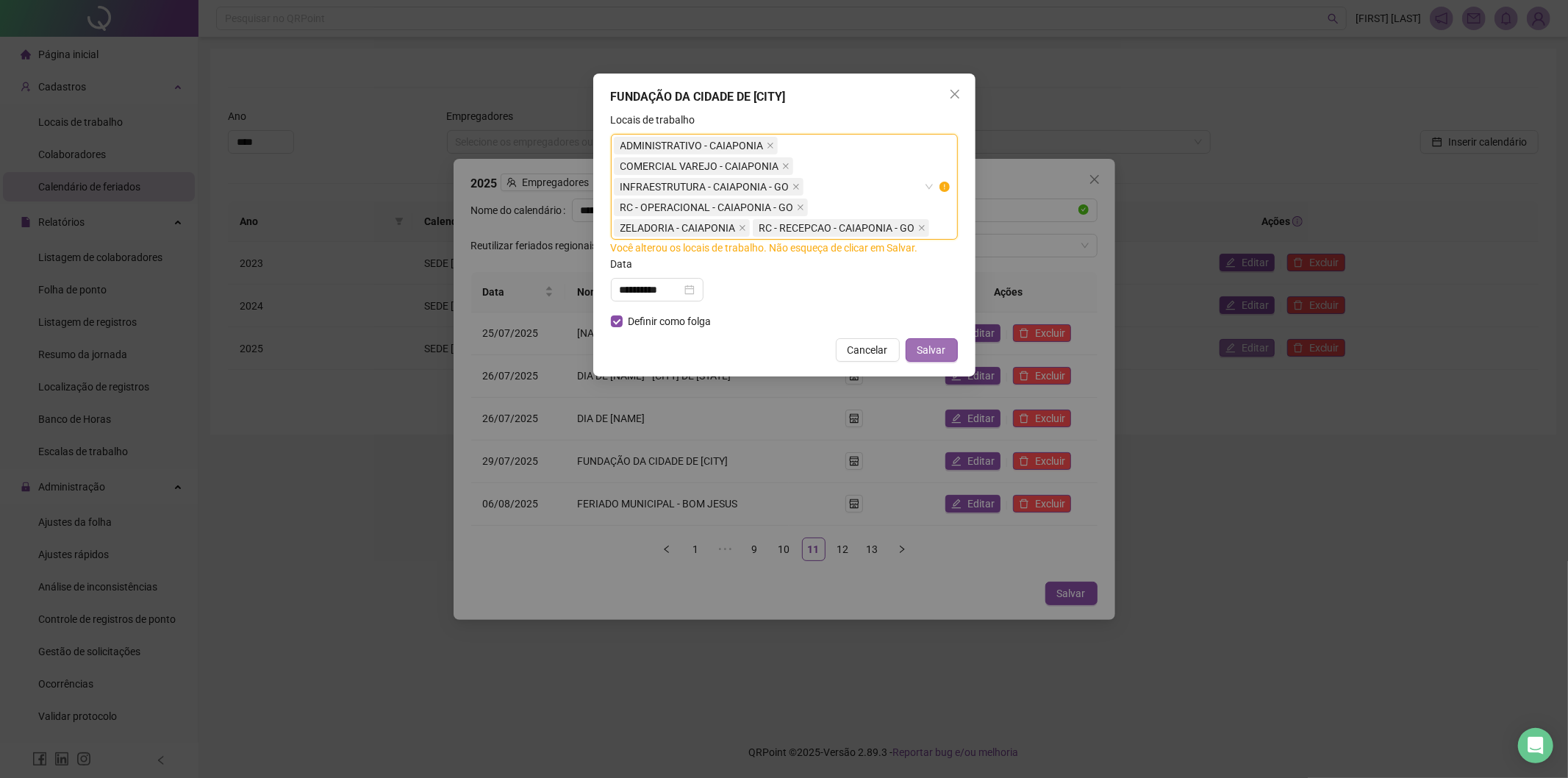 click on "Salvar" at bounding box center (931, 350) 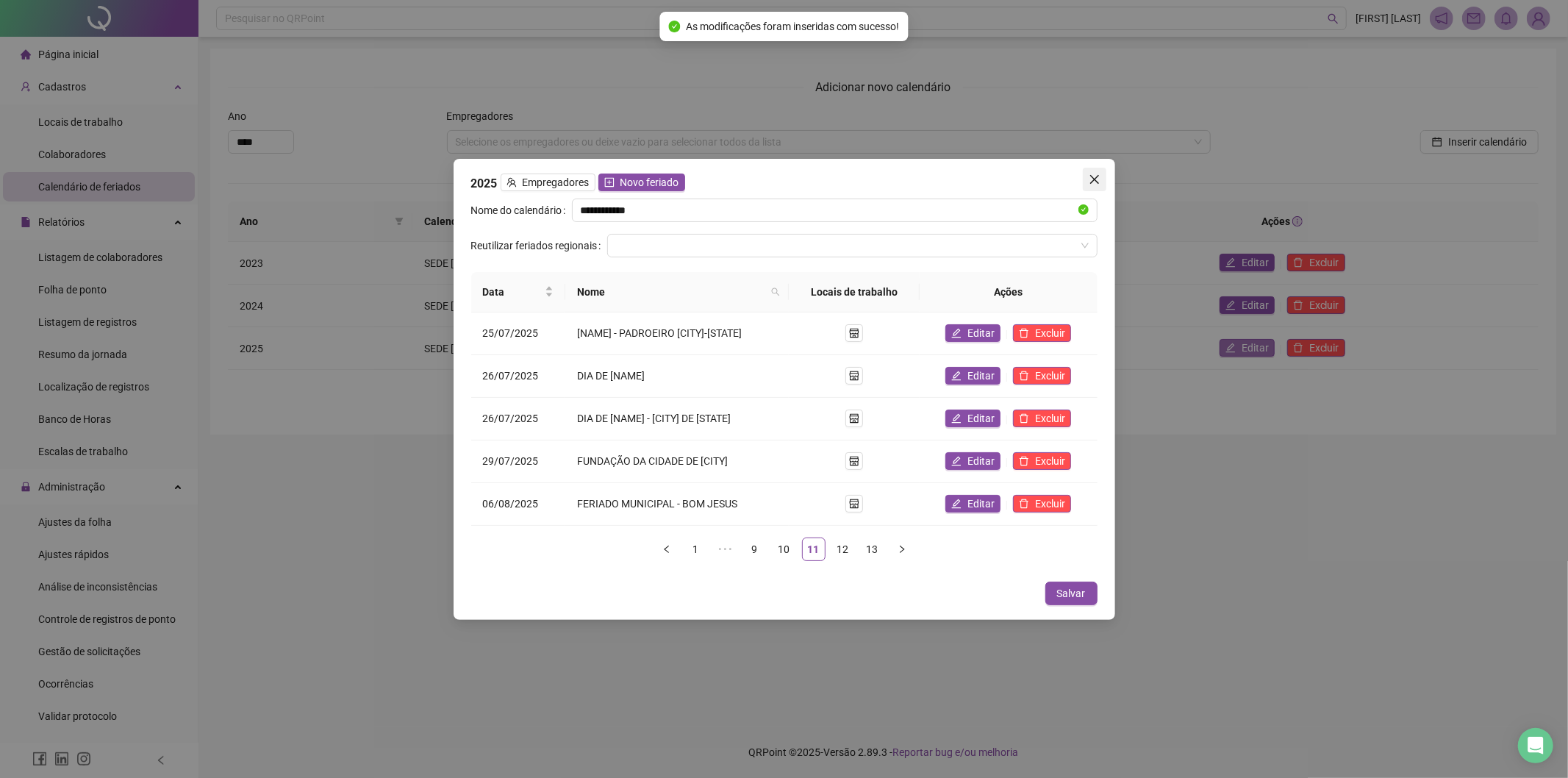 click 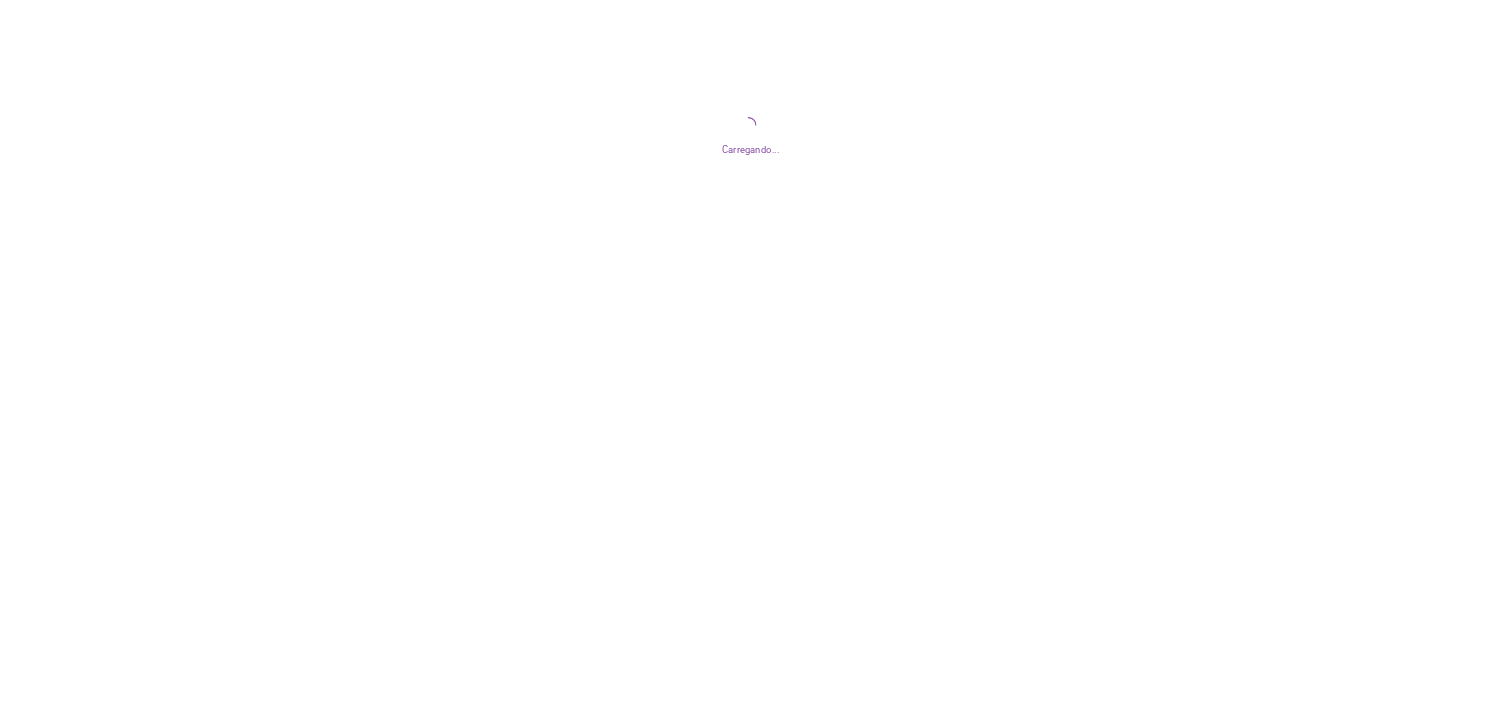scroll, scrollTop: 0, scrollLeft: 0, axis: both 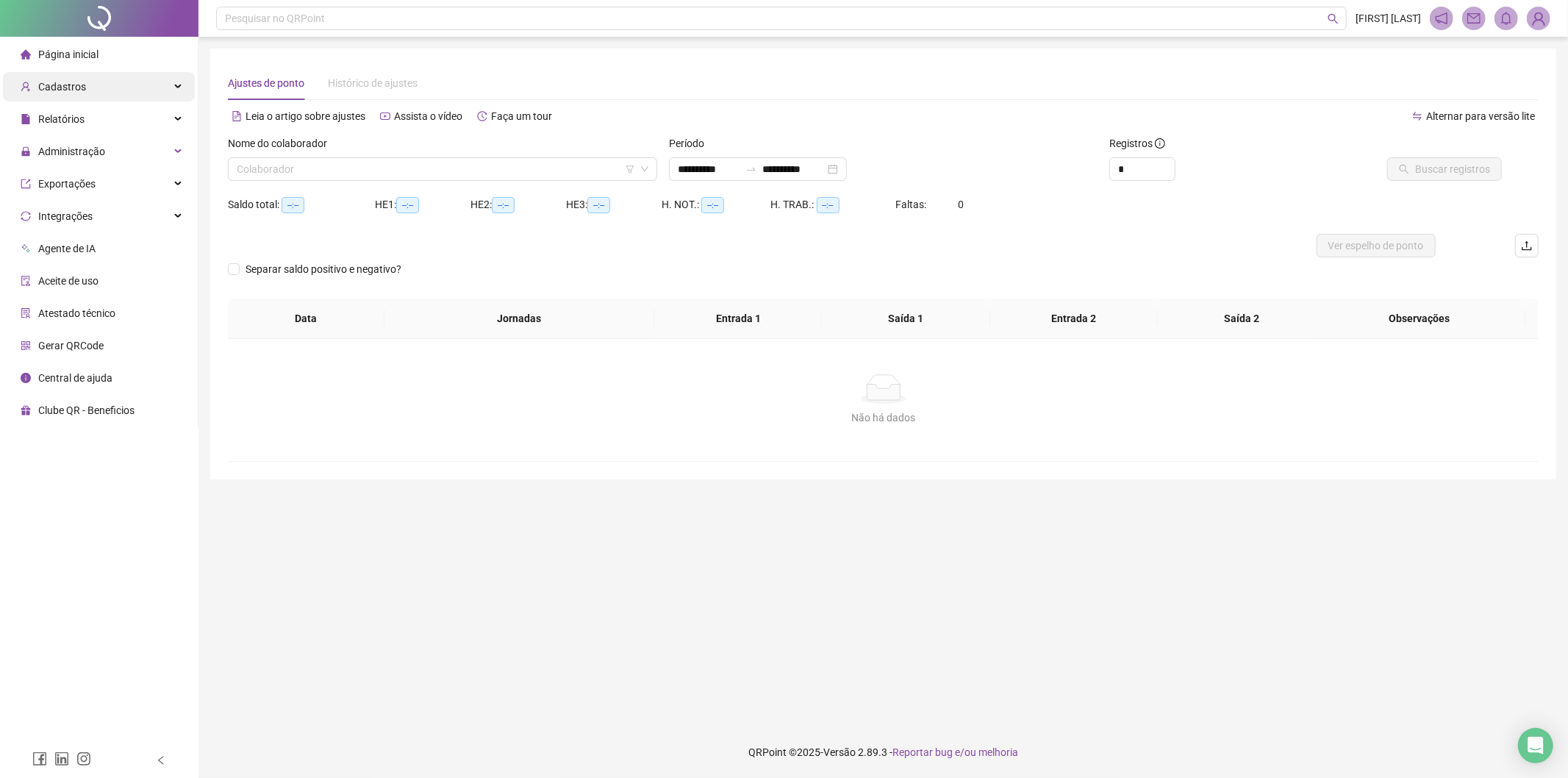 click on "Cadastros" at bounding box center [99, 87] 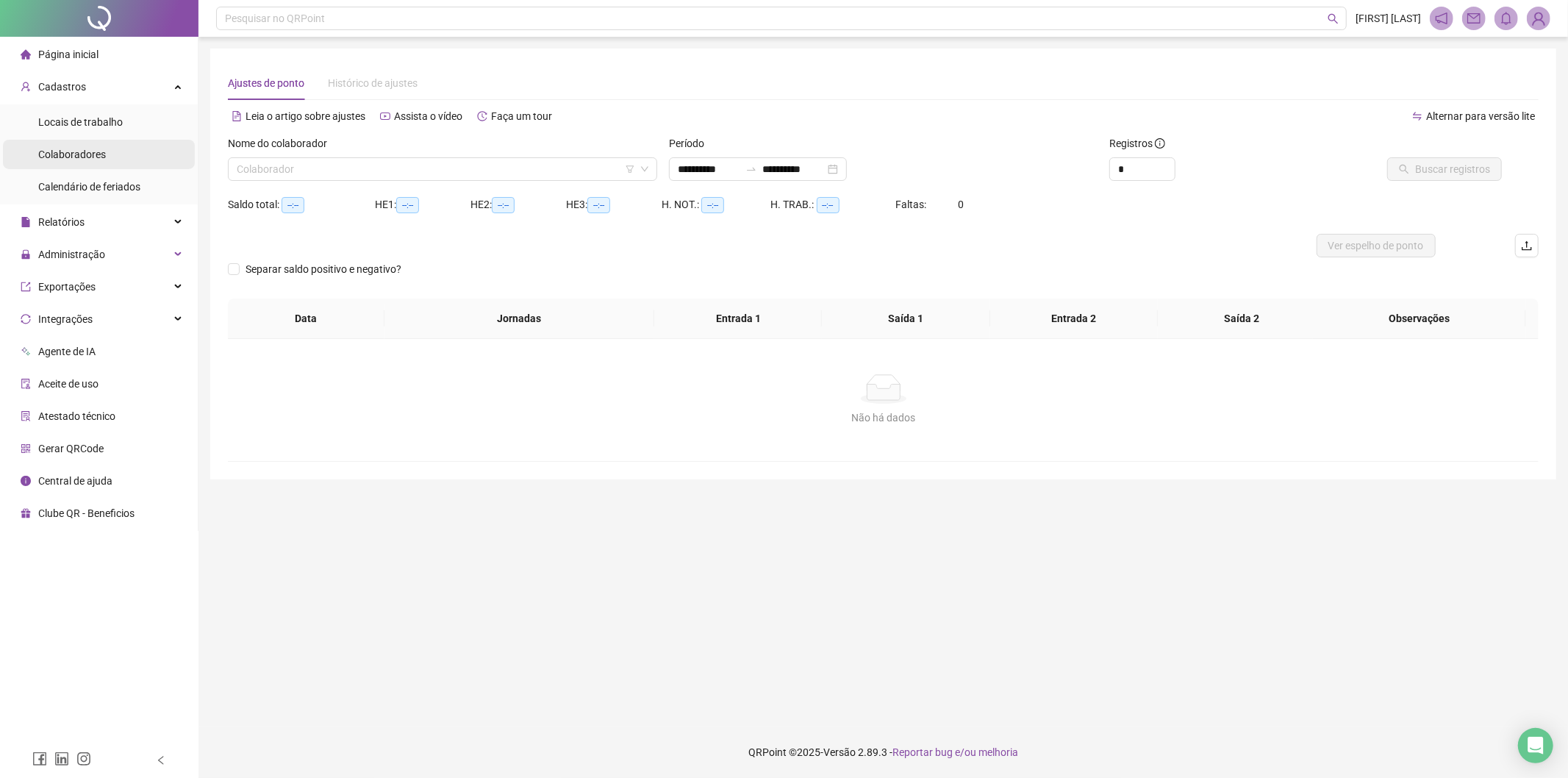 click on "Colaboradores" at bounding box center [72, 154] 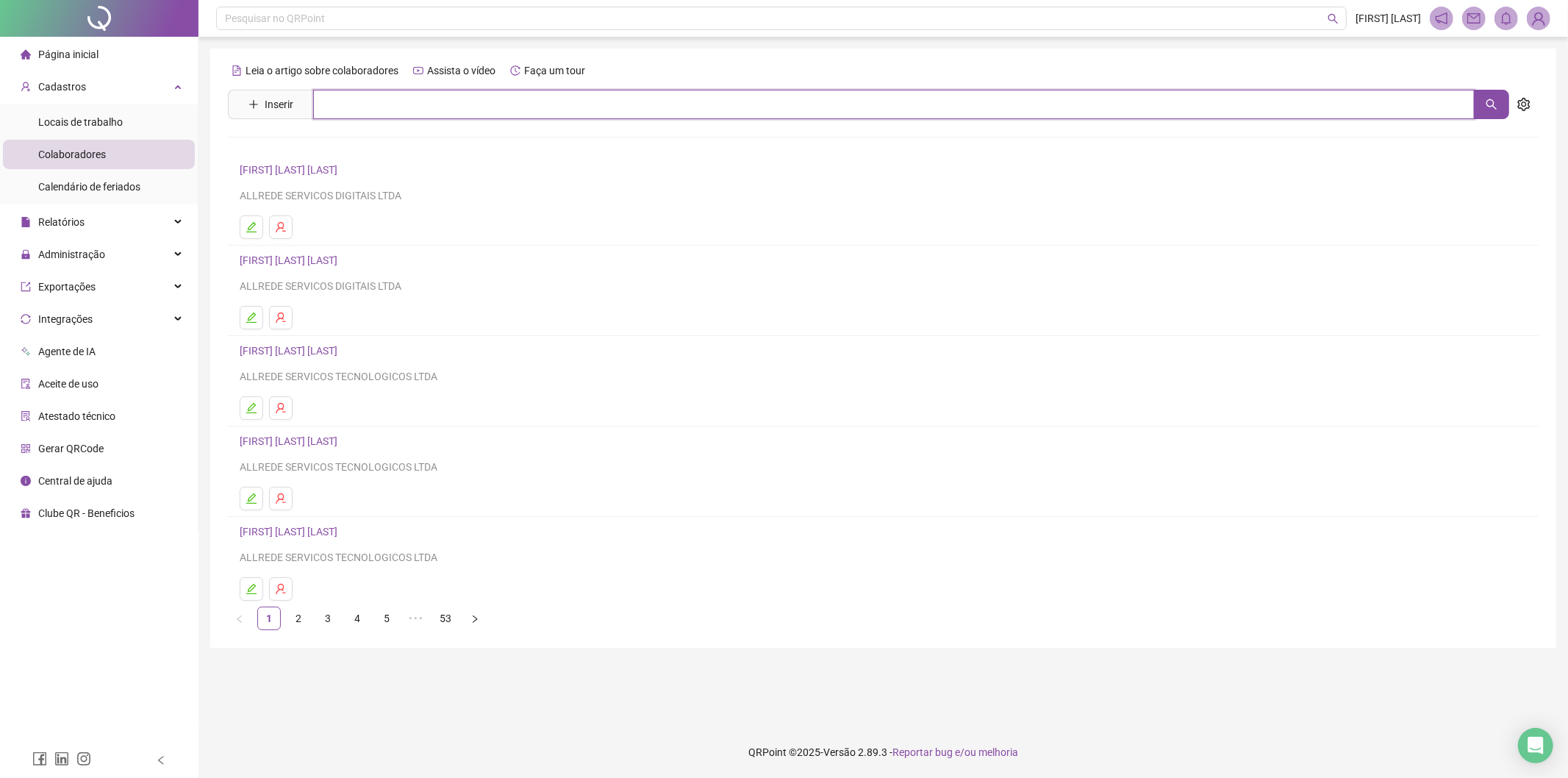 click at bounding box center [894, 104] 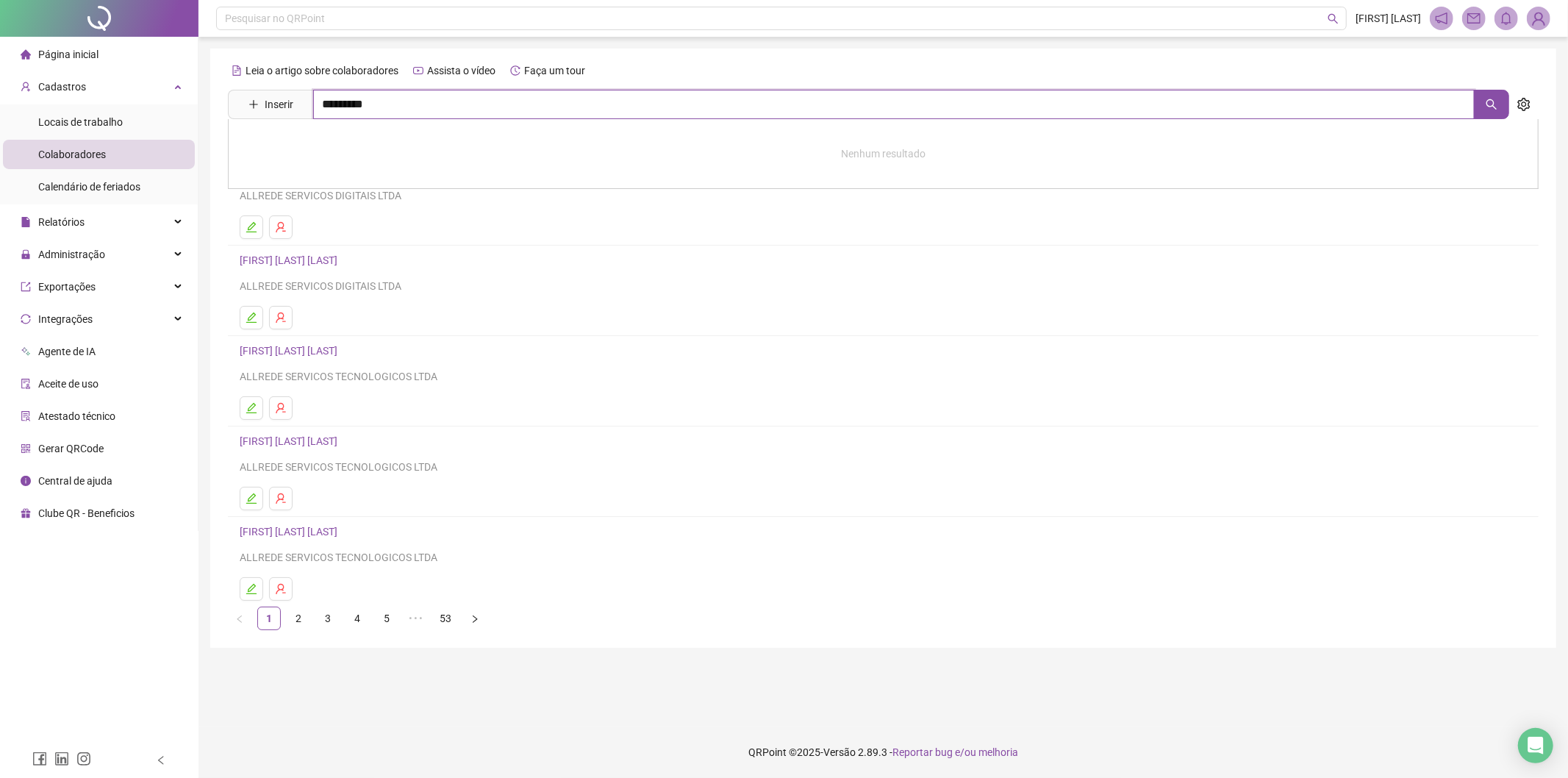 type on "*********" 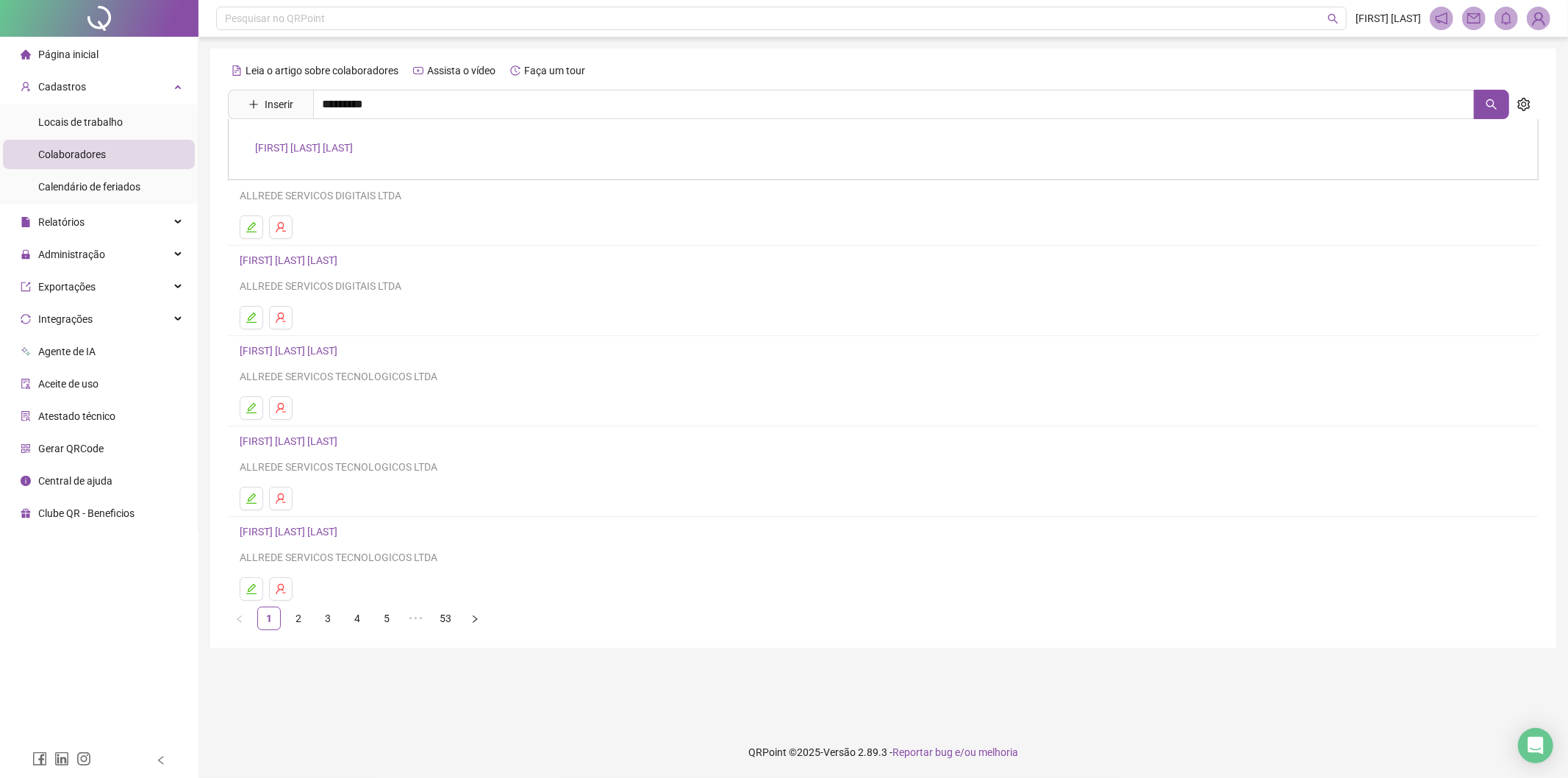 click on "[FIRST] [LAST] [LAST]" at bounding box center (304, 148) 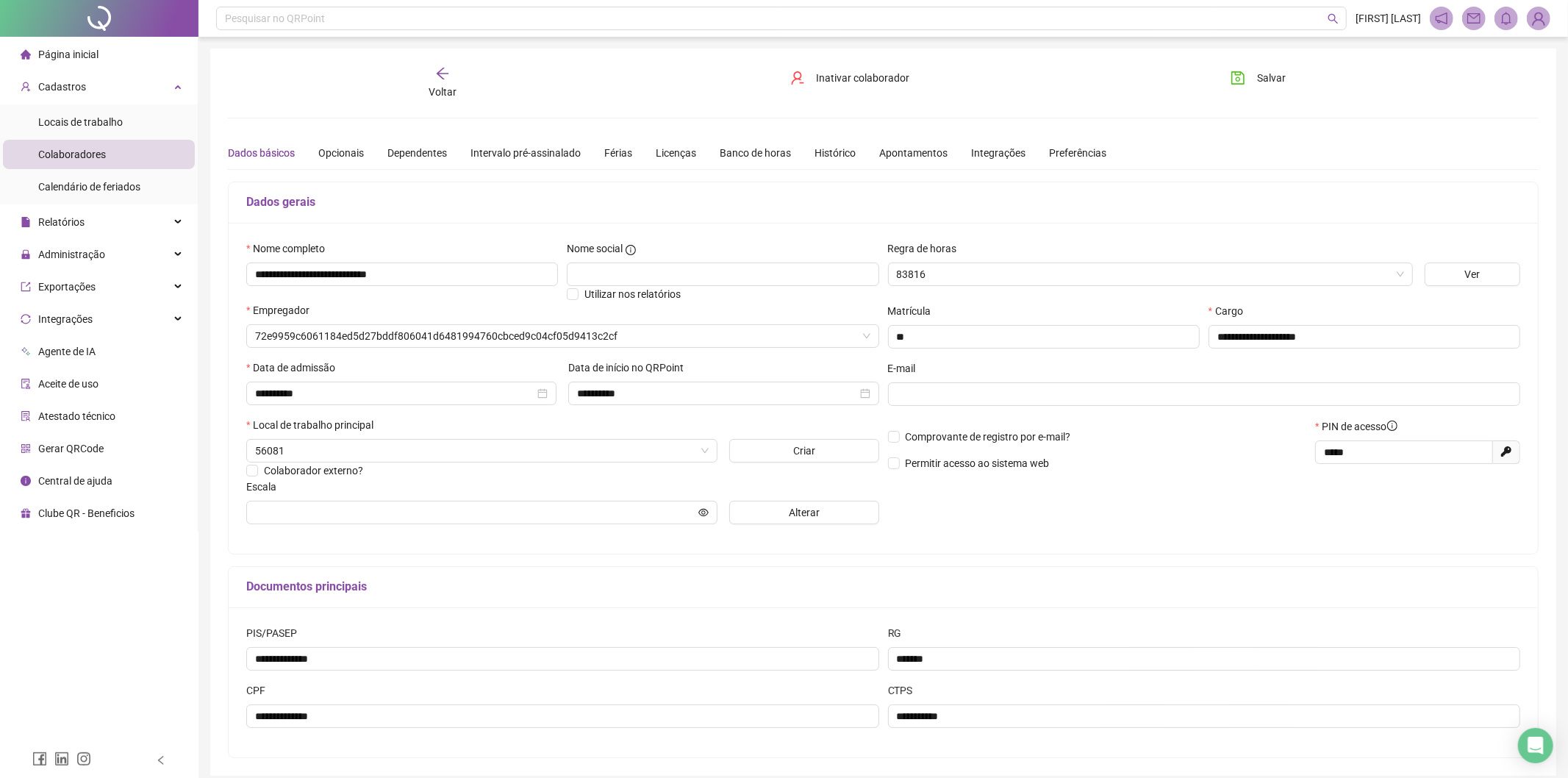 type on "**********" 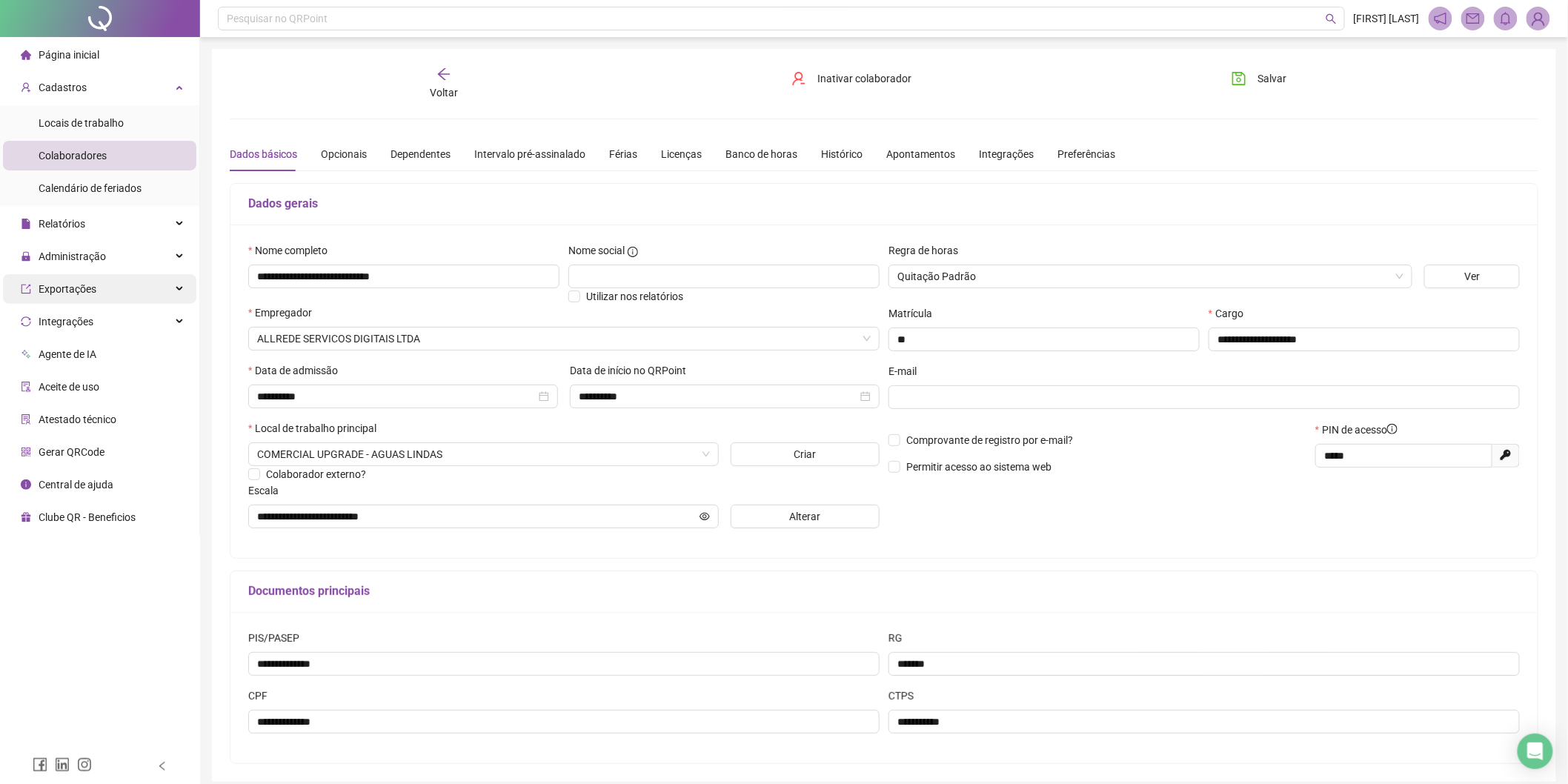 drag, startPoint x: 89, startPoint y: 263, endPoint x: 93, endPoint y: 279, distance: 16.492423 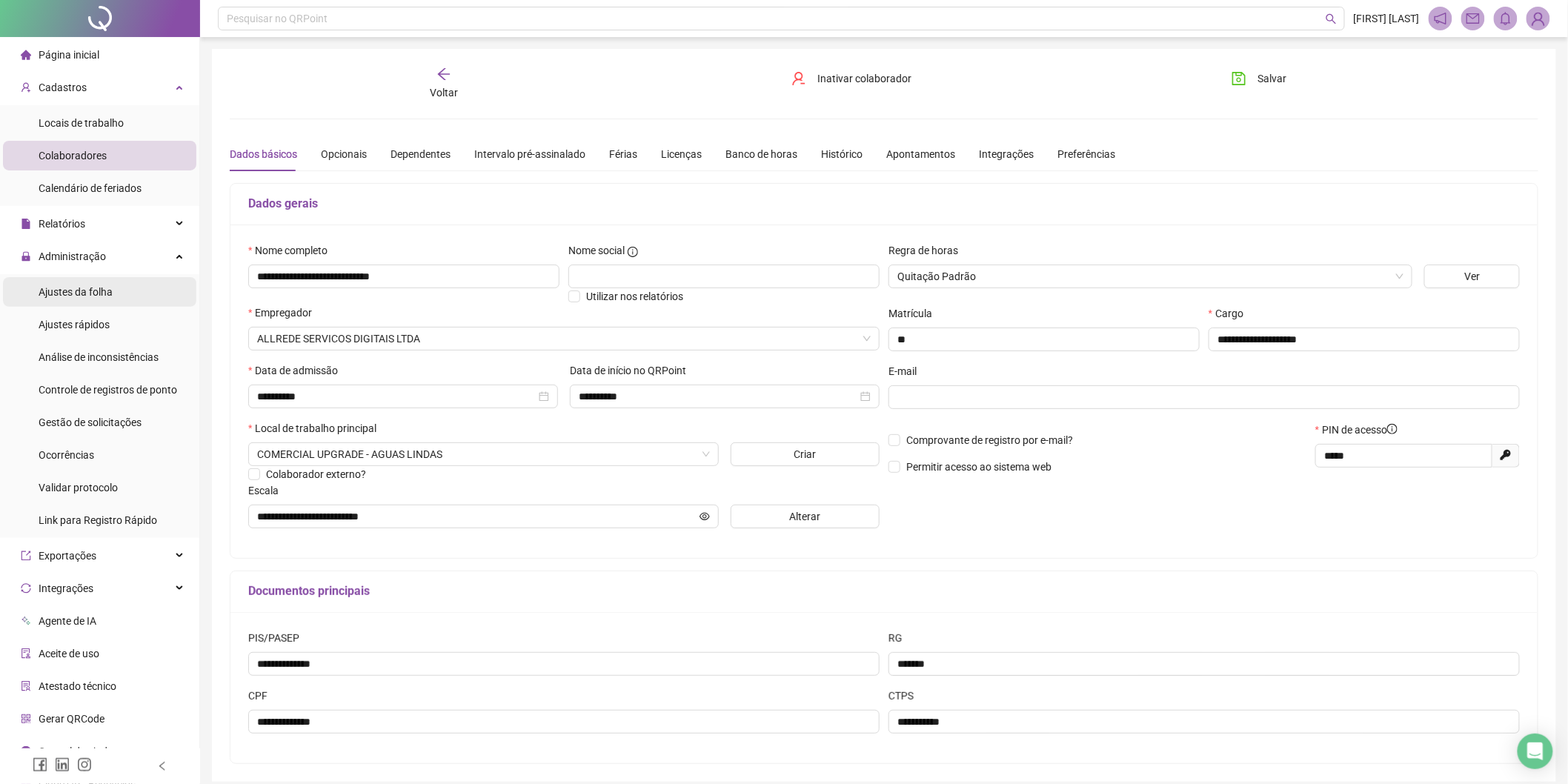 click on "Ajustes da folha" at bounding box center (76, 292) 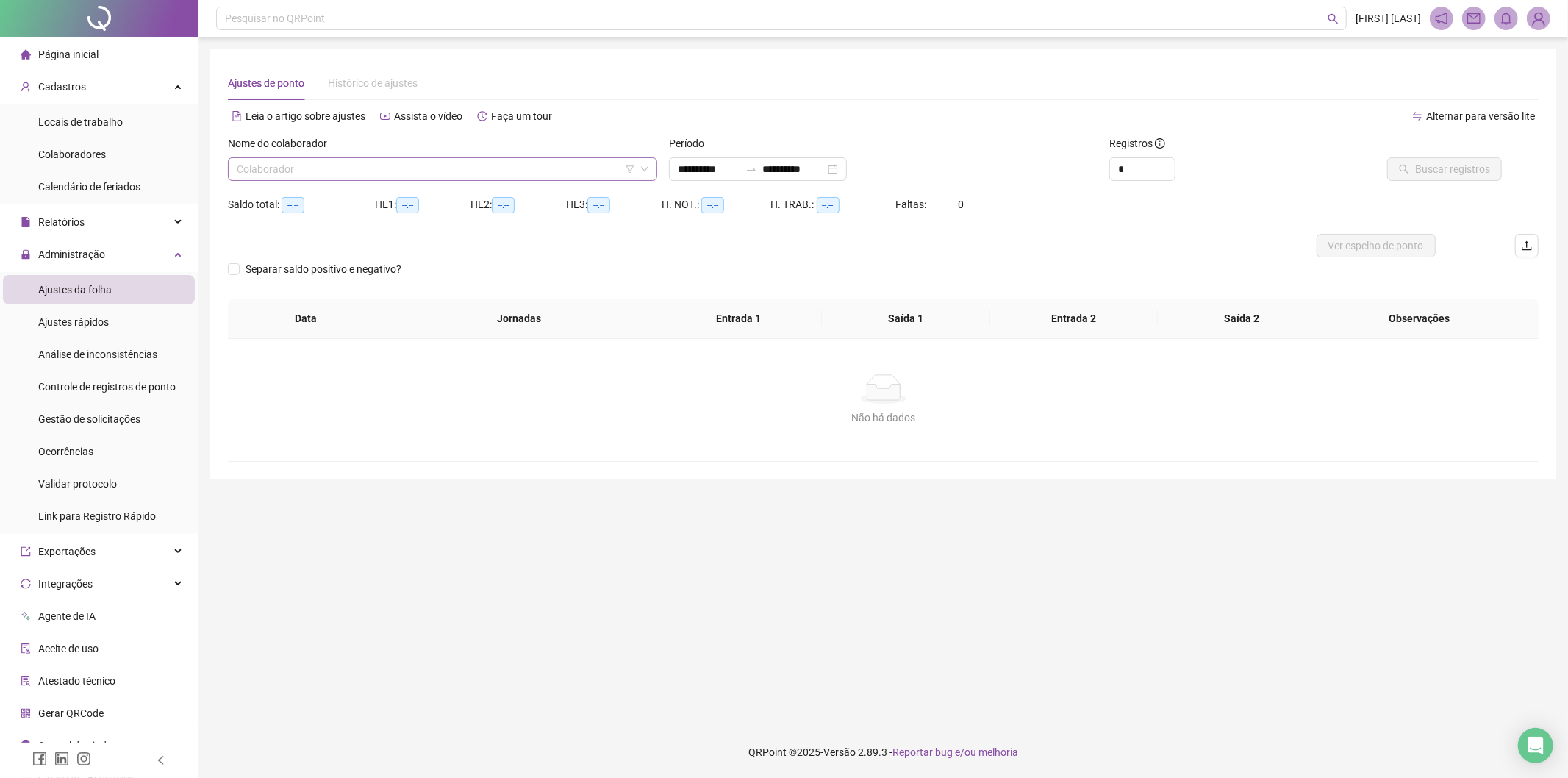 click at bounding box center (436, 169) 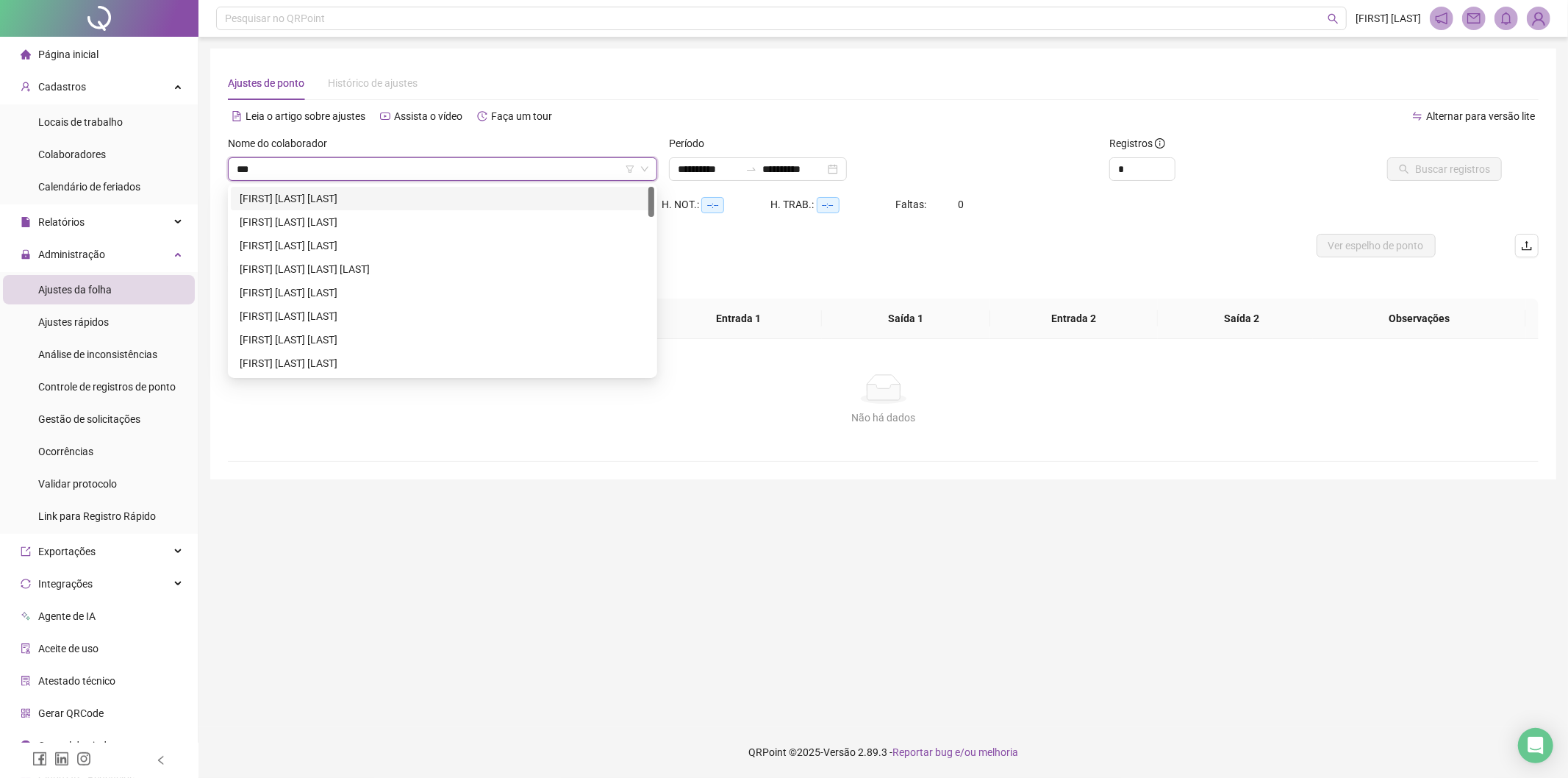 type on "****" 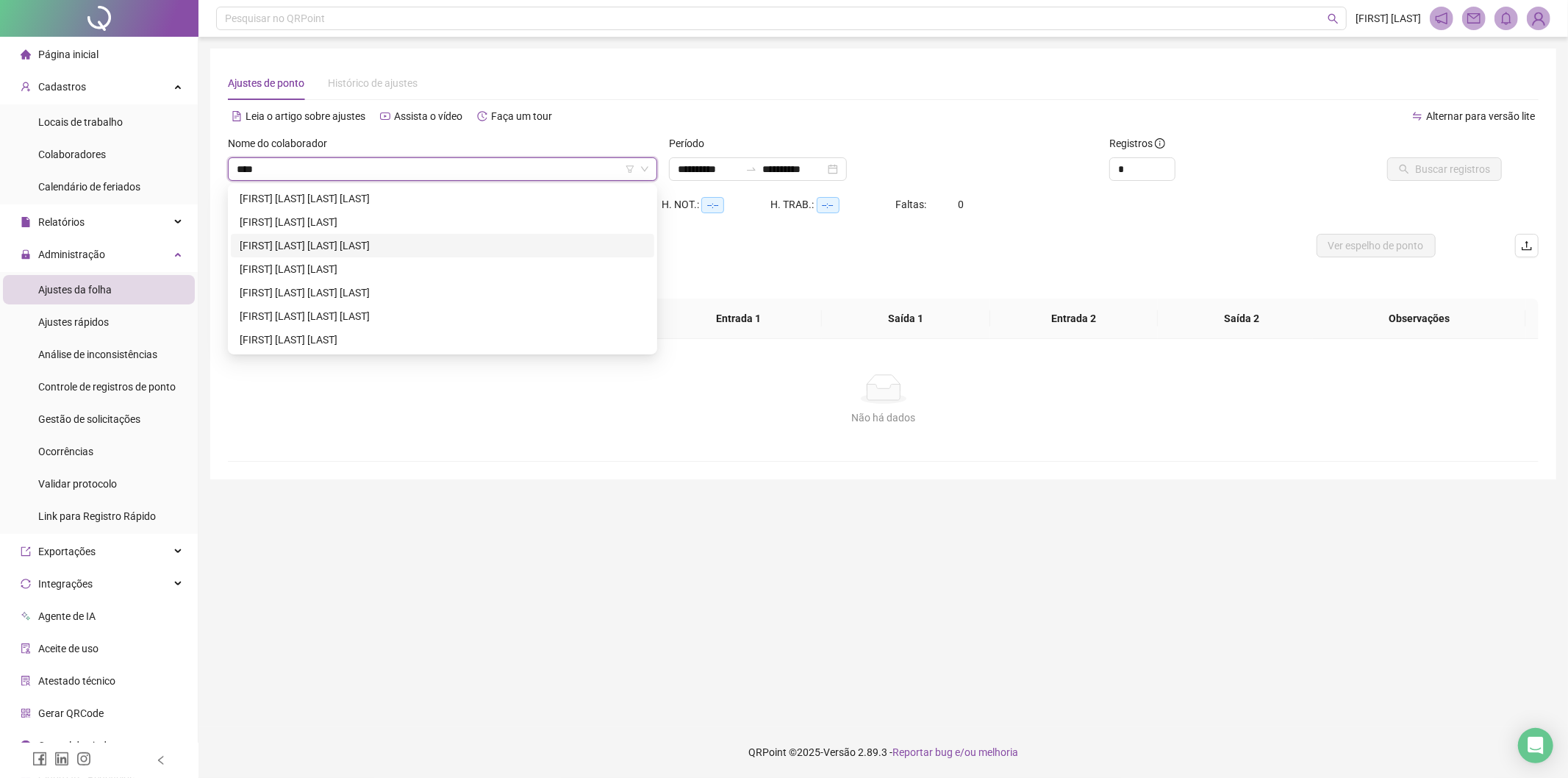 click on "FELIPI DO NASCIMENTO BARBOSA DA SILVA" at bounding box center [443, 246] 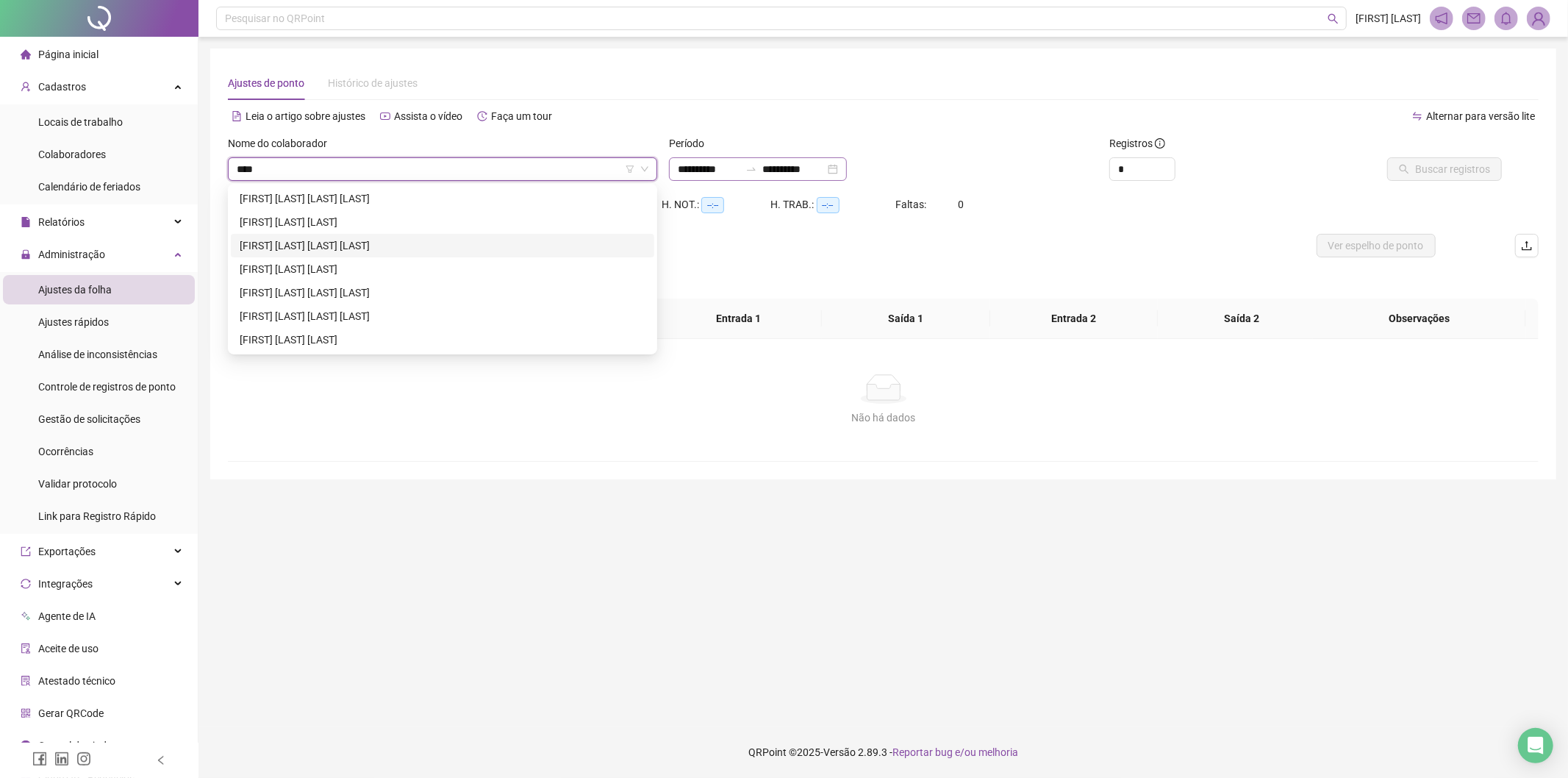 type 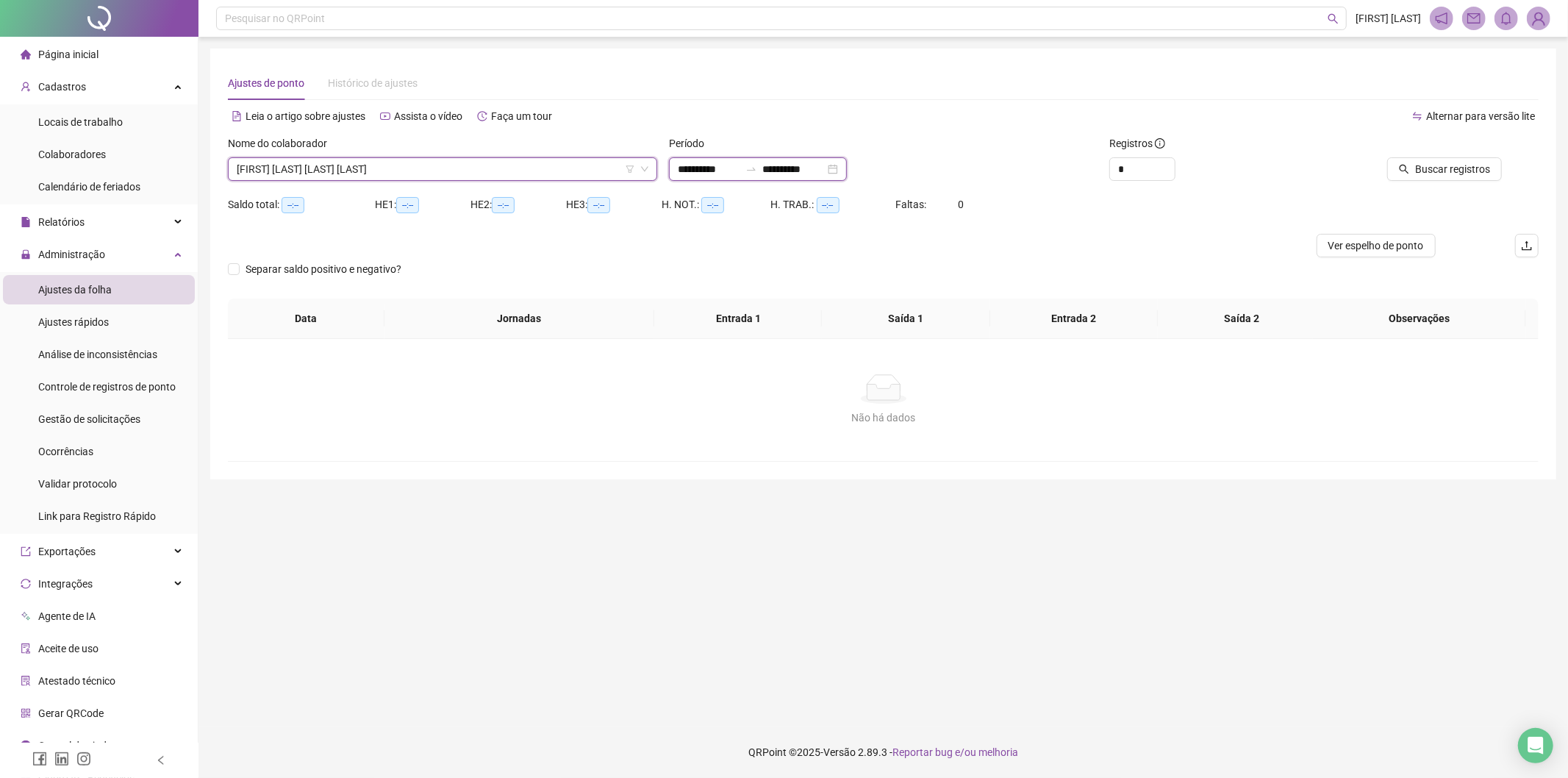 click on "**********" at bounding box center (709, 169) 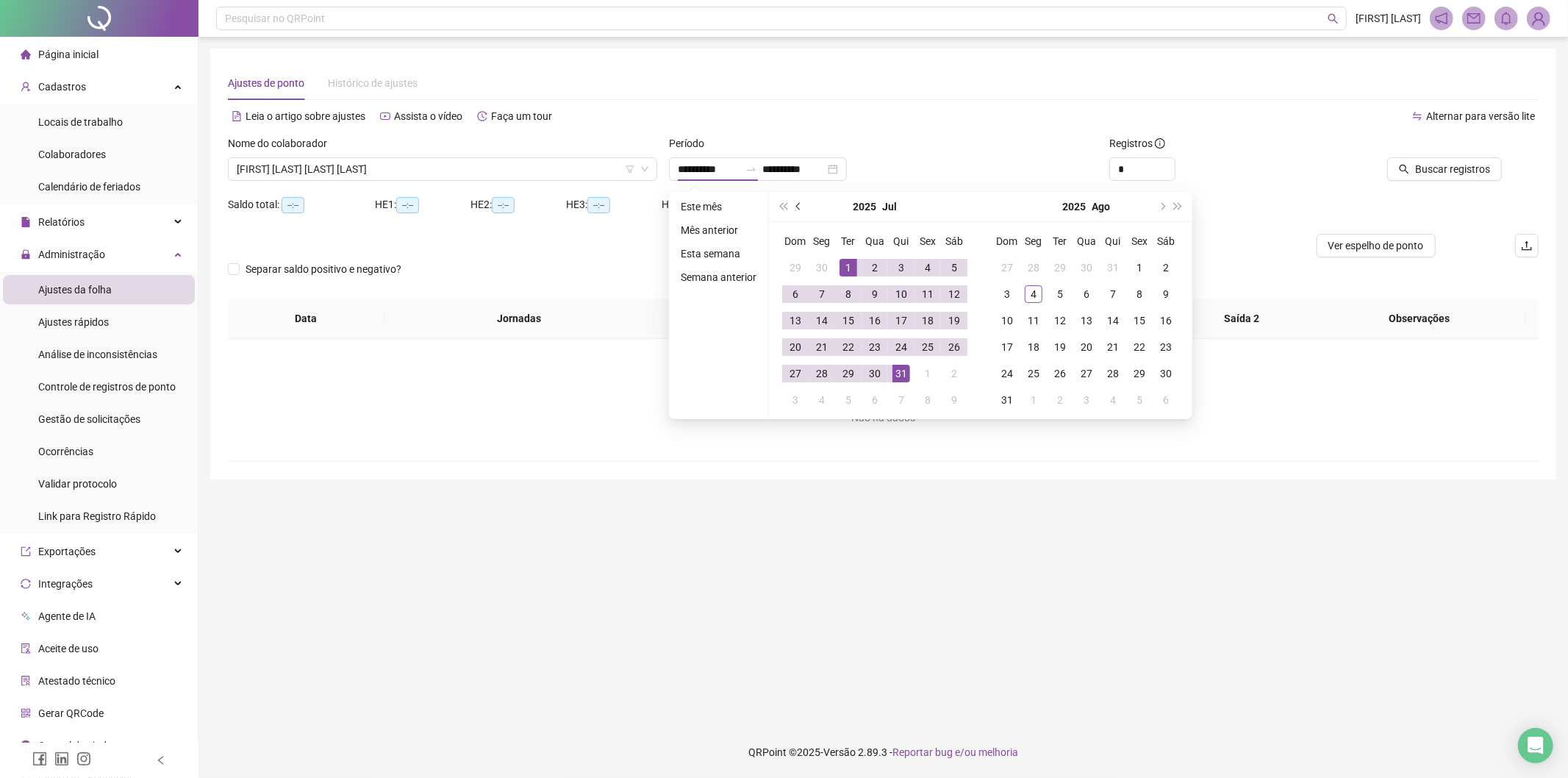 click at bounding box center [799, 207] 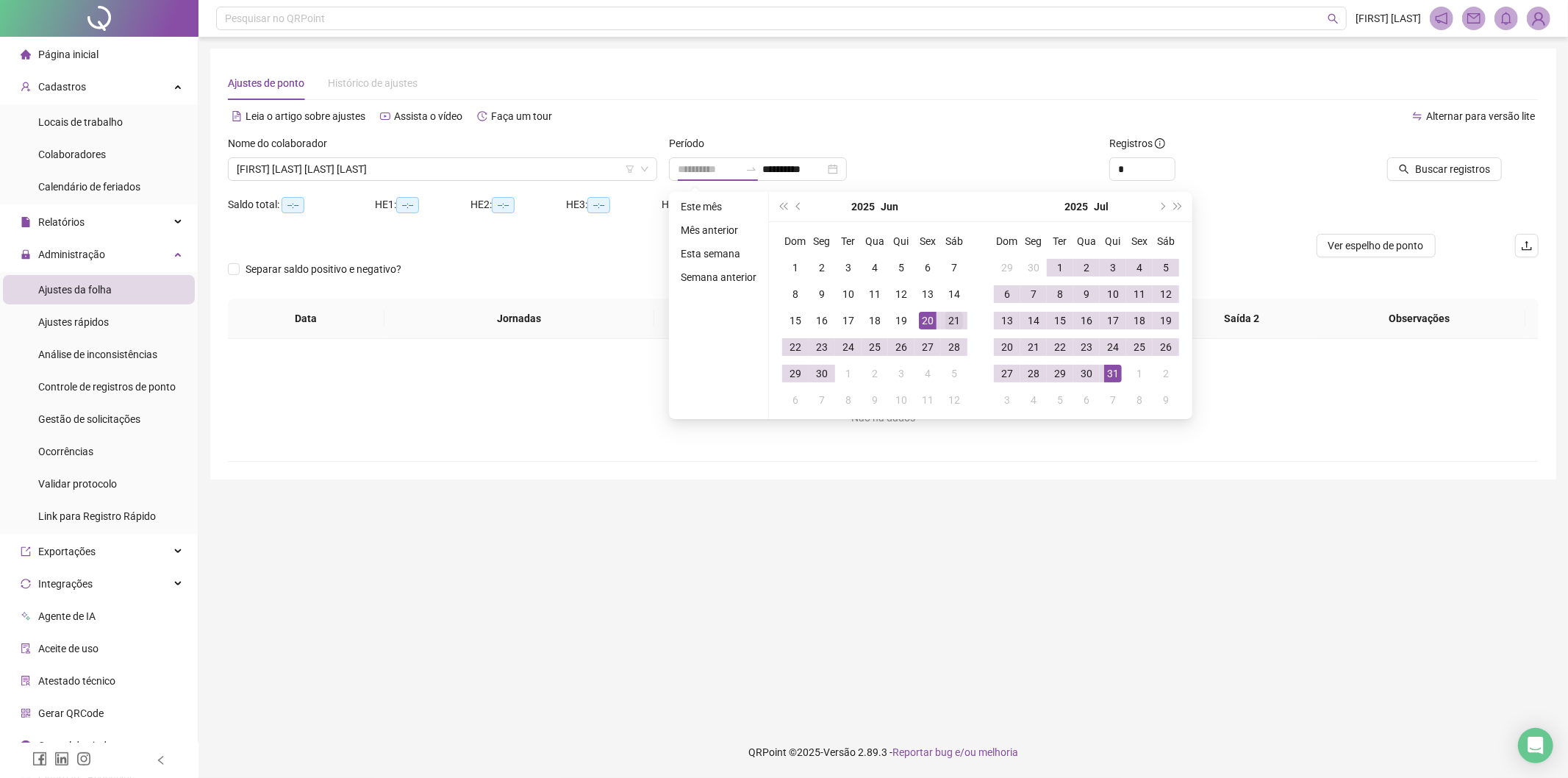 type on "**********" 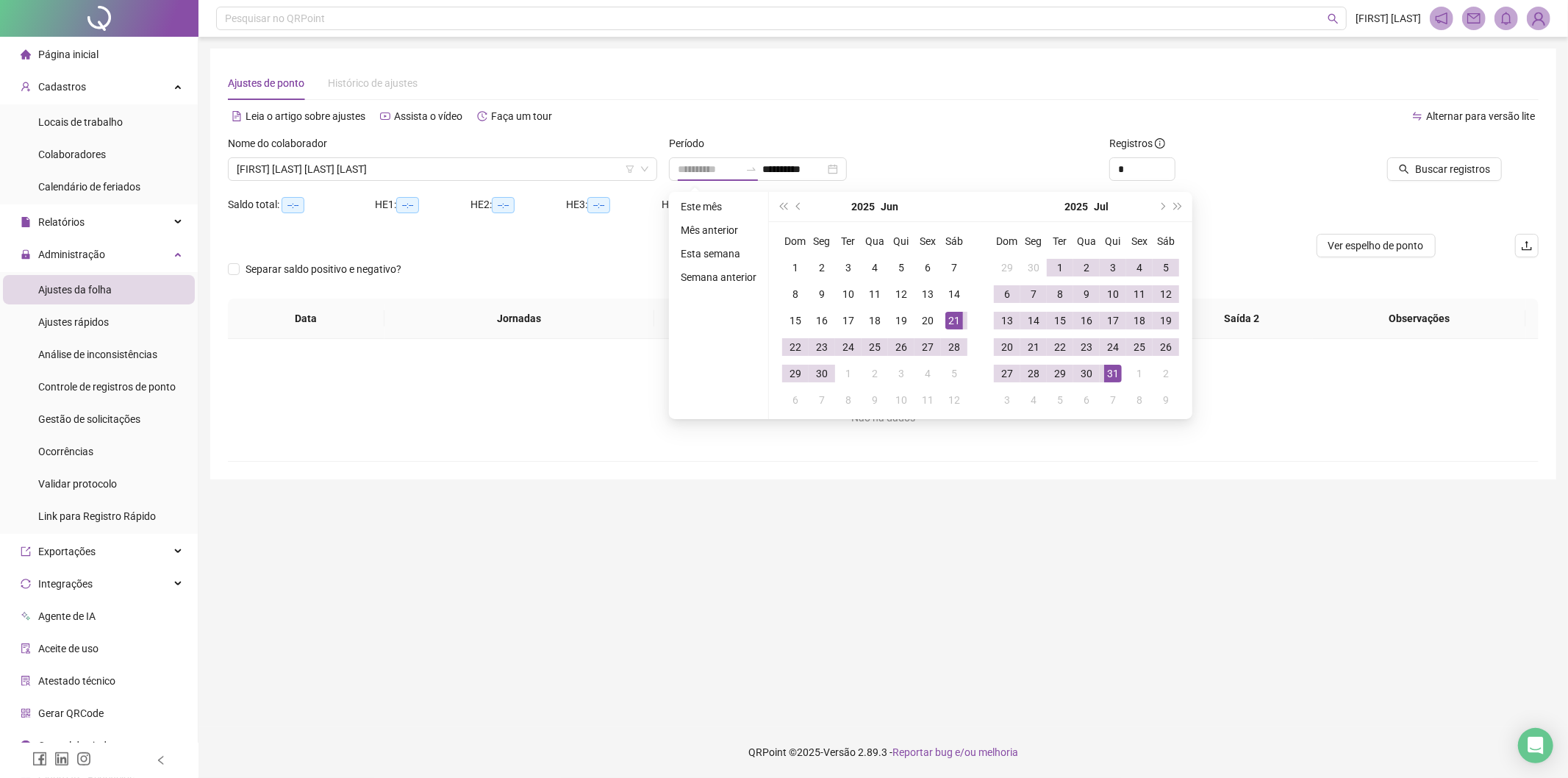 click on "21" at bounding box center (954, 321) 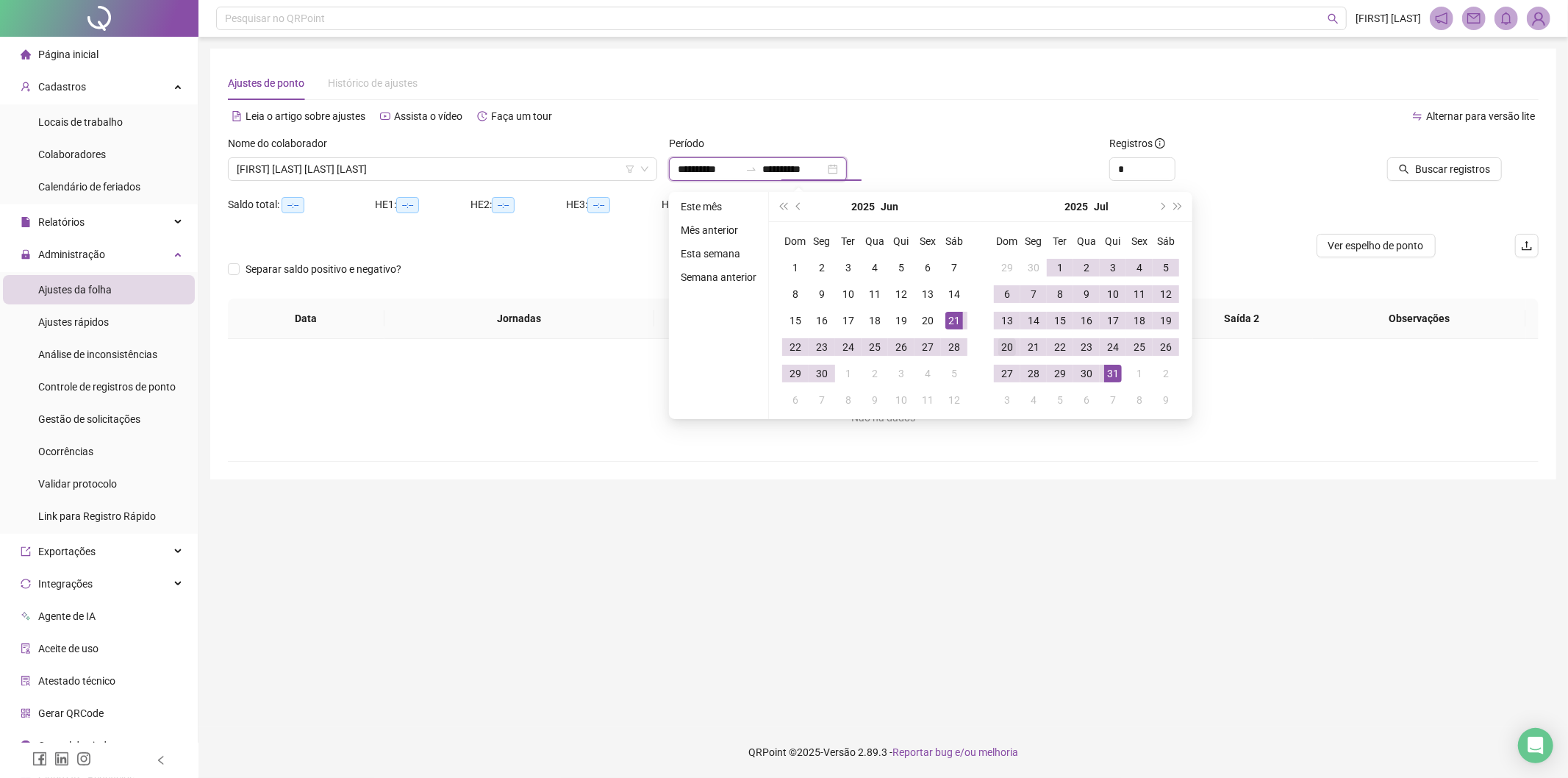 type on "**********" 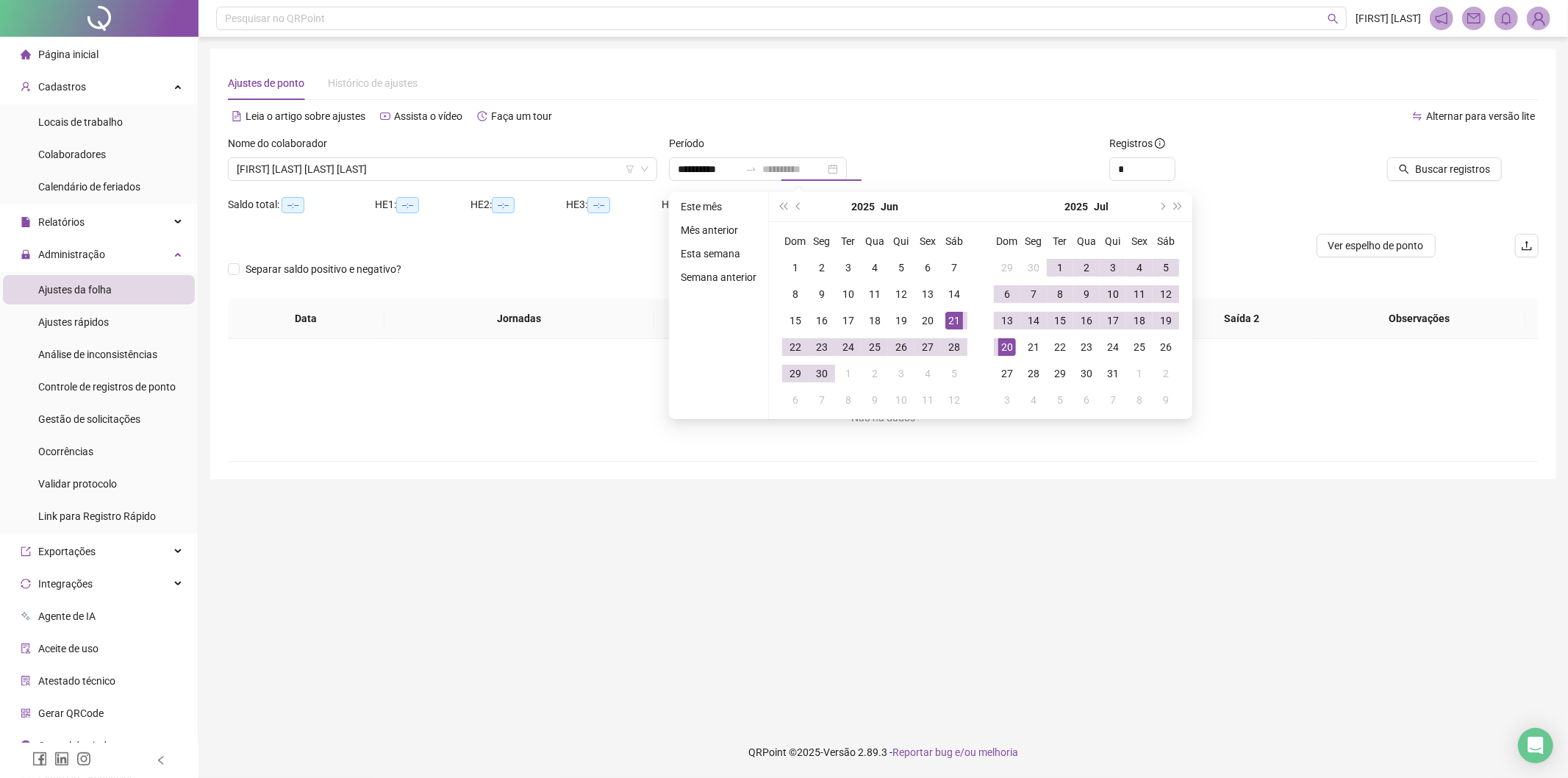 click on "20" at bounding box center (1007, 347) 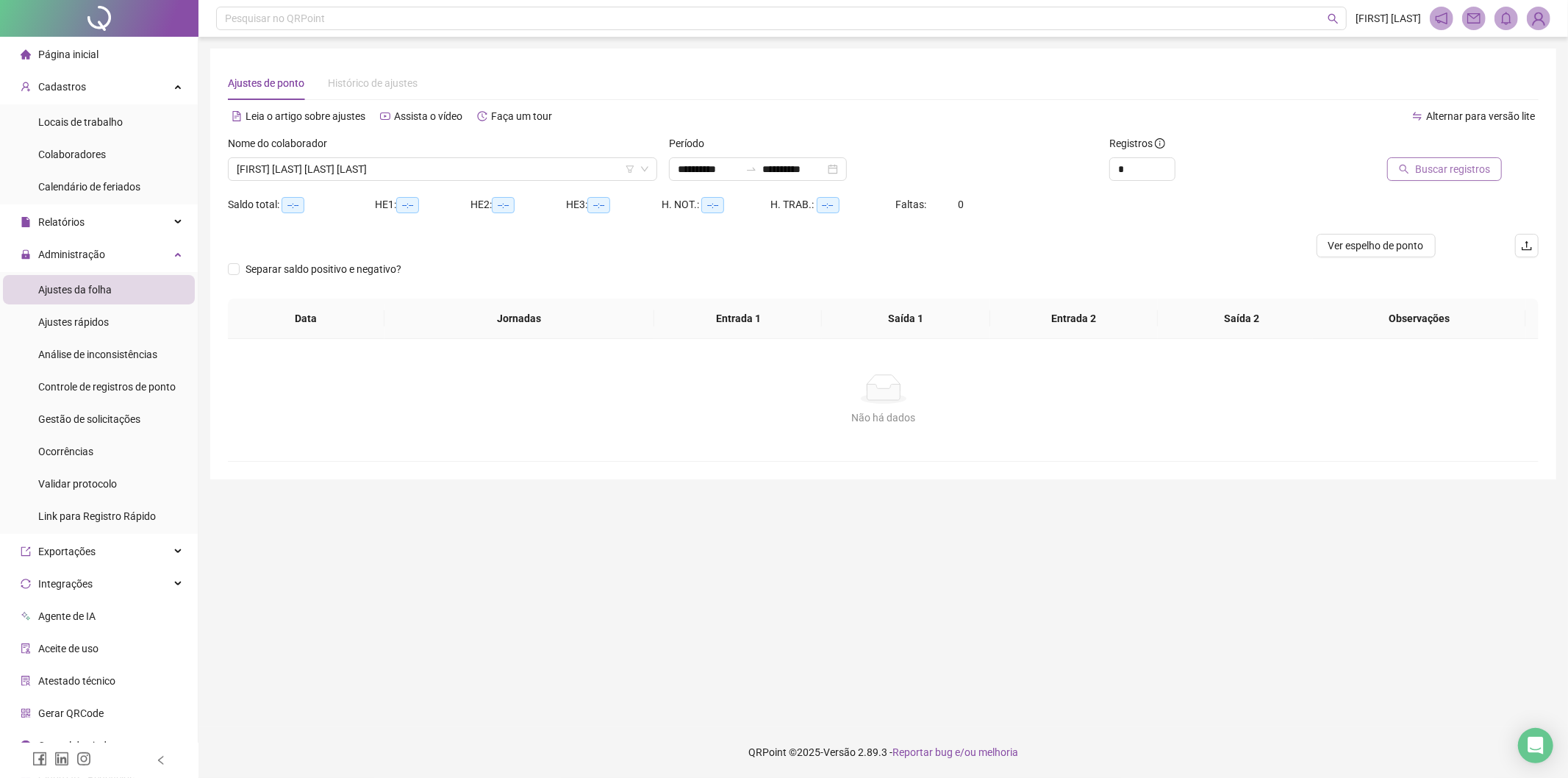 click on "Buscar registros" at bounding box center (1453, 169) 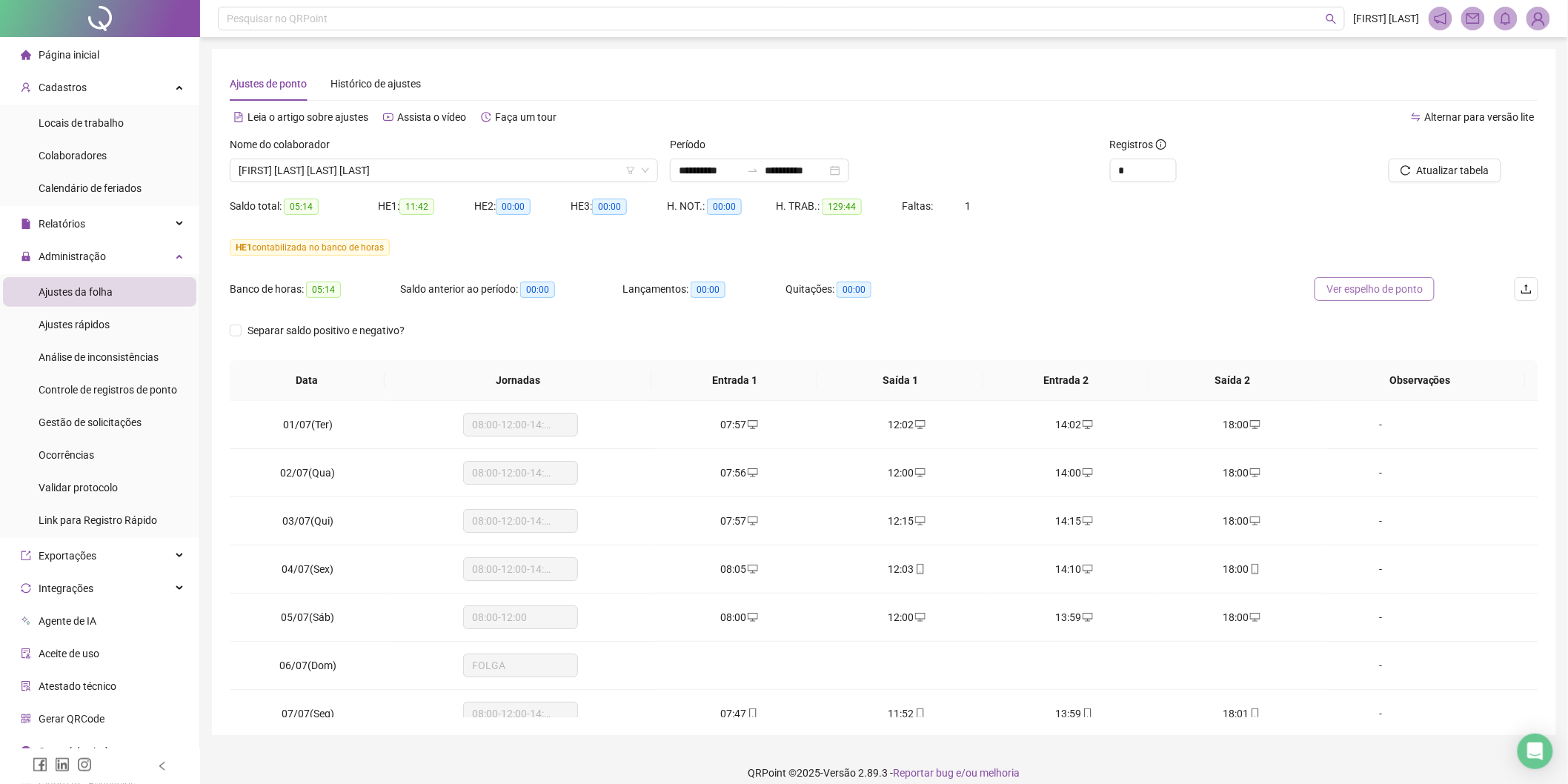 click on "Ver espelho de ponto" at bounding box center (1375, 289) 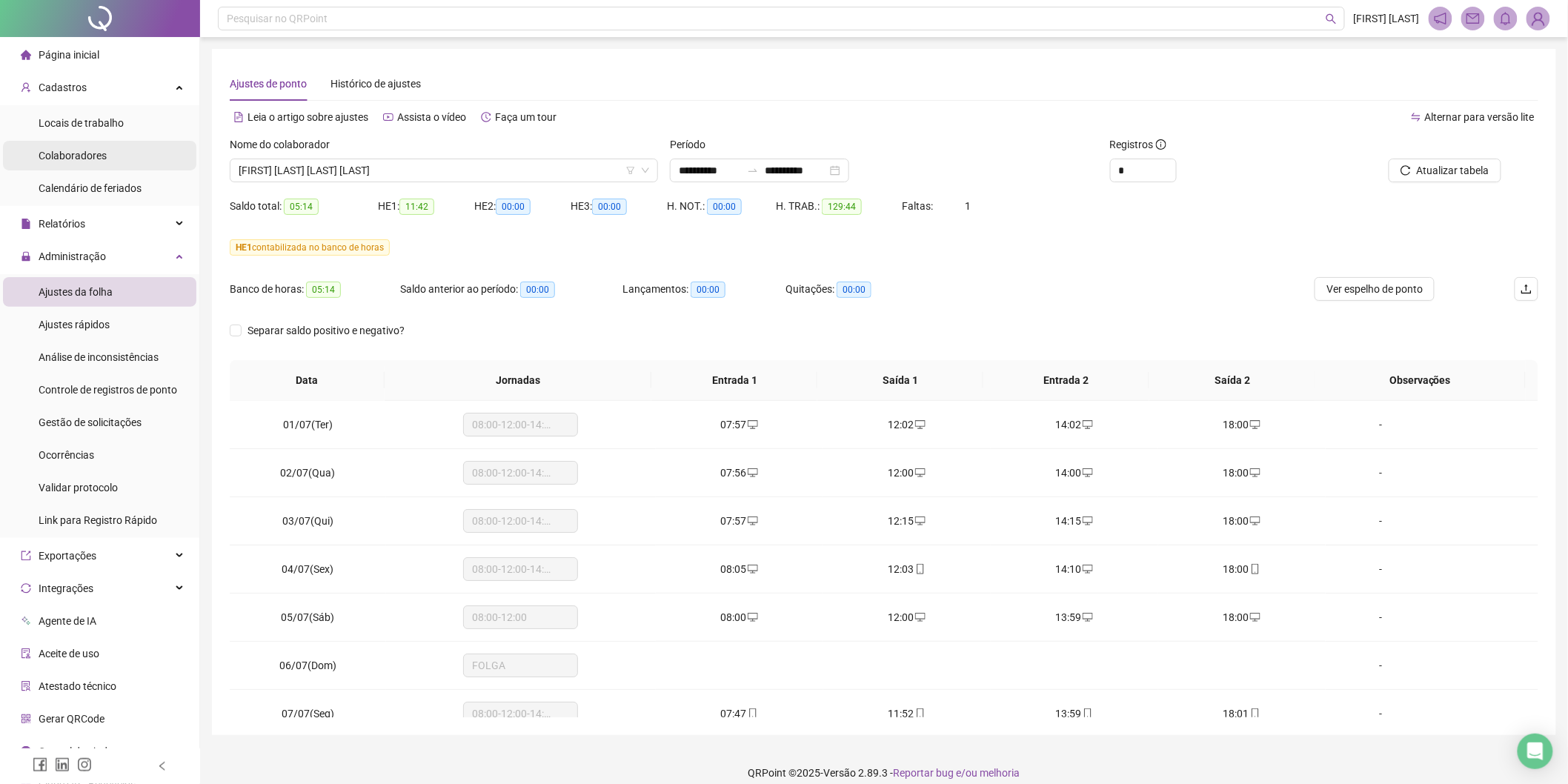 click on "Colaboradores" at bounding box center [99, 156] 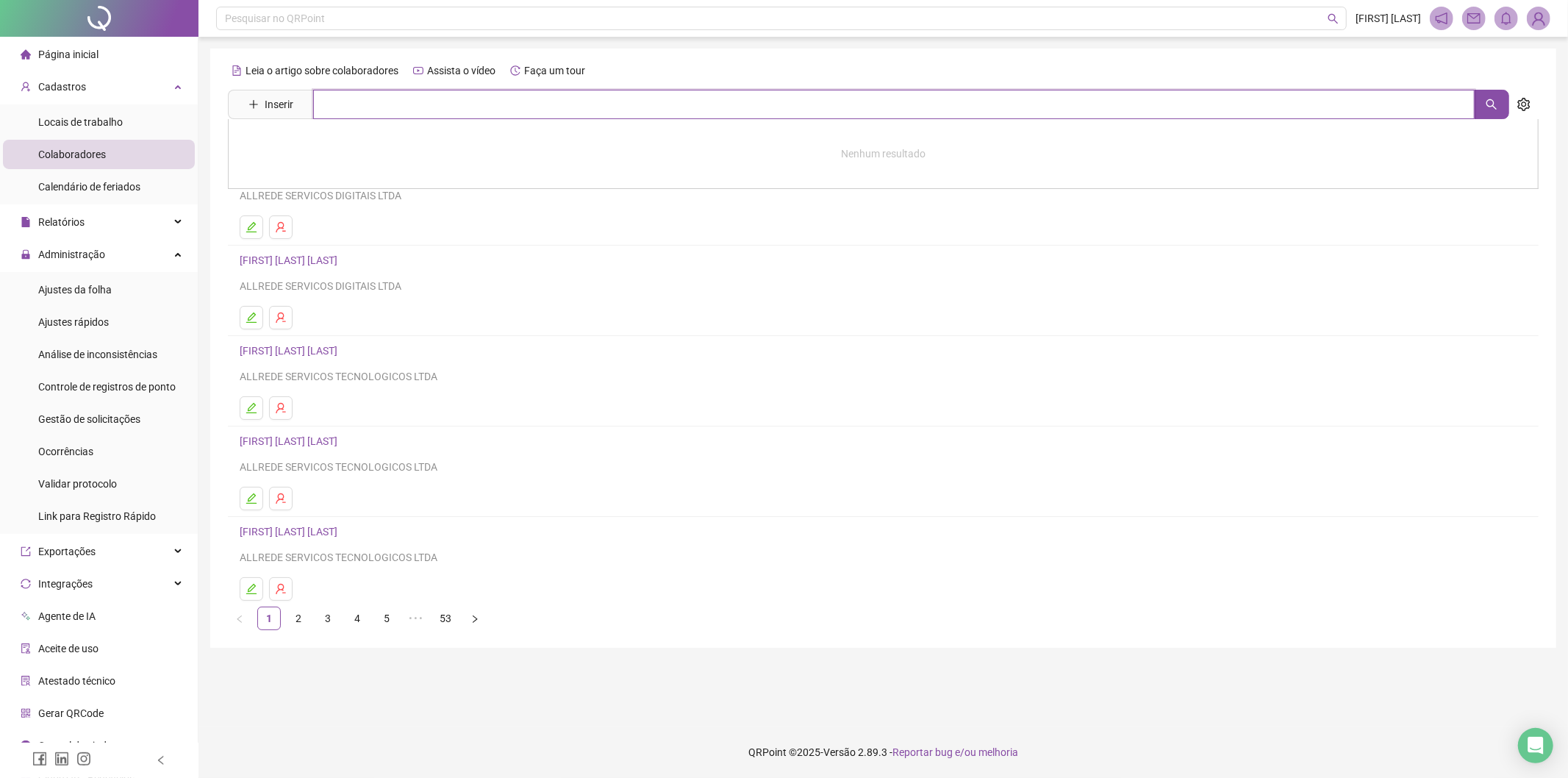 click at bounding box center (894, 104) 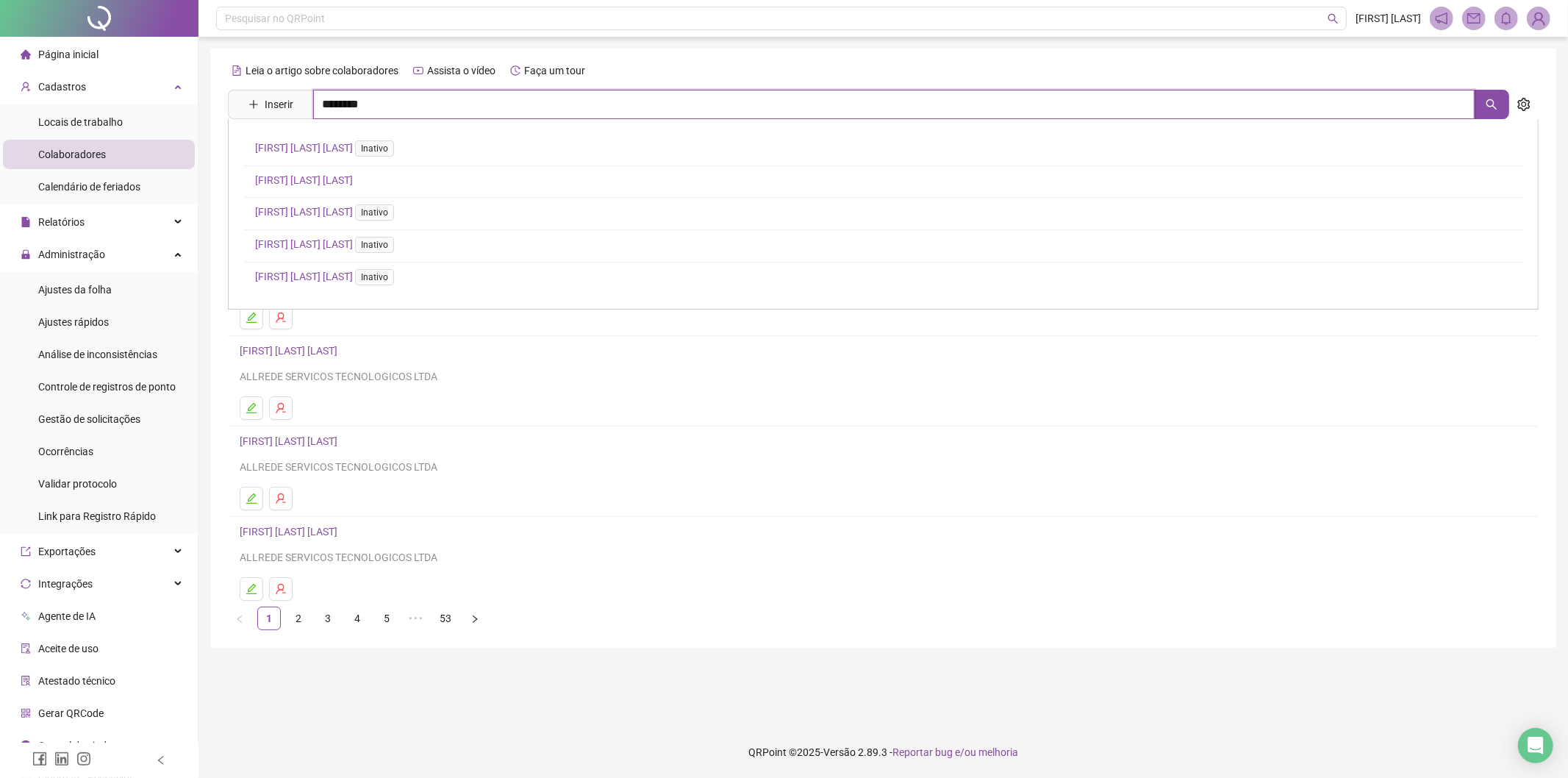 type on "********" 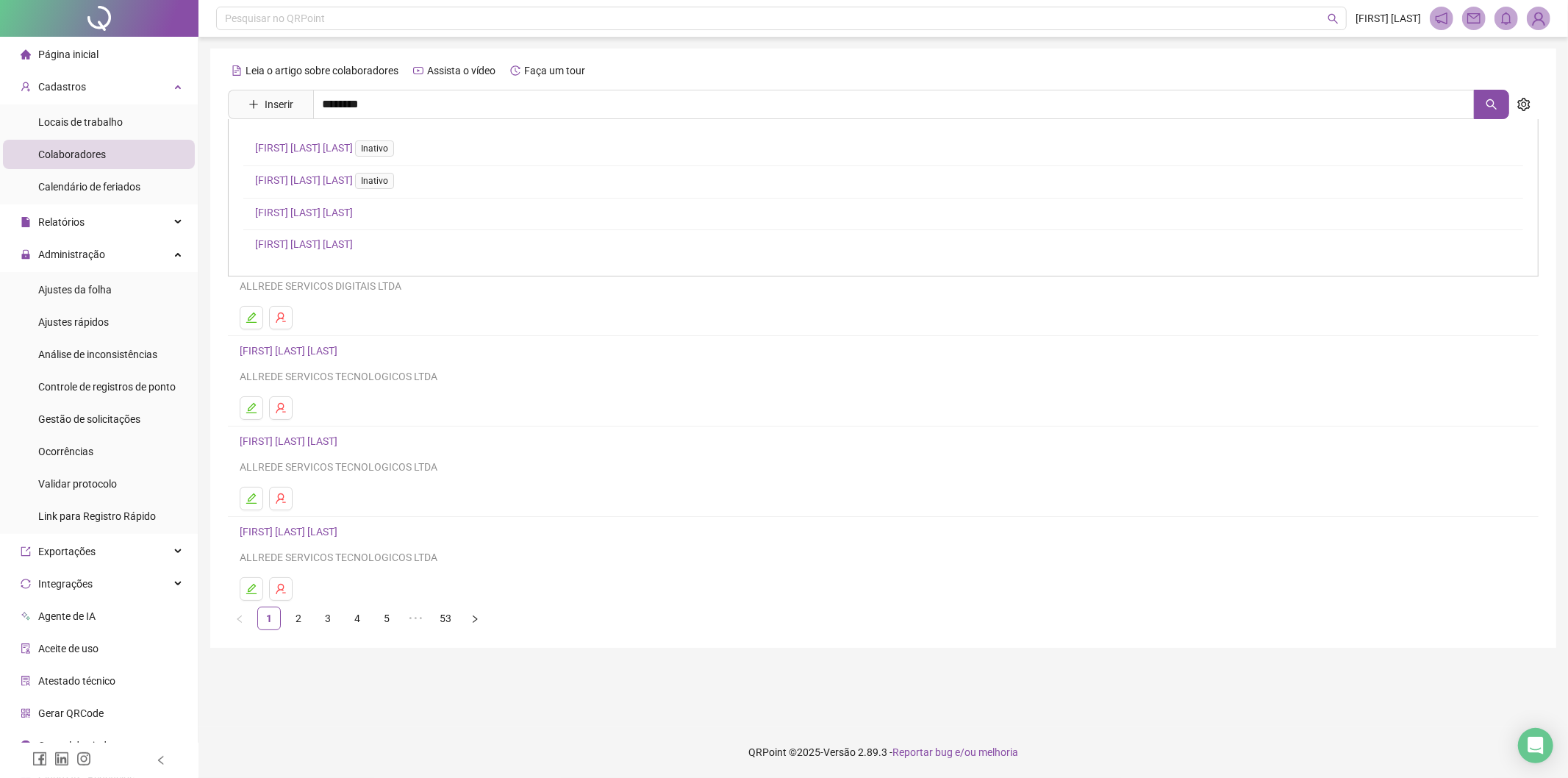 click on "ANGRA MARIANA FERNANDO DA SILVA   Inativo FAGNO FERNANDO QUEIROZ DO SANTOS   Inativo FERNANDO MARCIO BANDEIRA MARQUES   FERNANDO PAZ DA SILVA" at bounding box center [883, 198] 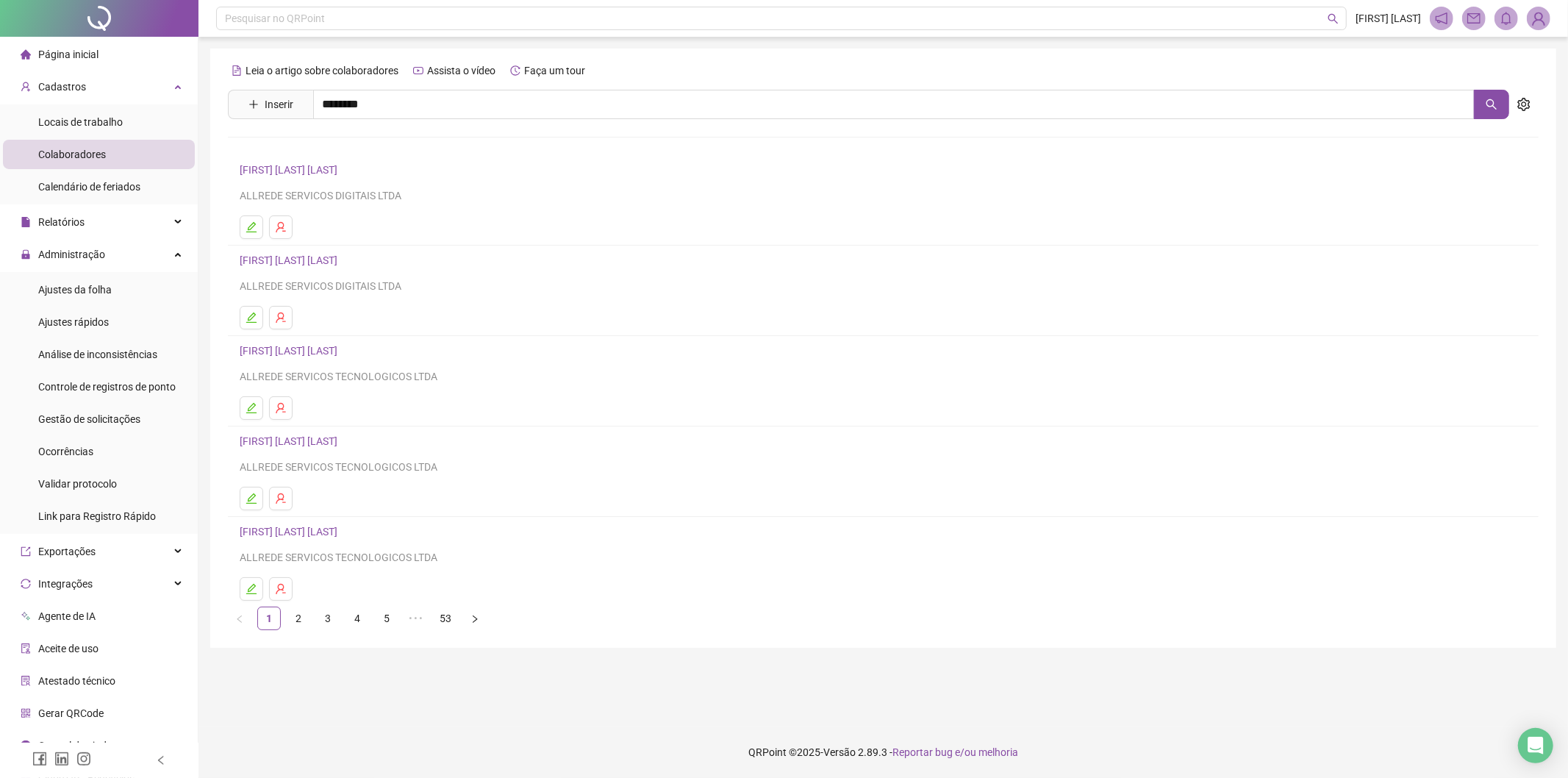 click on "ADRIANE AMARAL DOS SANTOS    ALLREDE SERVICOS DIGITAIS LTDA" at bounding box center [883, 200] 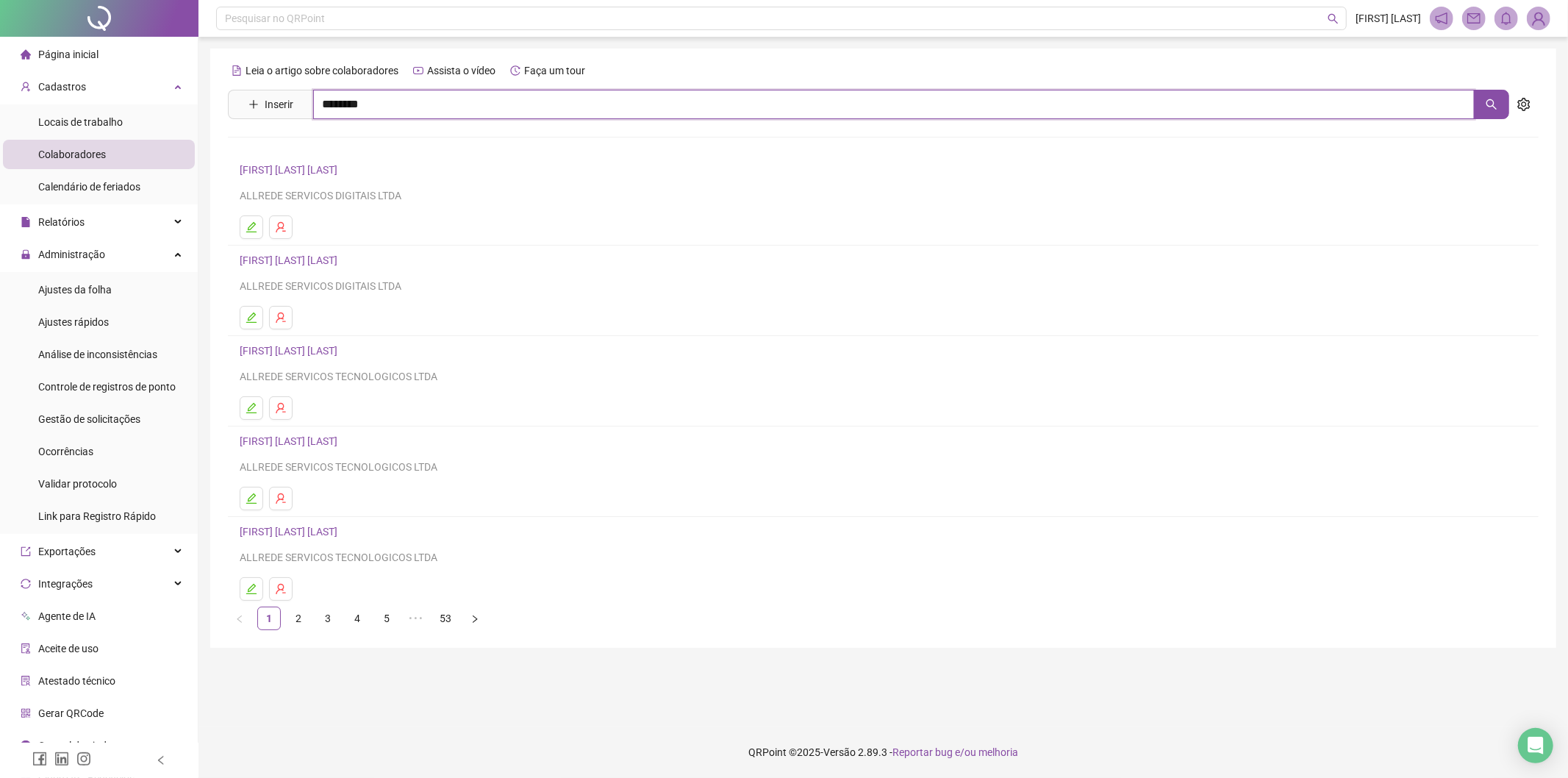 click on "********" at bounding box center [894, 104] 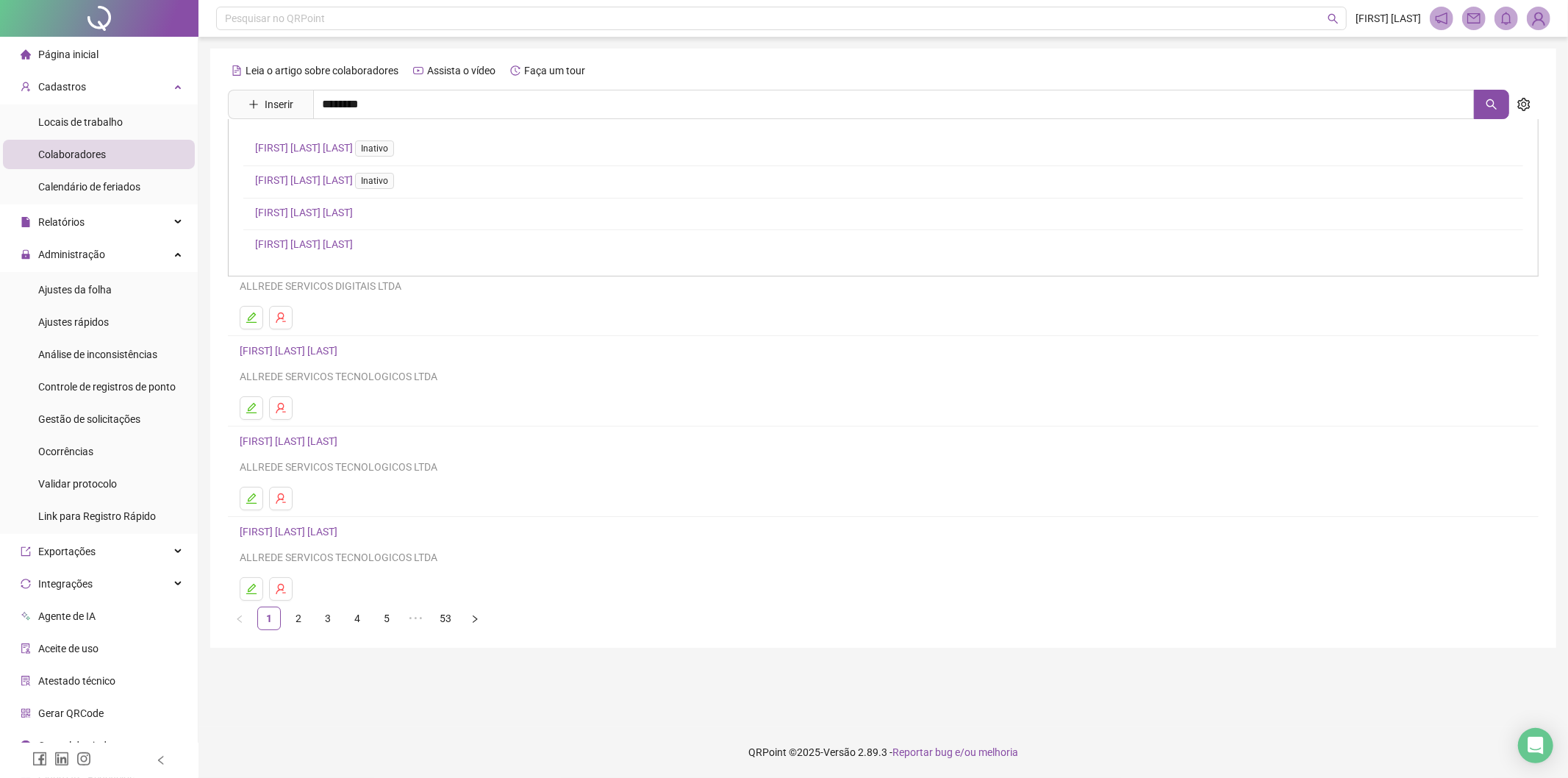 click on "FERNANDO PAZ DA SILVA" at bounding box center (304, 244) 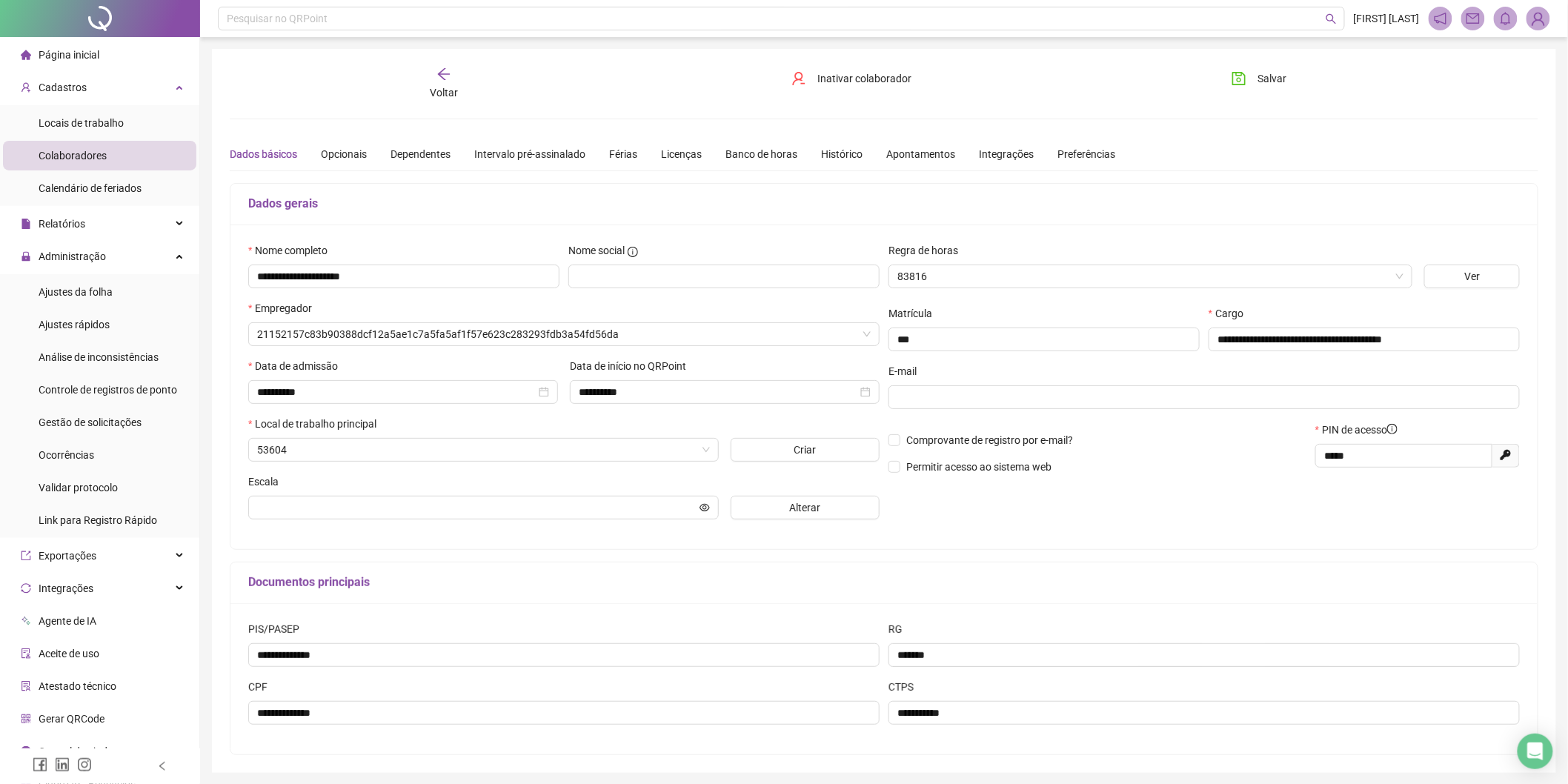 type on "**********" 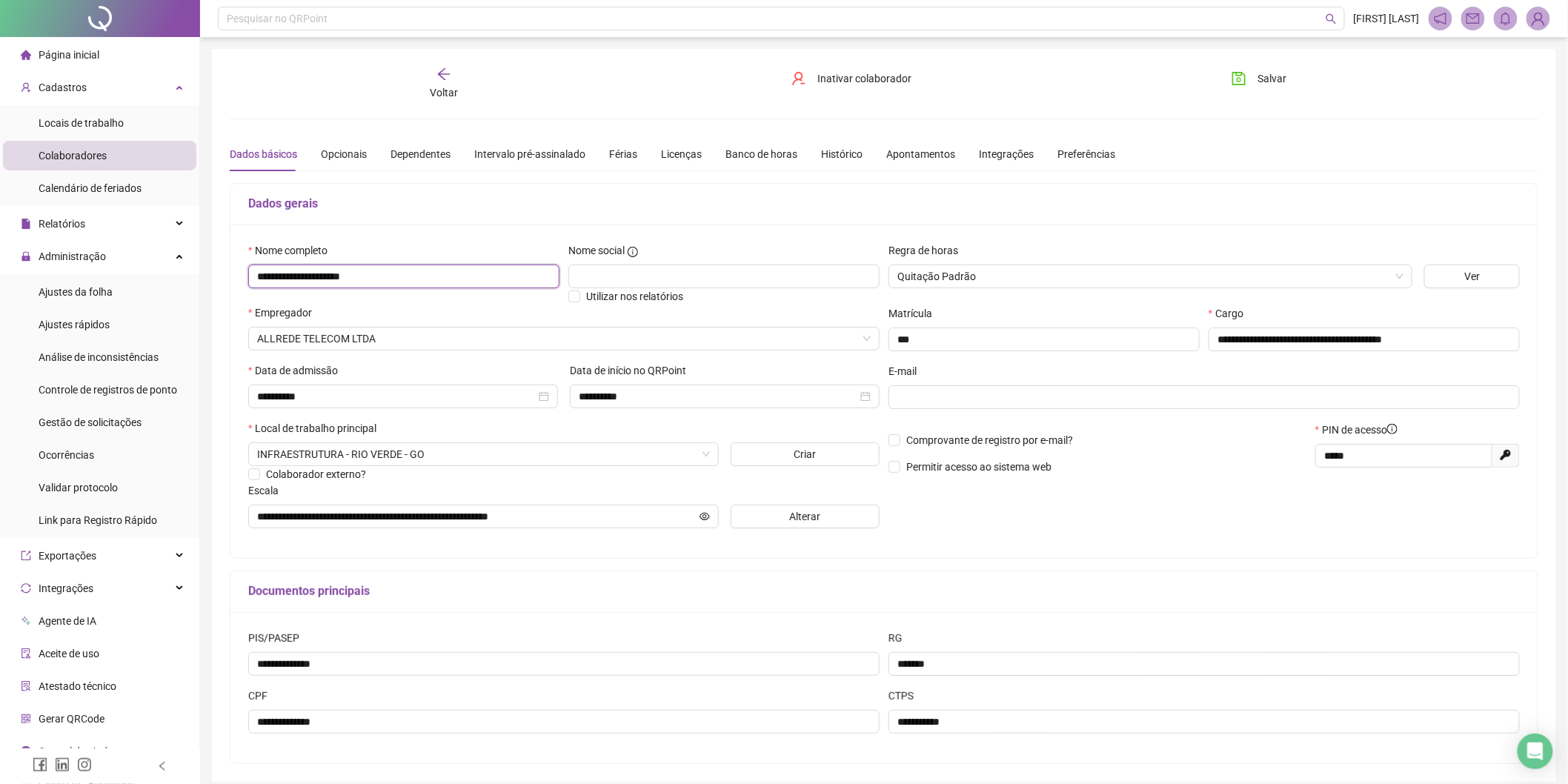 drag, startPoint x: 387, startPoint y: 274, endPoint x: 196, endPoint y: 289, distance: 191.5881 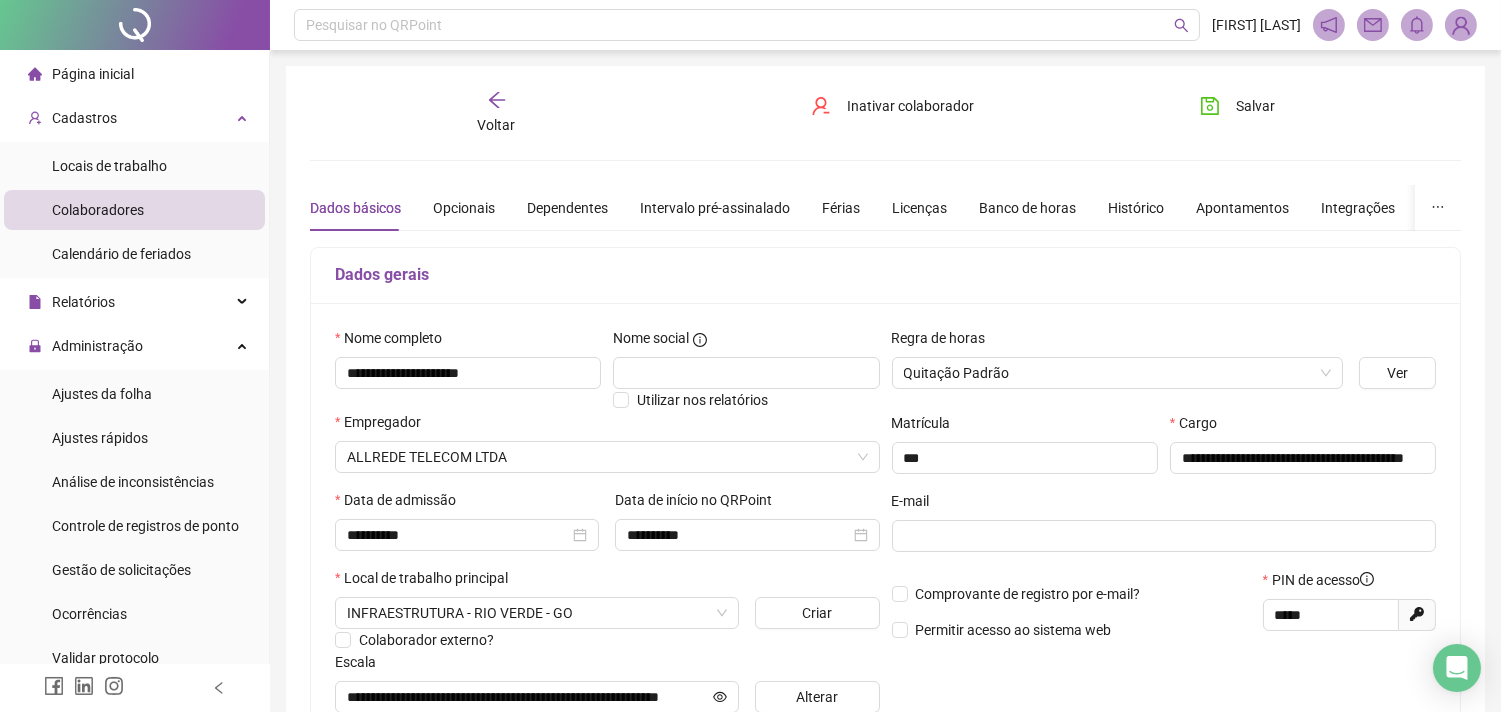 click 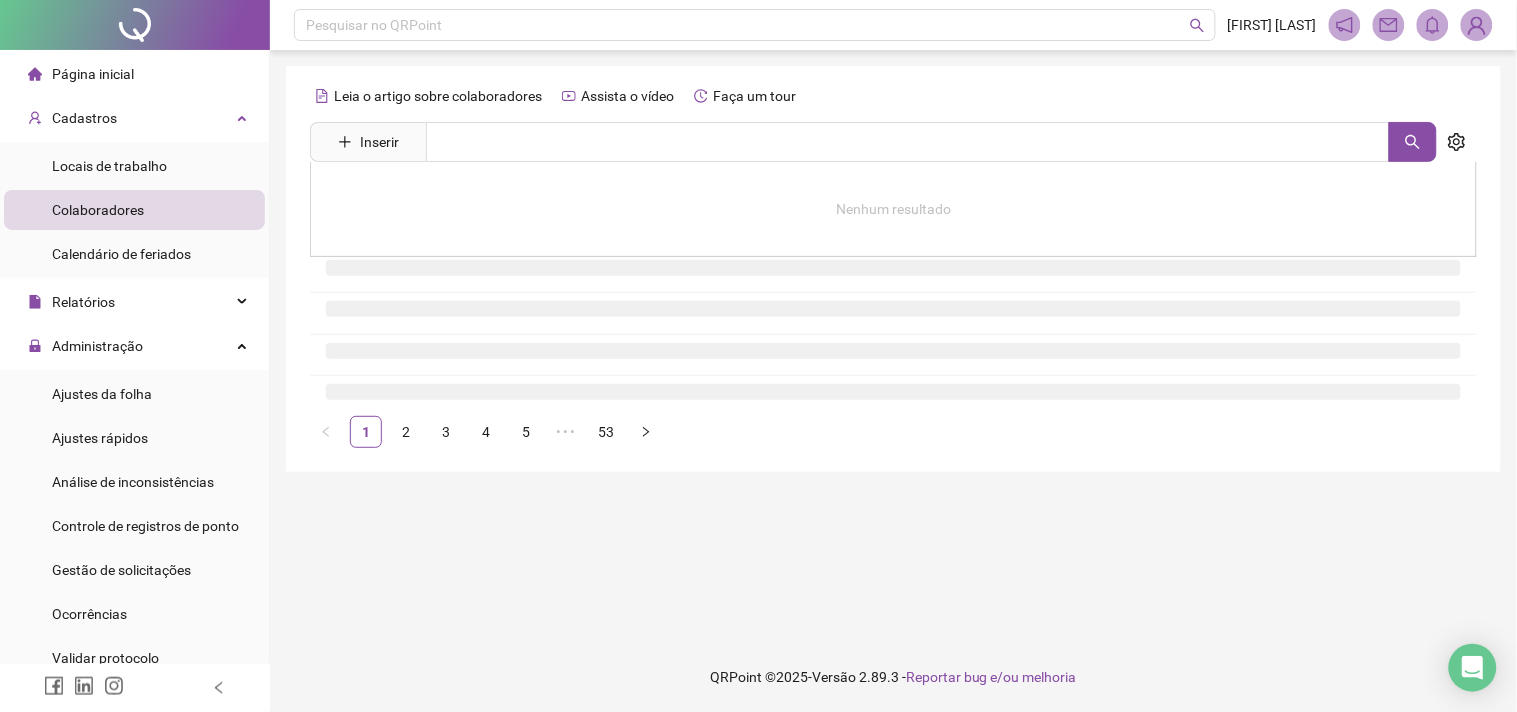 click at bounding box center [908, 142] 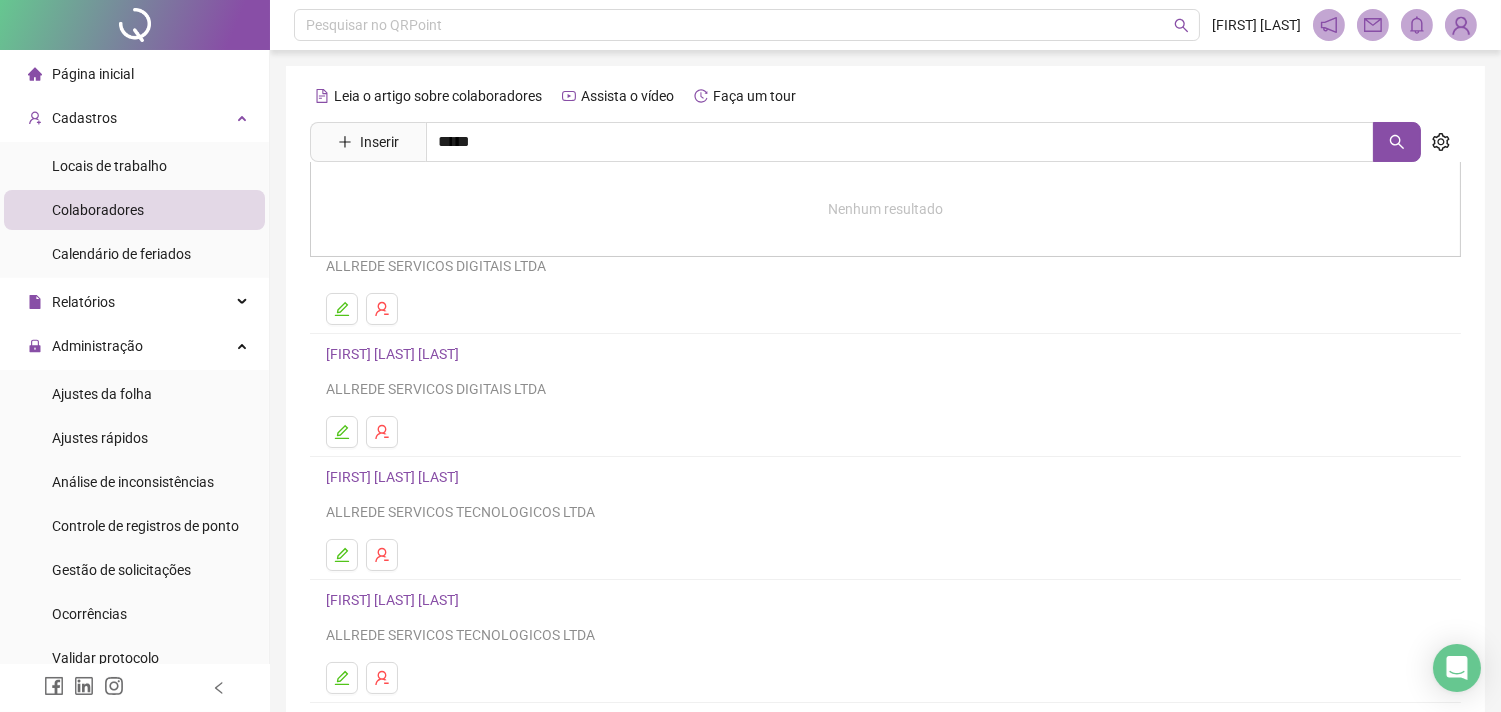 type on "*****" 